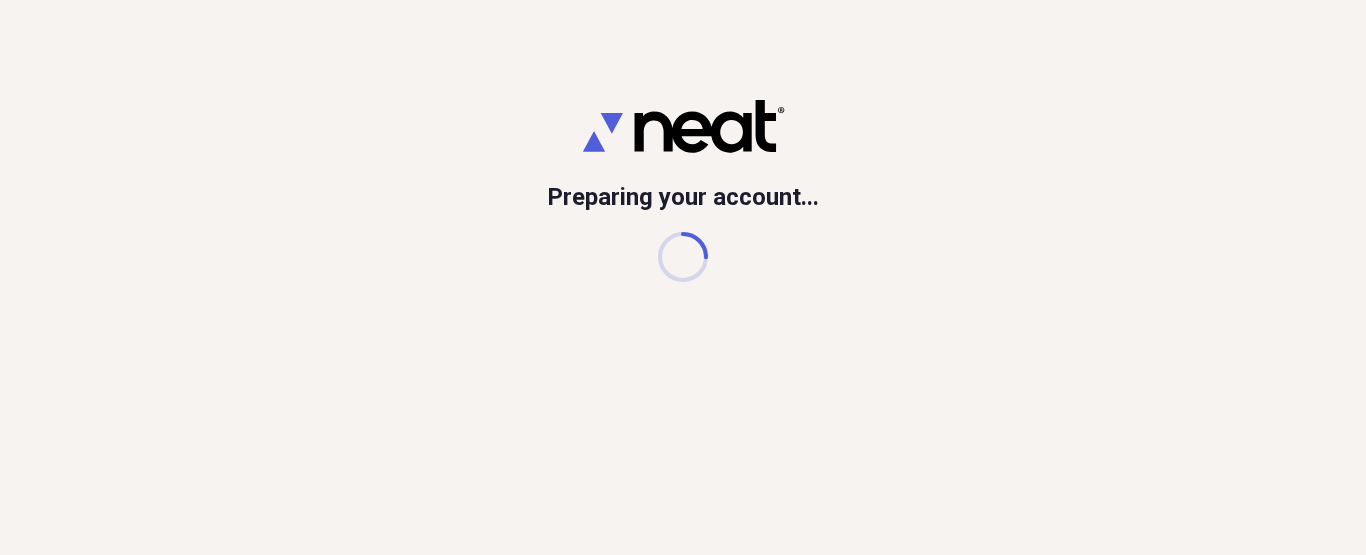 scroll, scrollTop: 0, scrollLeft: 0, axis: both 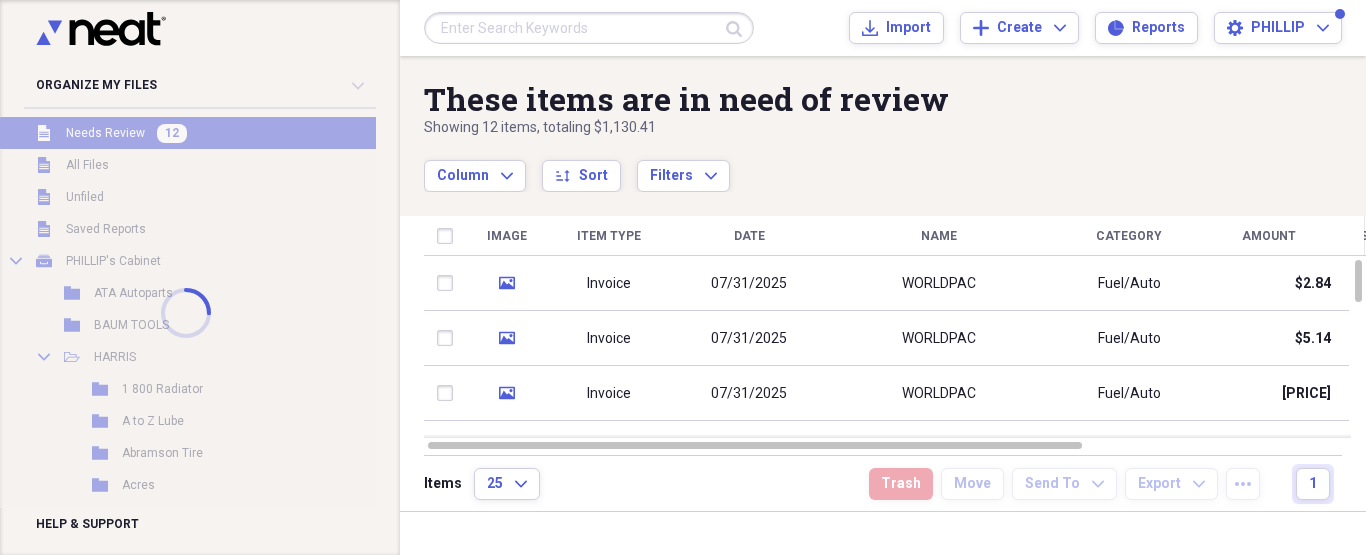 click at bounding box center (589, 28) 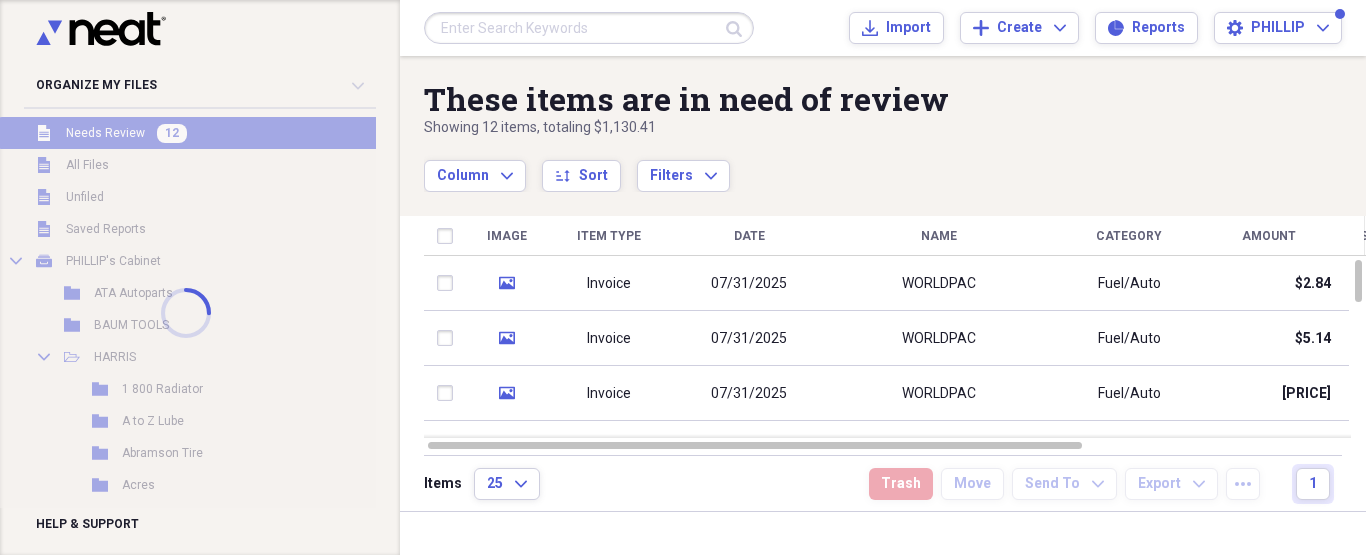 paste on "[VIN]" 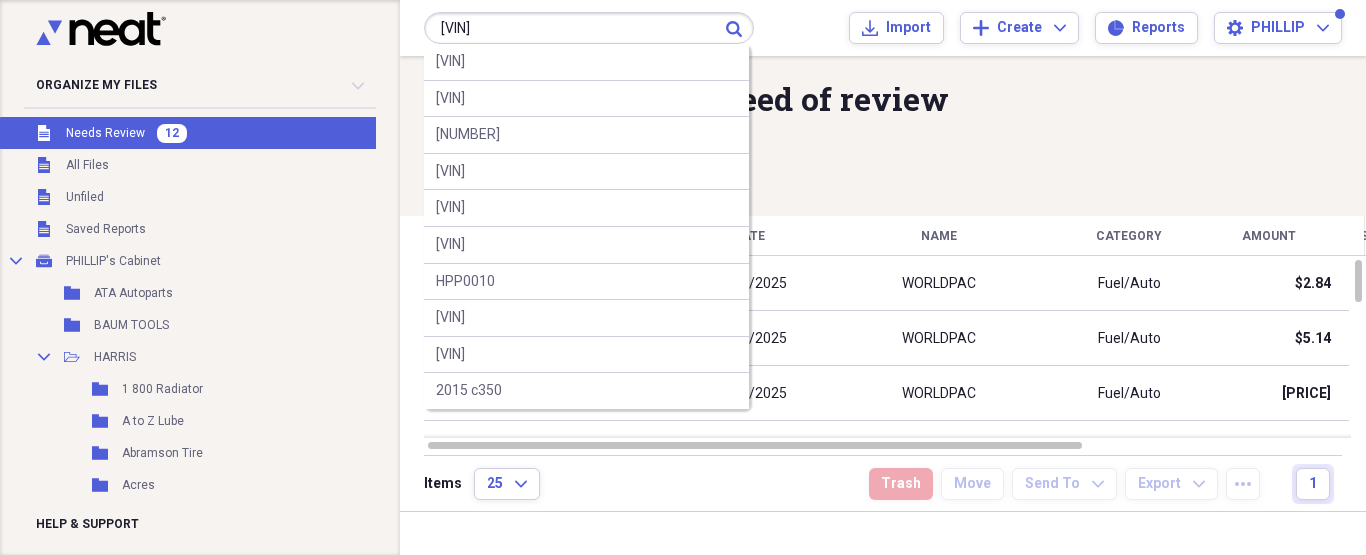 type on "[VIN]" 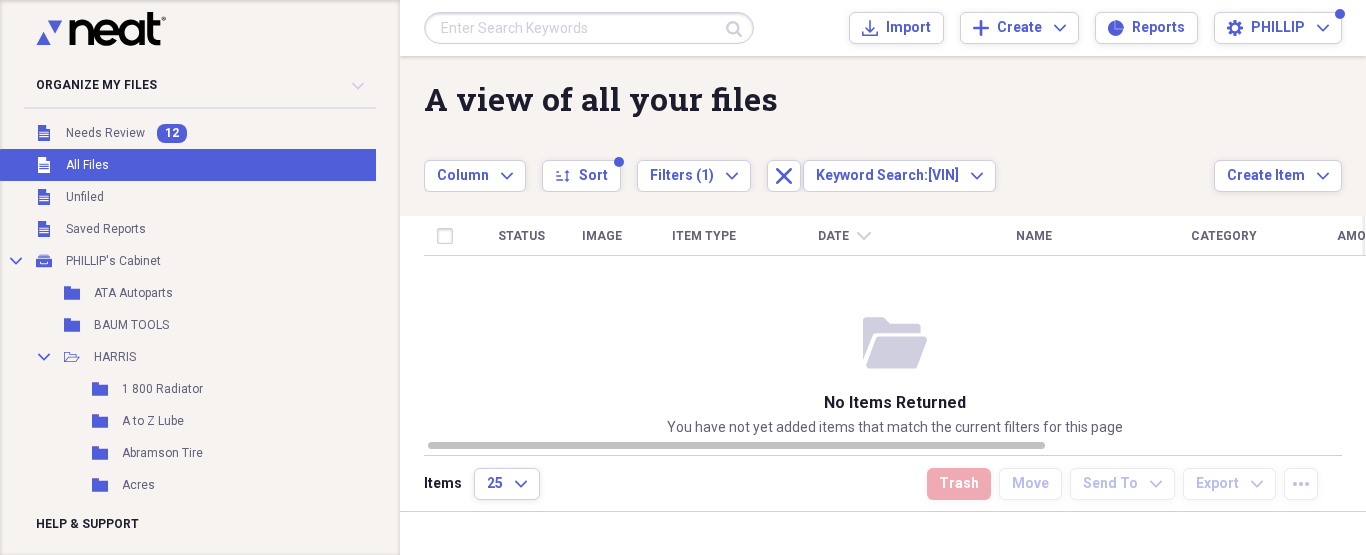 click on "Unfiled All Files" at bounding box center [205, 165] 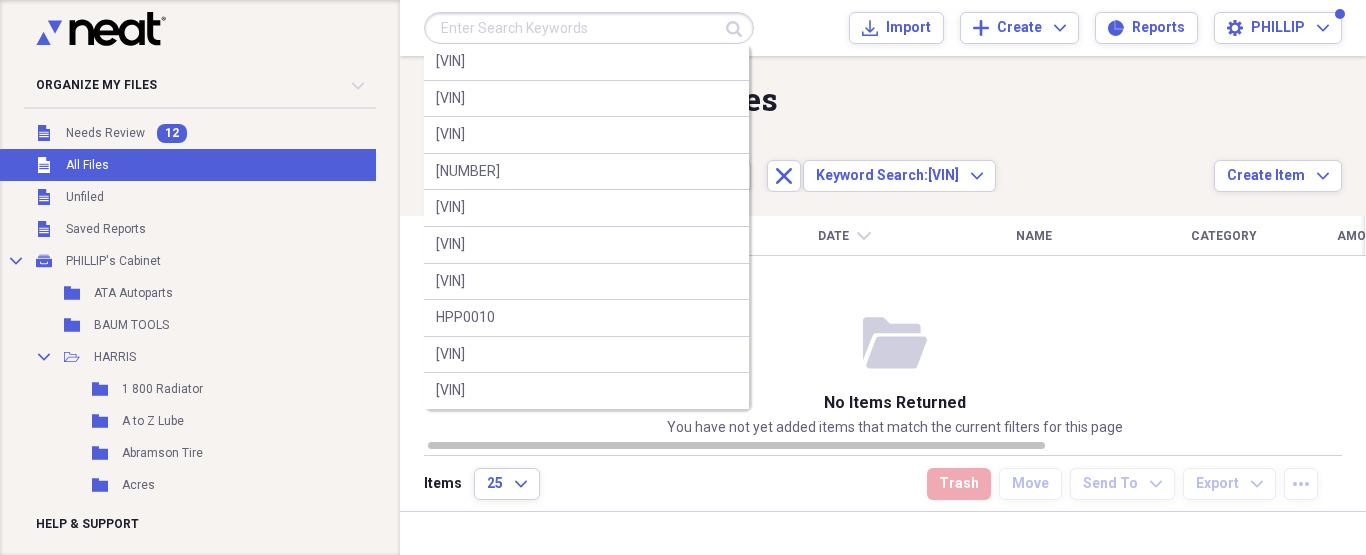 click at bounding box center (589, 28) 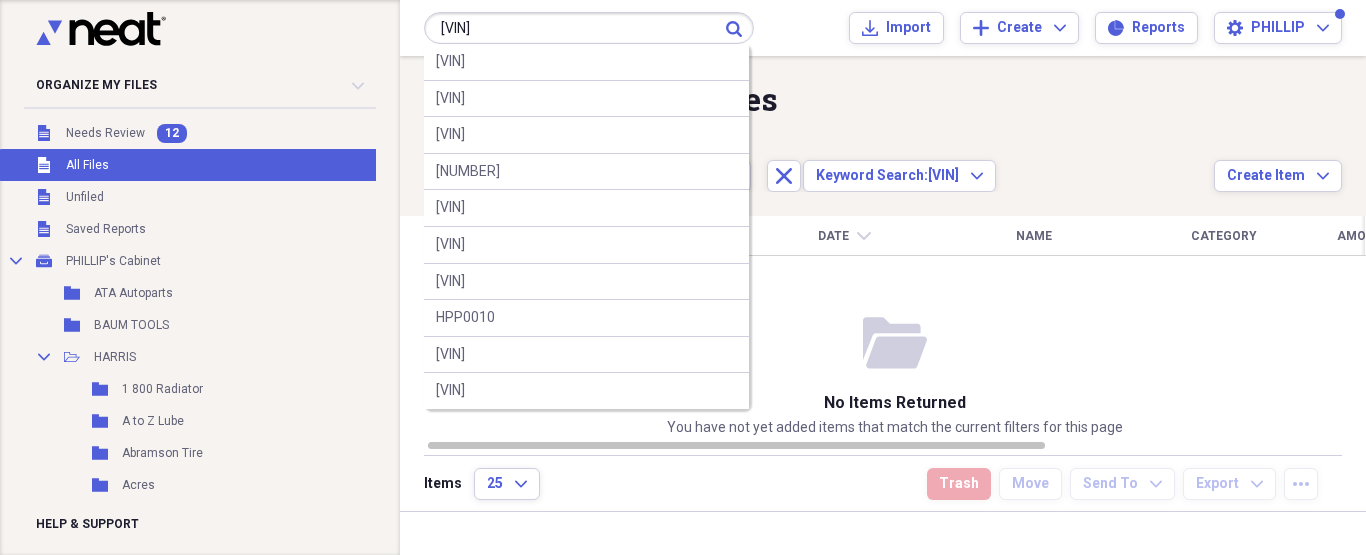 type on "[VIN]" 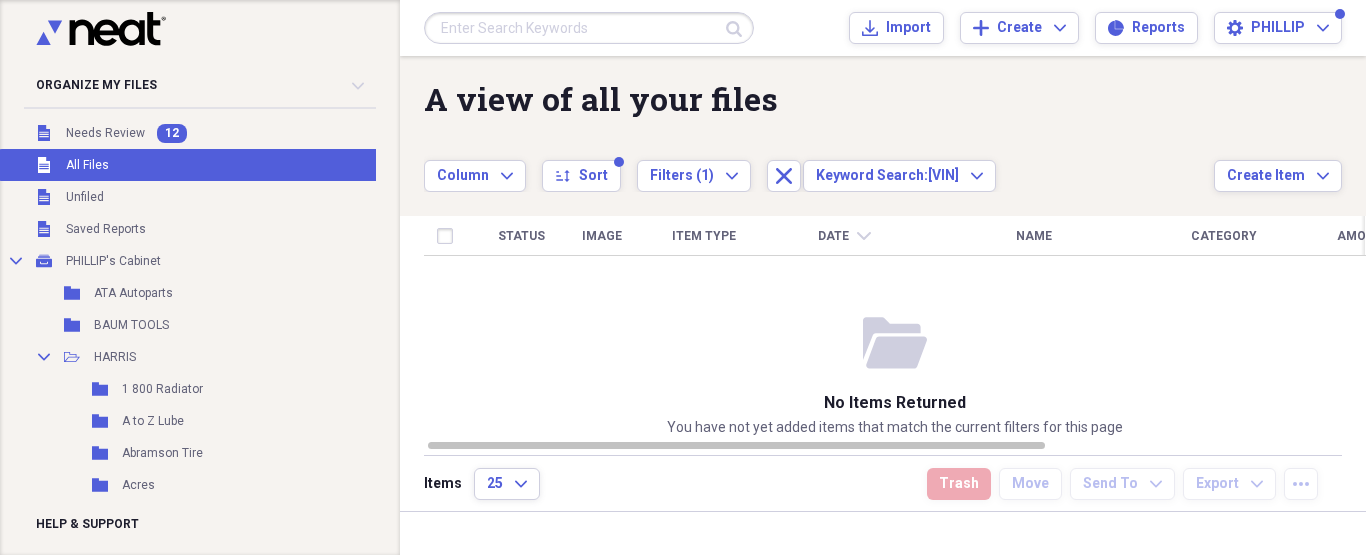 click on "Unfiled All Files" at bounding box center (205, 165) 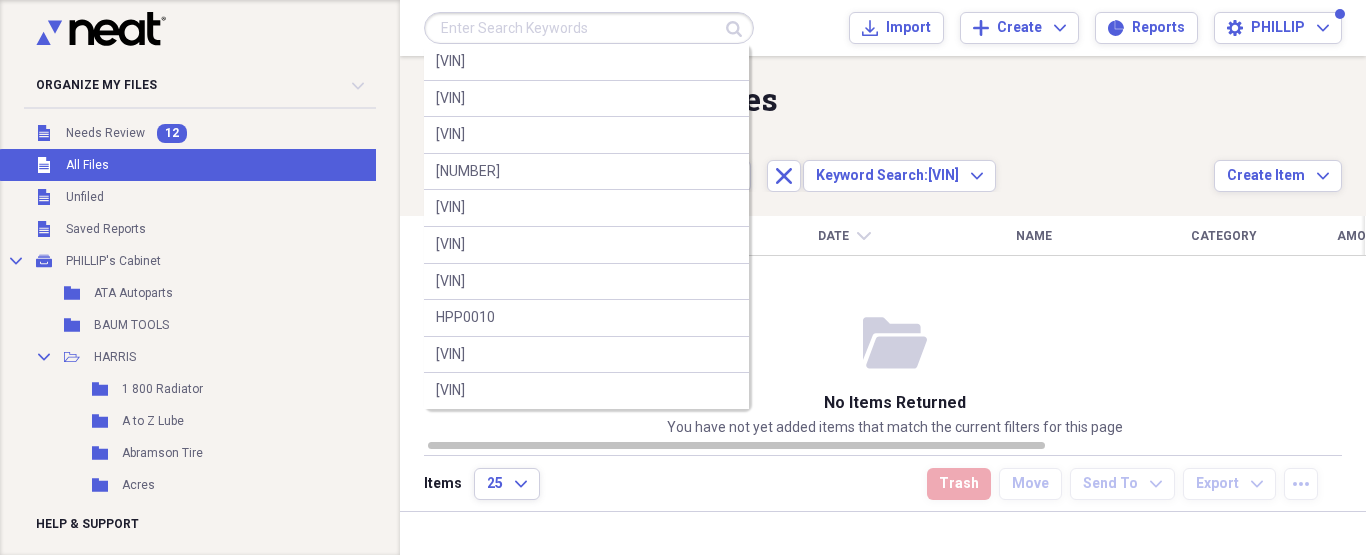 paste on "[VIN]" 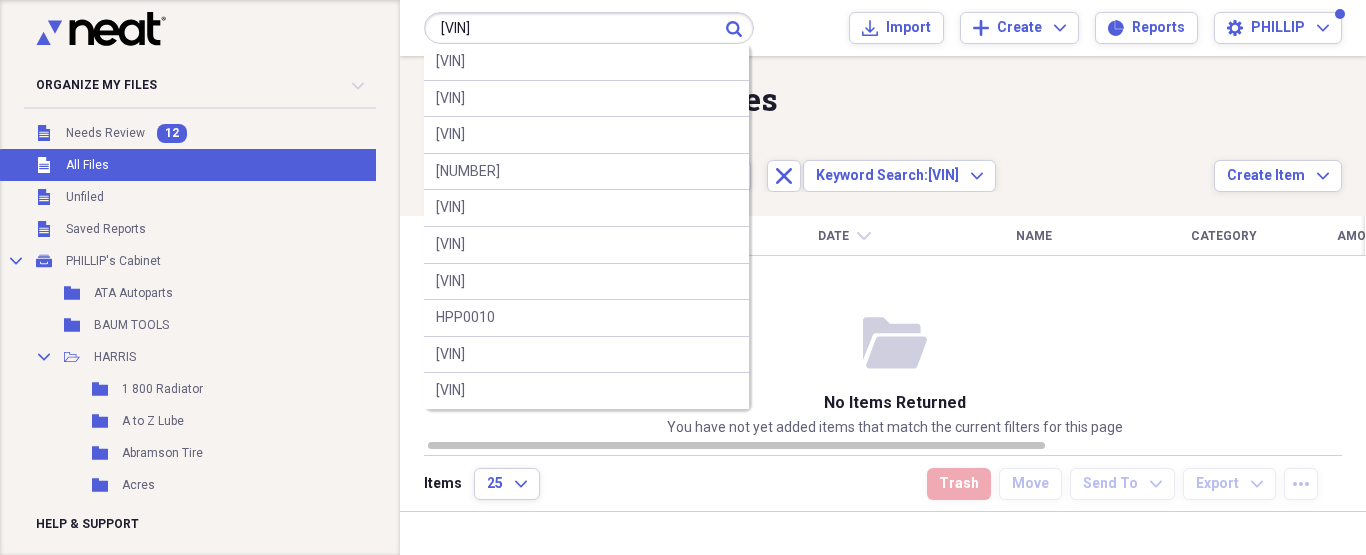 type on "[VIN]" 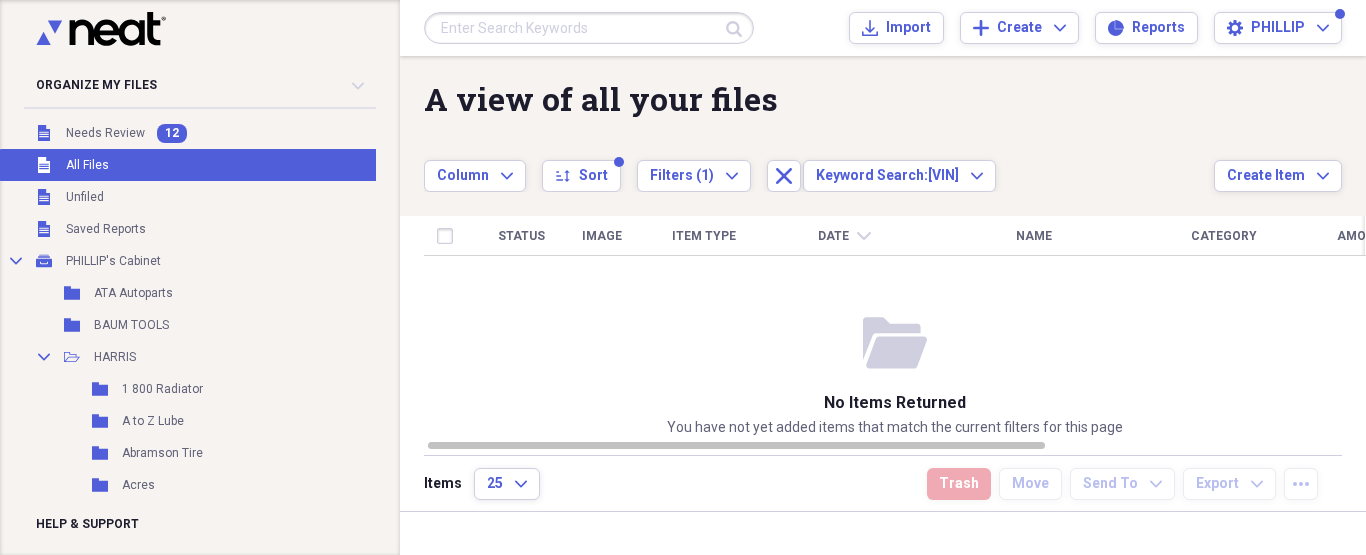 click on "Unfiled All Files" at bounding box center [205, 165] 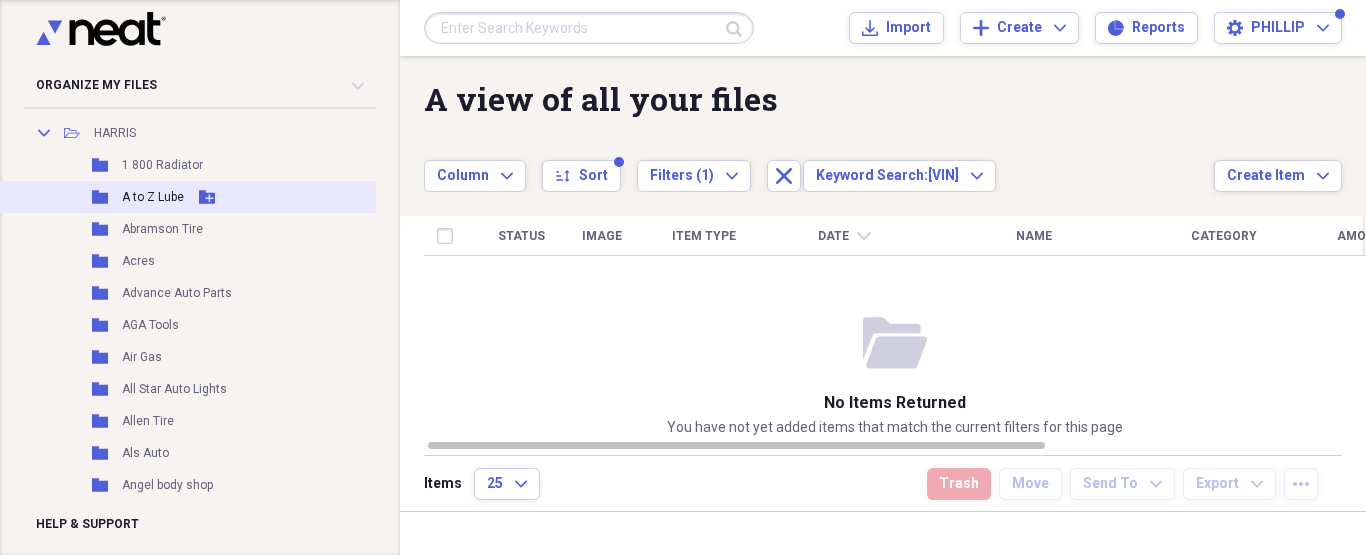 scroll, scrollTop: 240, scrollLeft: 0, axis: vertical 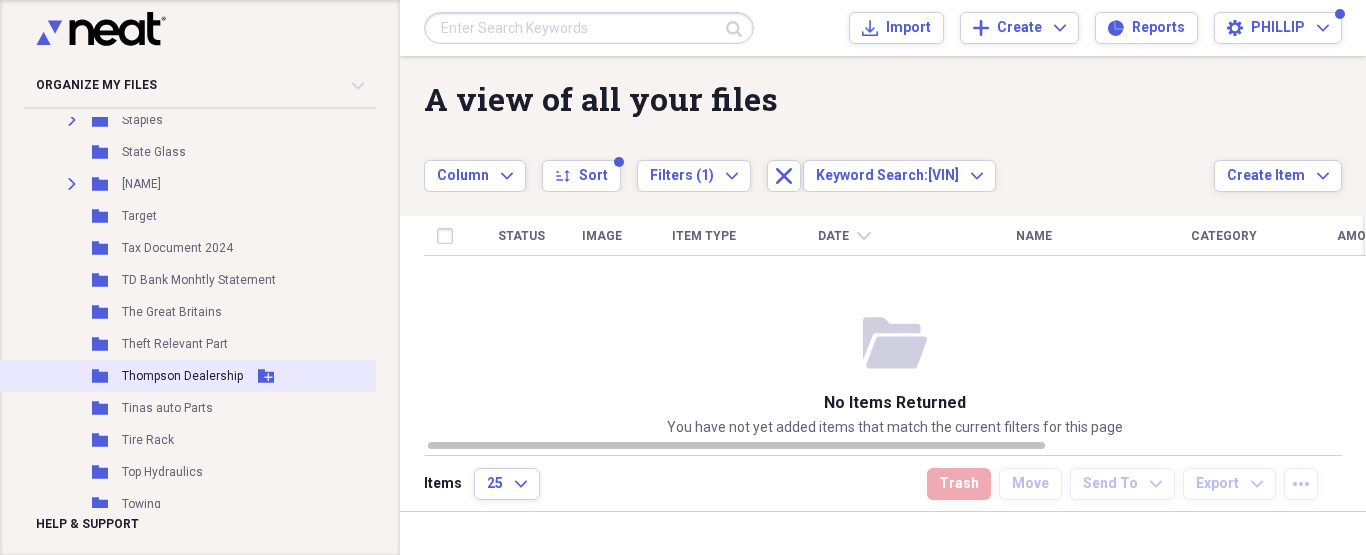 click on "Thompson Dealership" at bounding box center (182, 376) 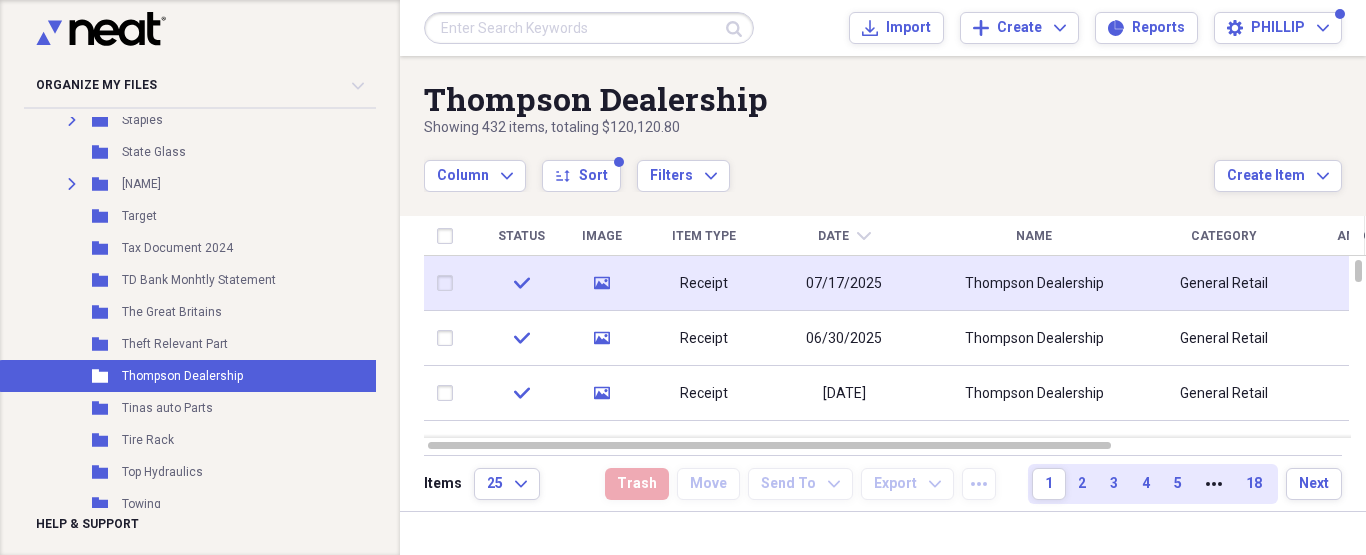 click on "Thompson Dealership" at bounding box center [1034, 284] 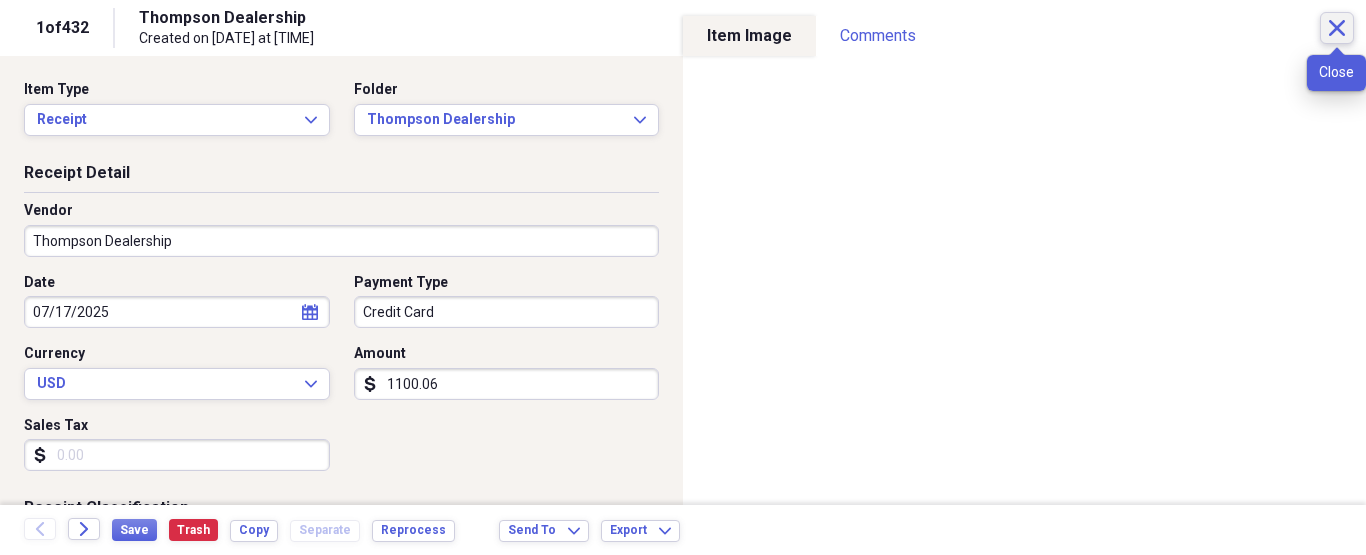 click on "Close" at bounding box center (1337, 28) 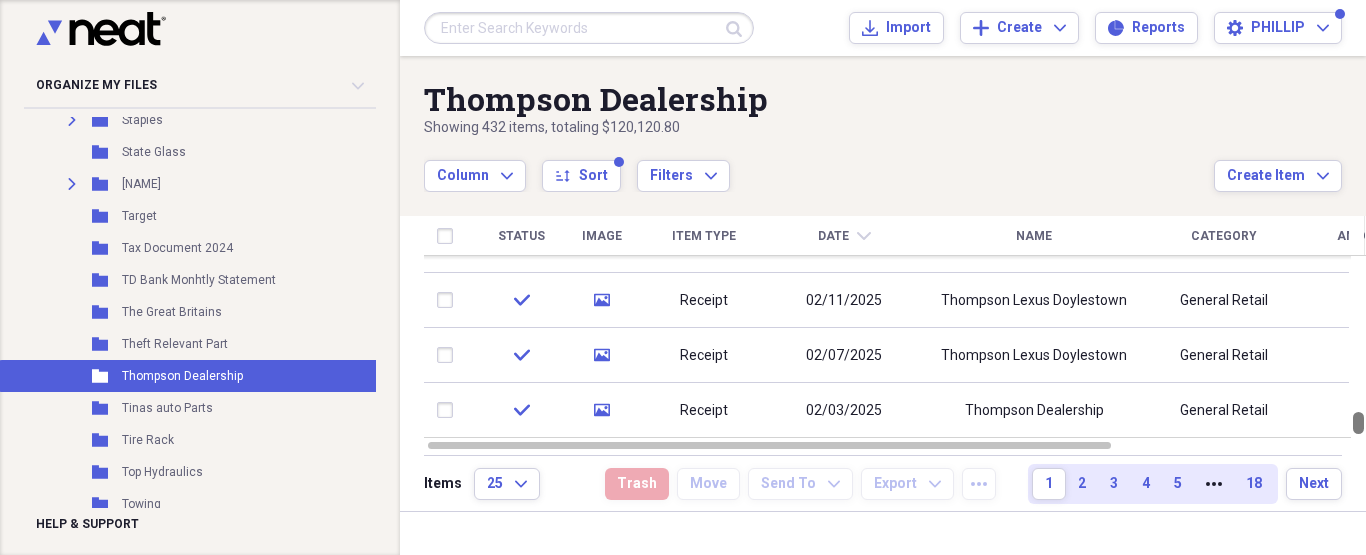 drag, startPoint x: 1360, startPoint y: 272, endPoint x: 1361, endPoint y: 556, distance: 284.00177 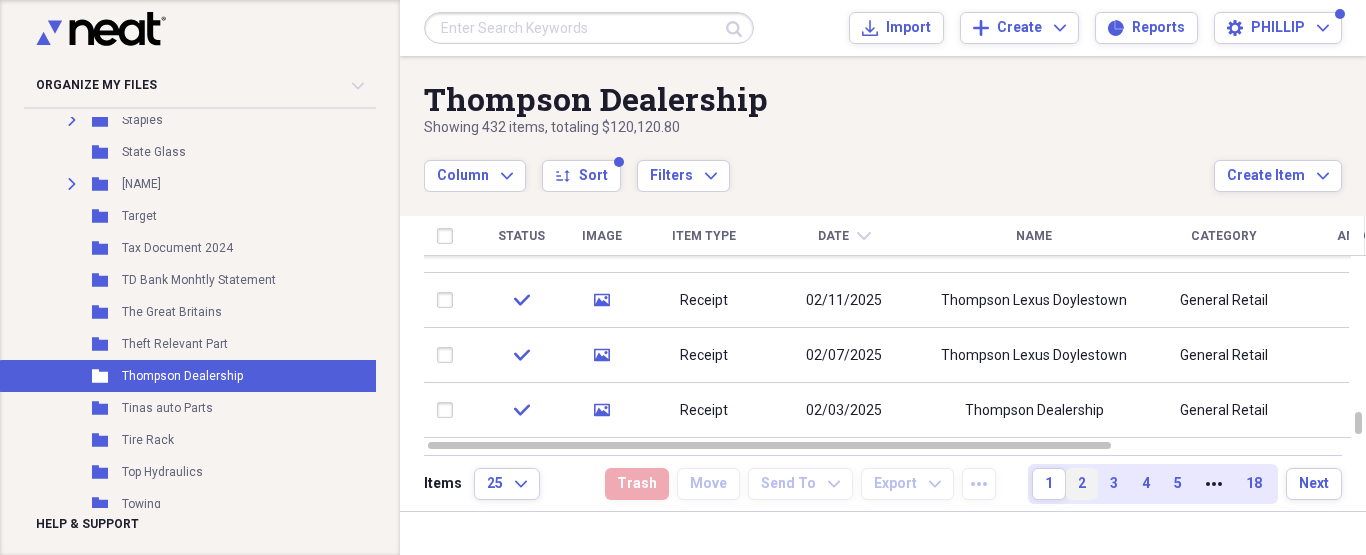 click on "2" at bounding box center [1082, 484] 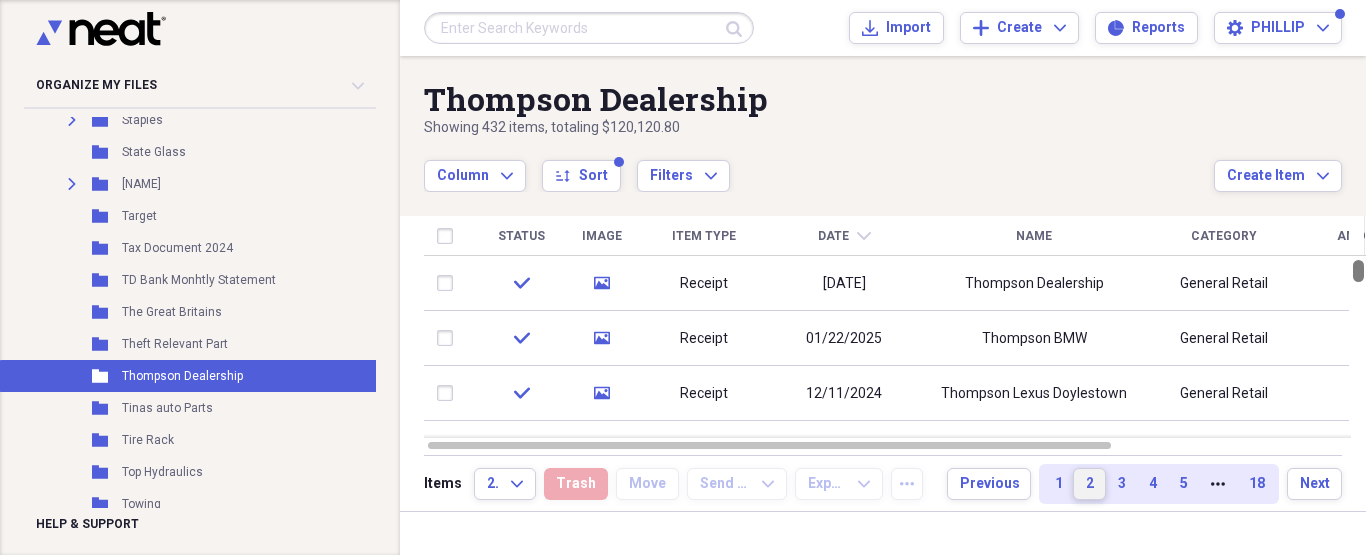 click at bounding box center [1358, 271] 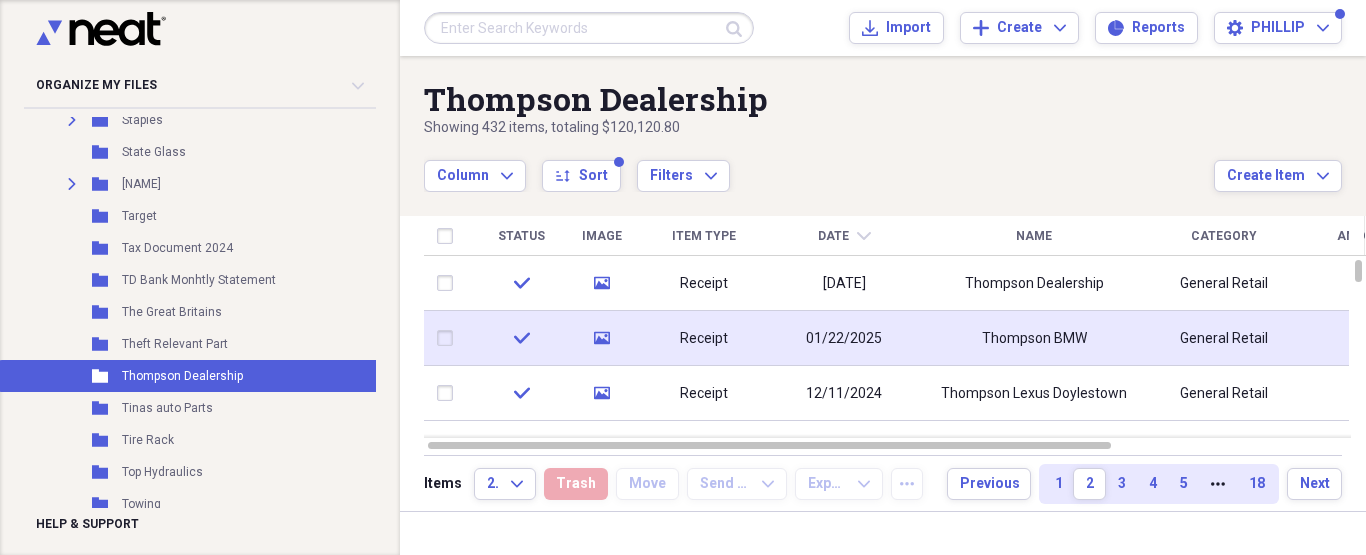 click on "Thompson BMW" at bounding box center (1034, 338) 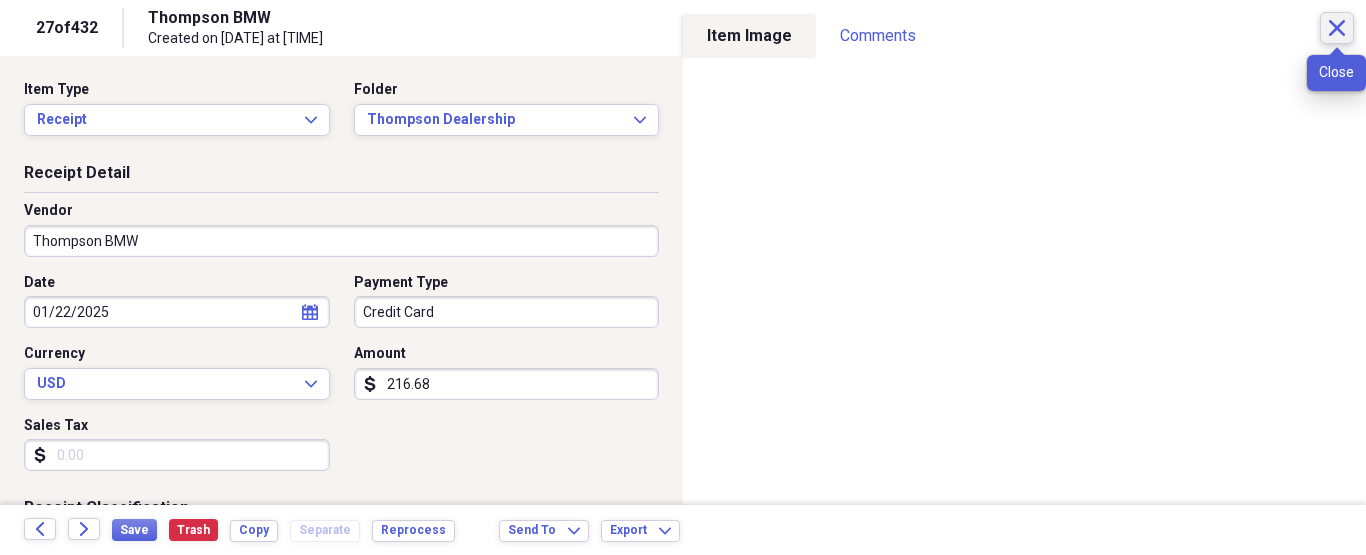 click on "Close" 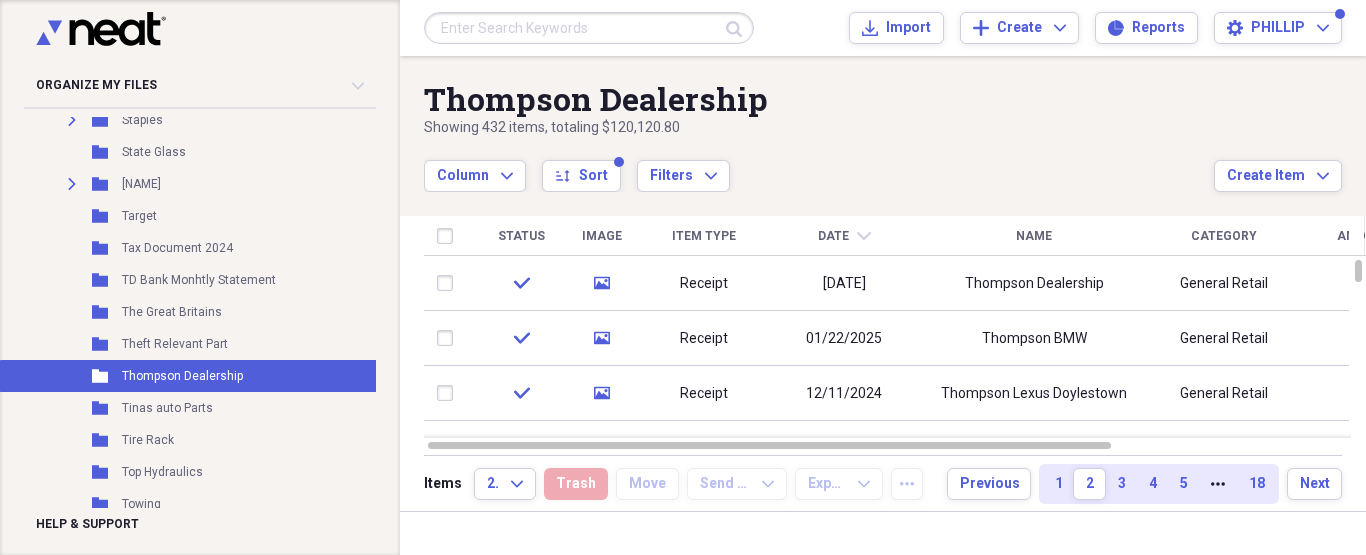 click at bounding box center [589, 28] 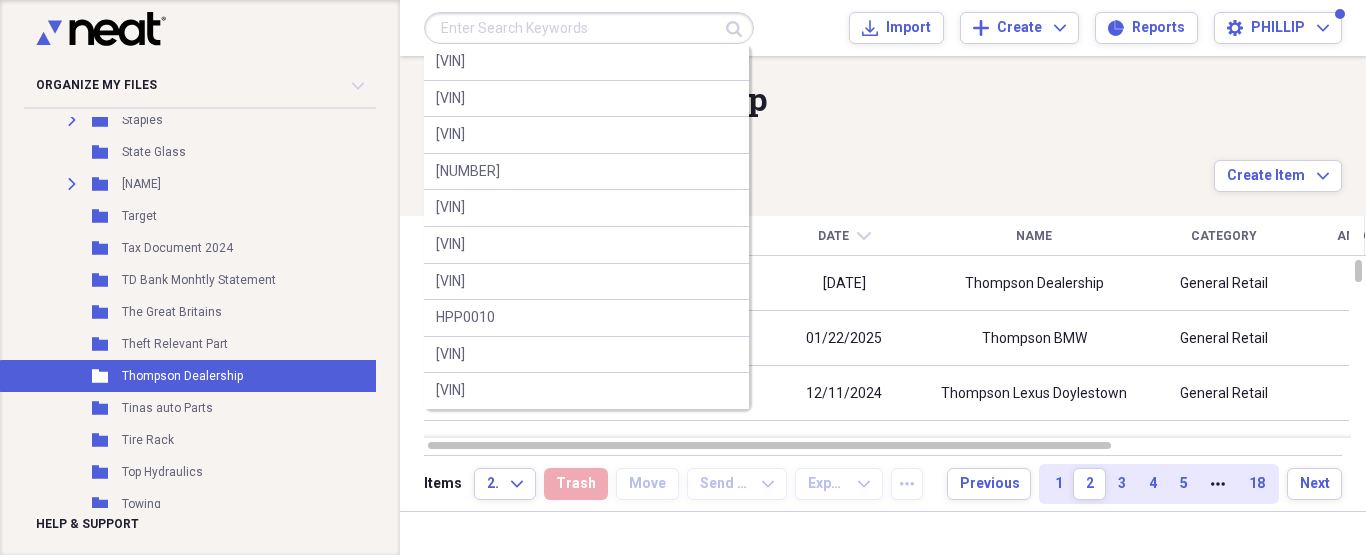 paste on "[VIN]" 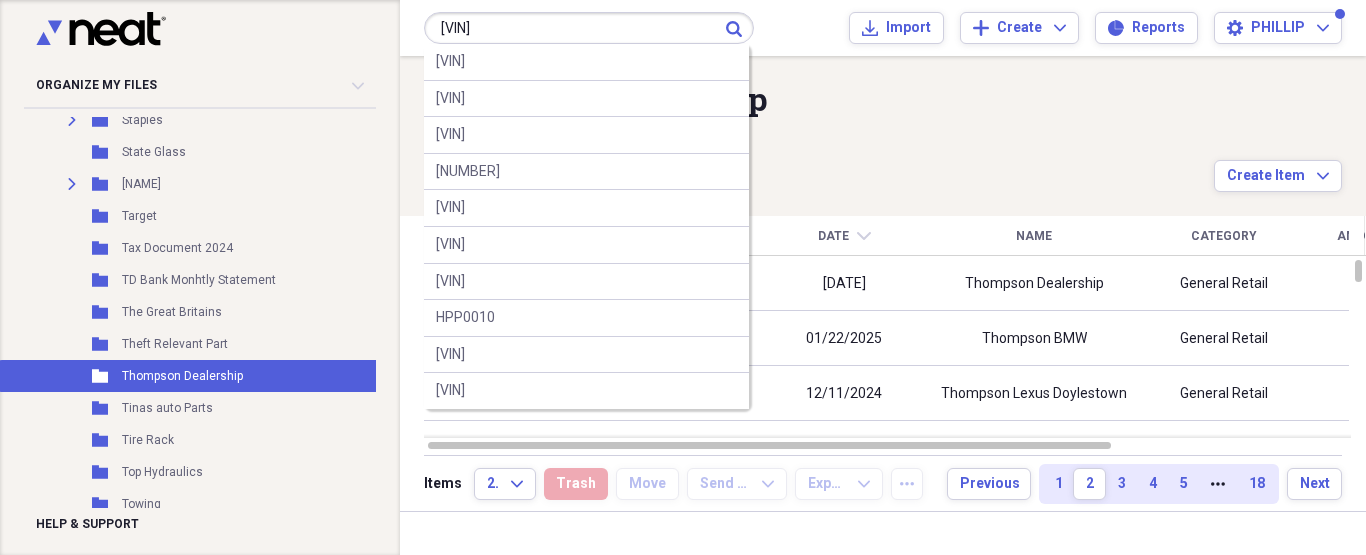 type on "[VIN]" 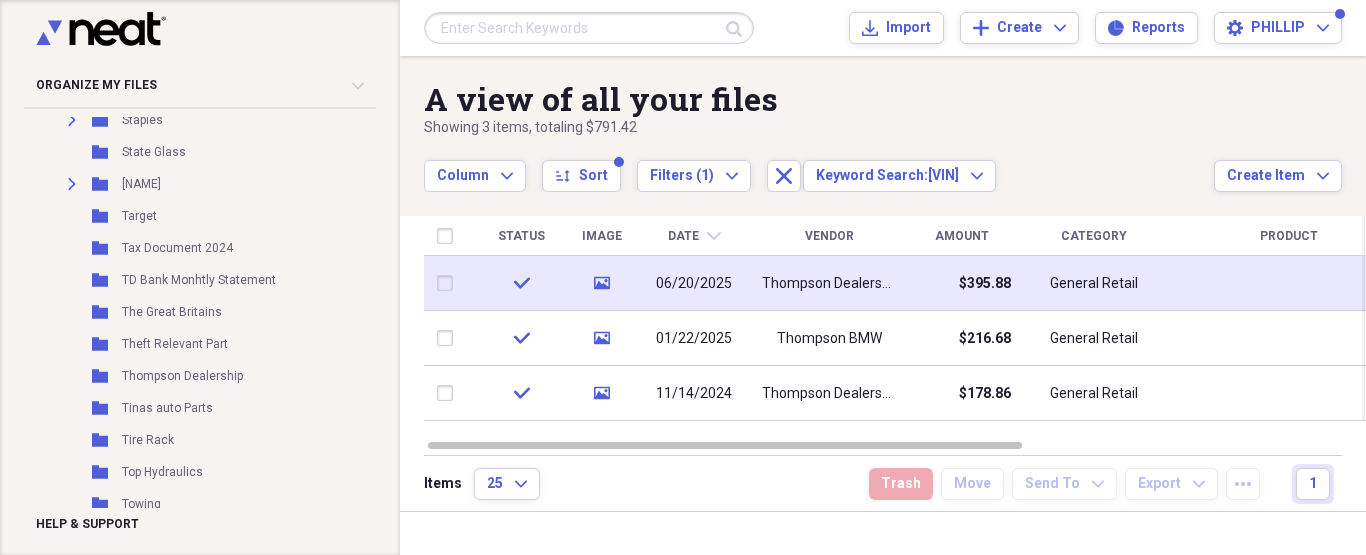 click on "$395.88" at bounding box center (961, 283) 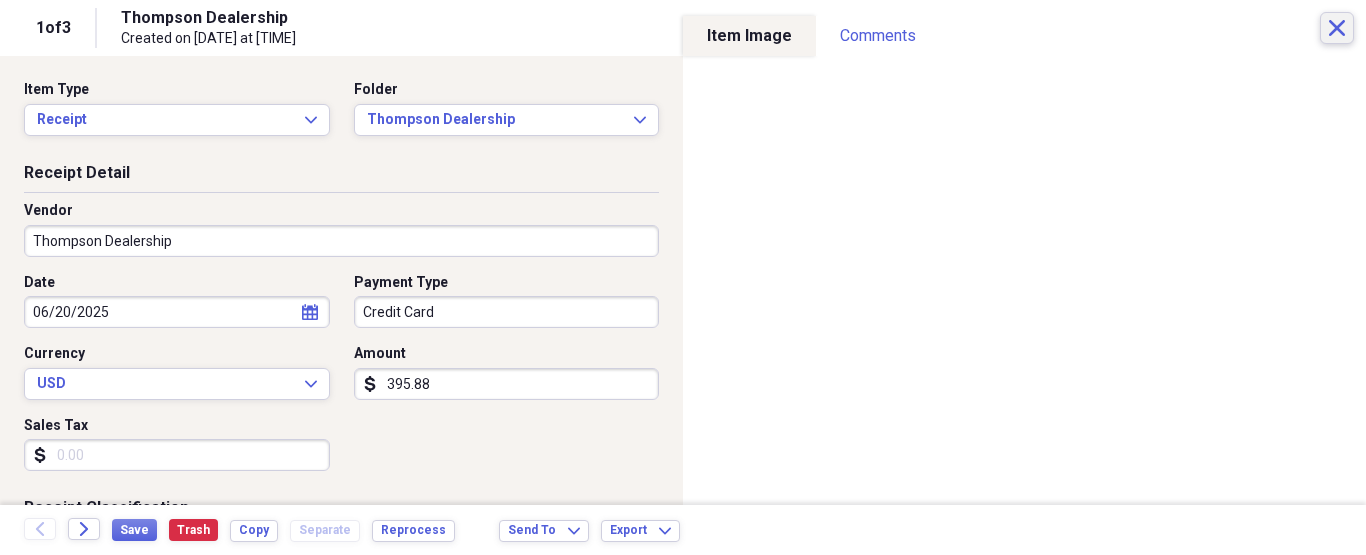 click on "Close" 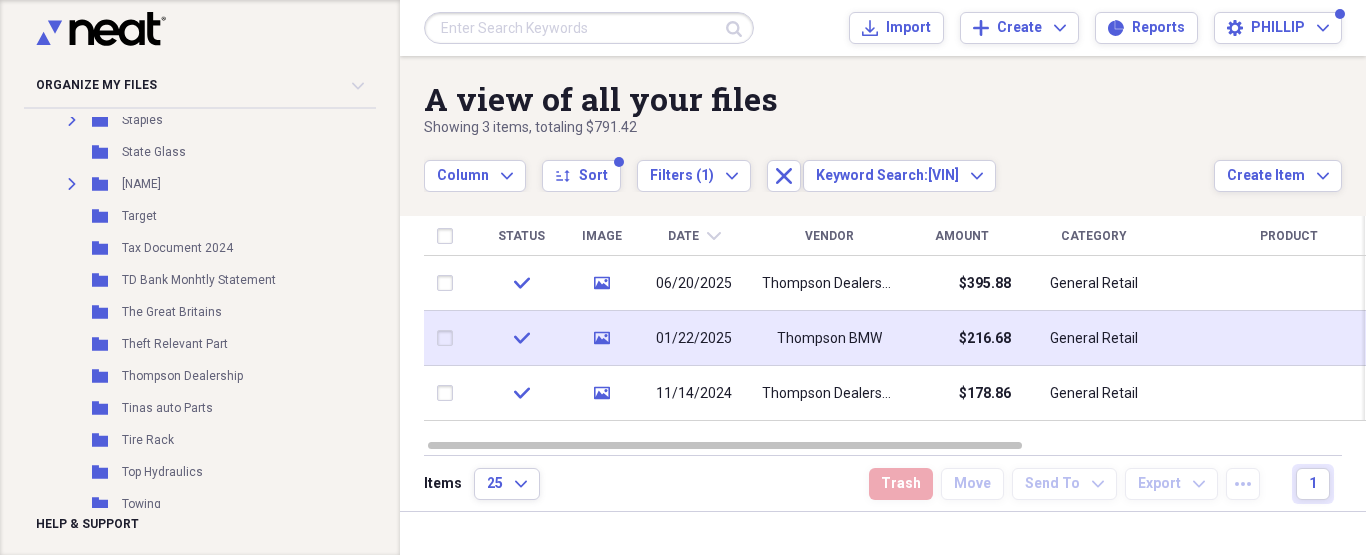 click on "General Retail" at bounding box center [1094, 338] 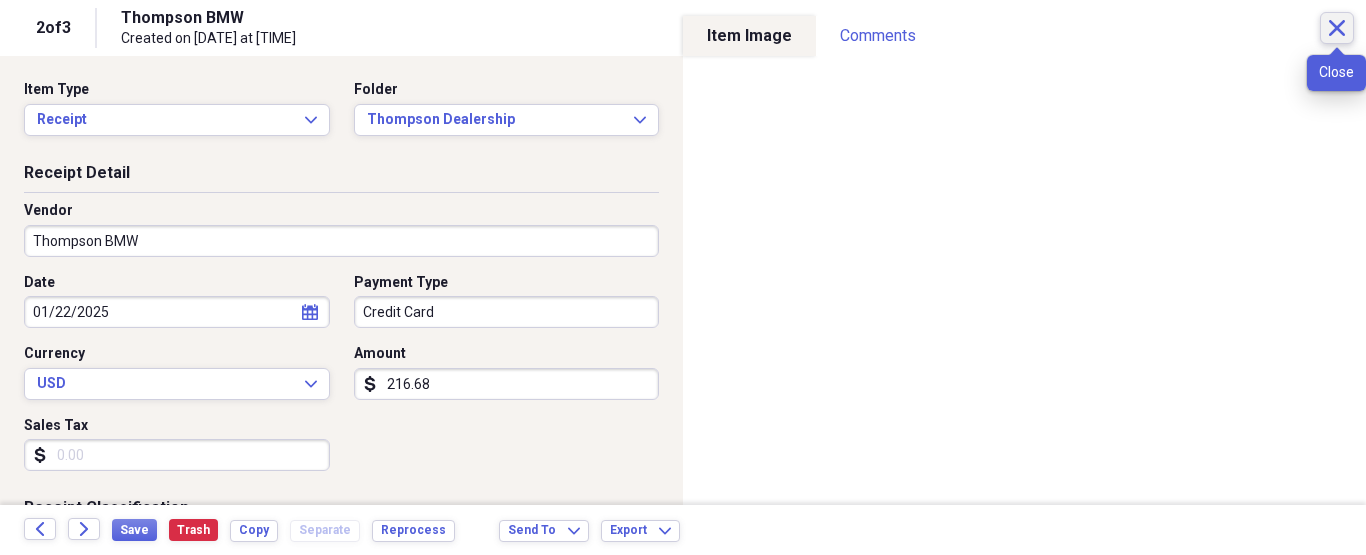 click 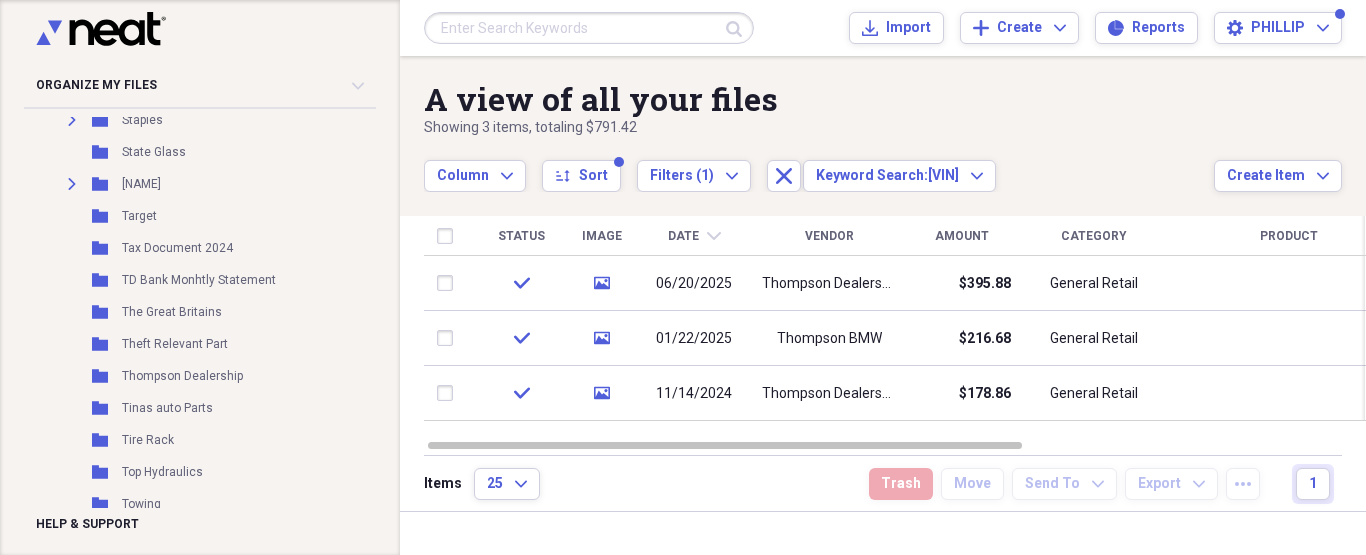click on "Organize My Files 12 Collapse" at bounding box center [200, 85] 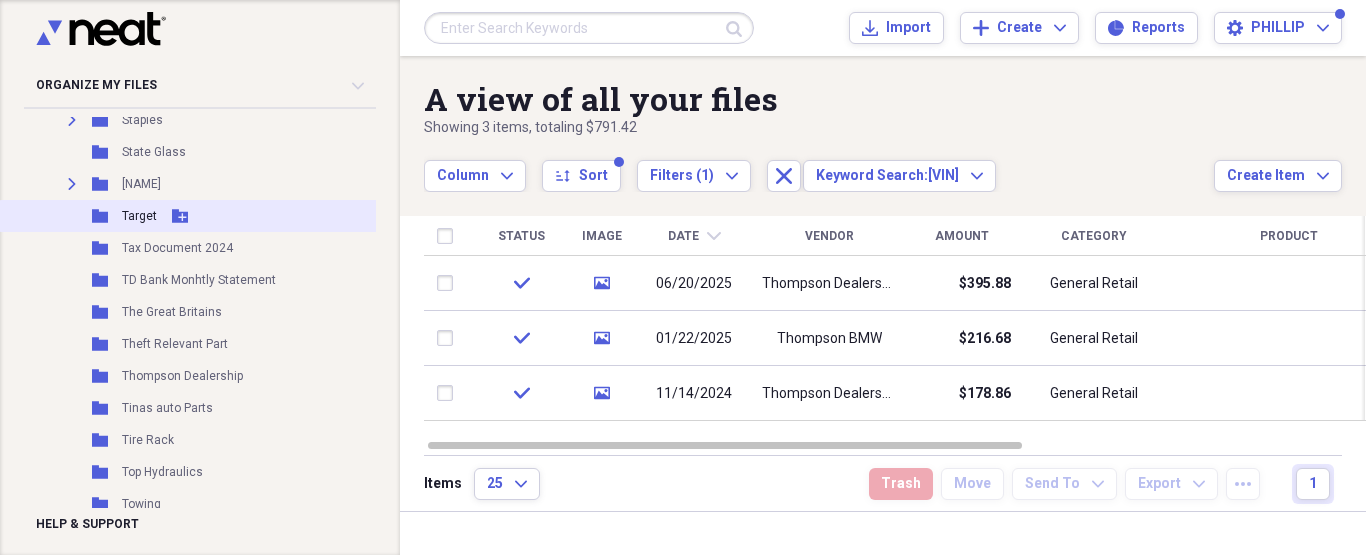 click on "Folder Target Add Folder" at bounding box center (205, 216) 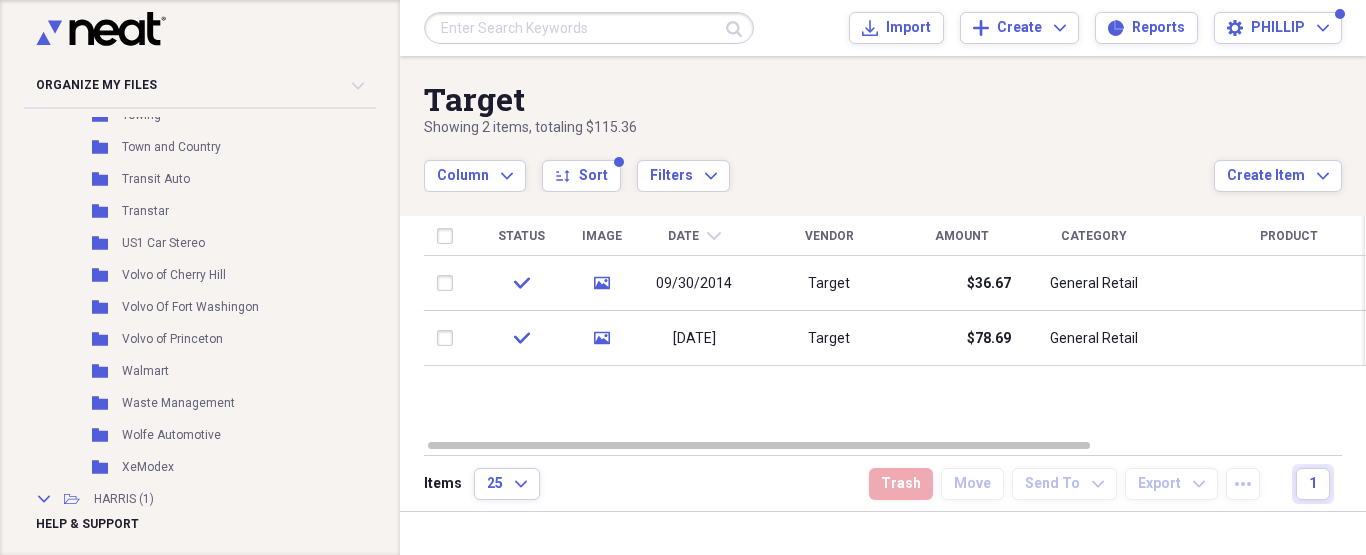 scroll, scrollTop: 5261, scrollLeft: 0, axis: vertical 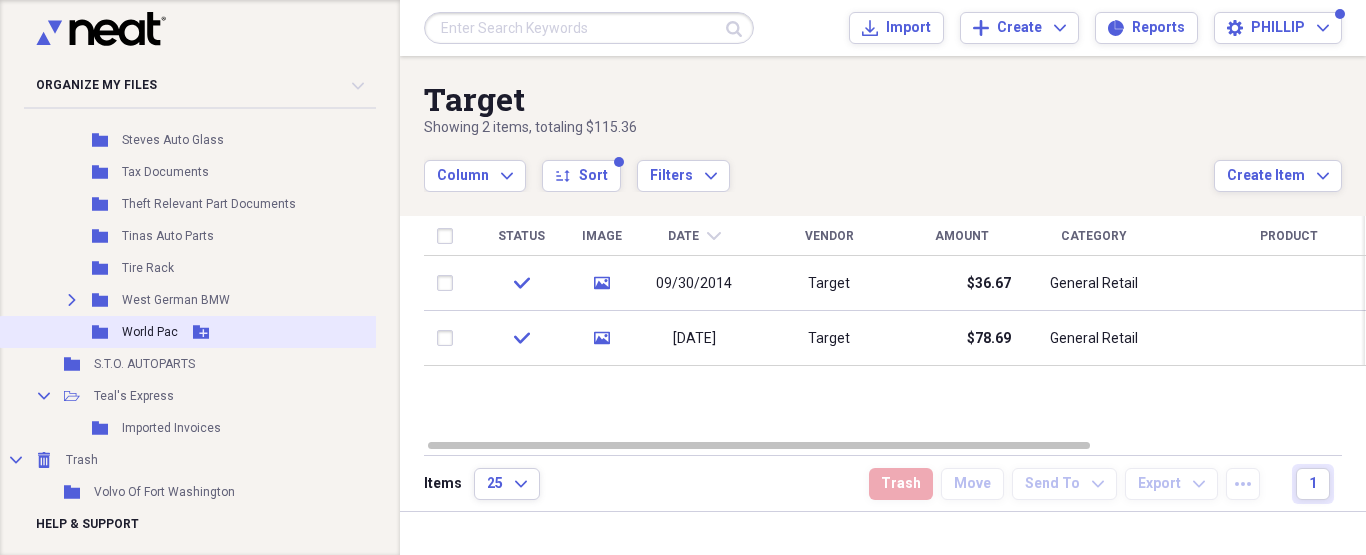 click on "World Pac" at bounding box center (150, 332) 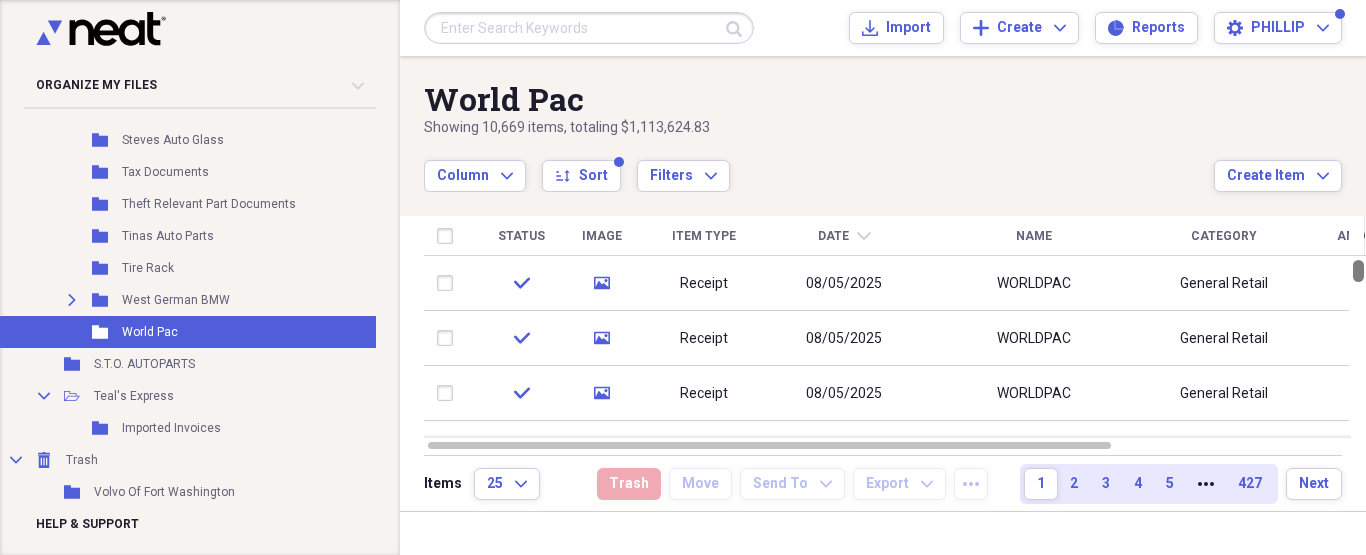 drag, startPoint x: 1360, startPoint y: 270, endPoint x: 1363, endPoint y: 166, distance: 104.04326 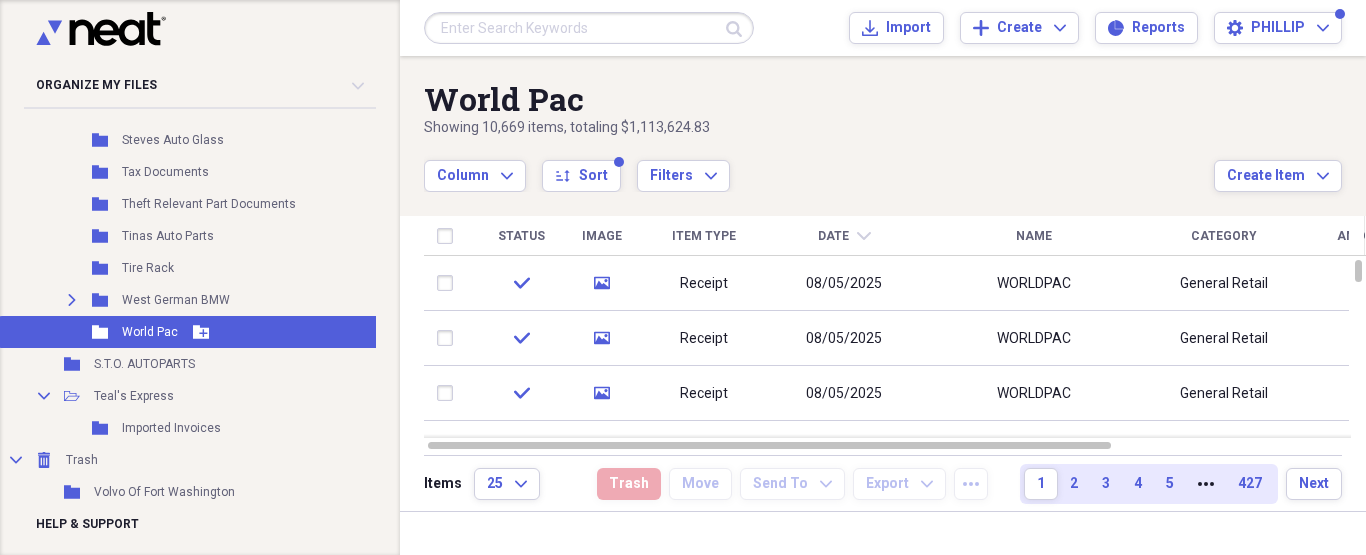 click on "World Pac" at bounding box center (150, 332) 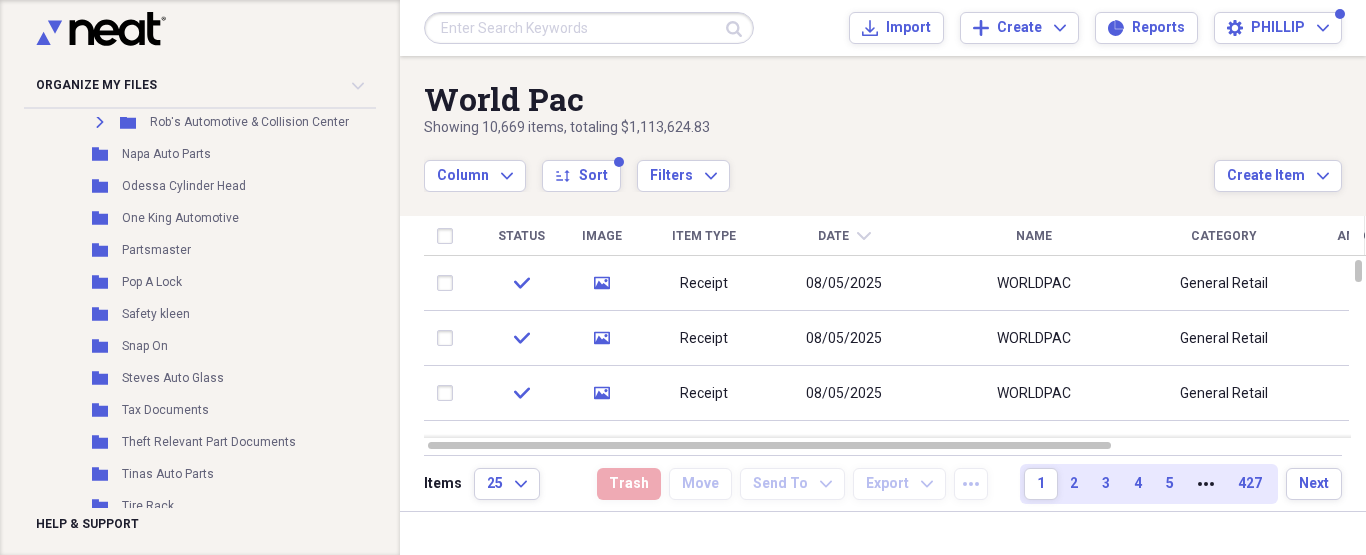 scroll, scrollTop: 6729, scrollLeft: 0, axis: vertical 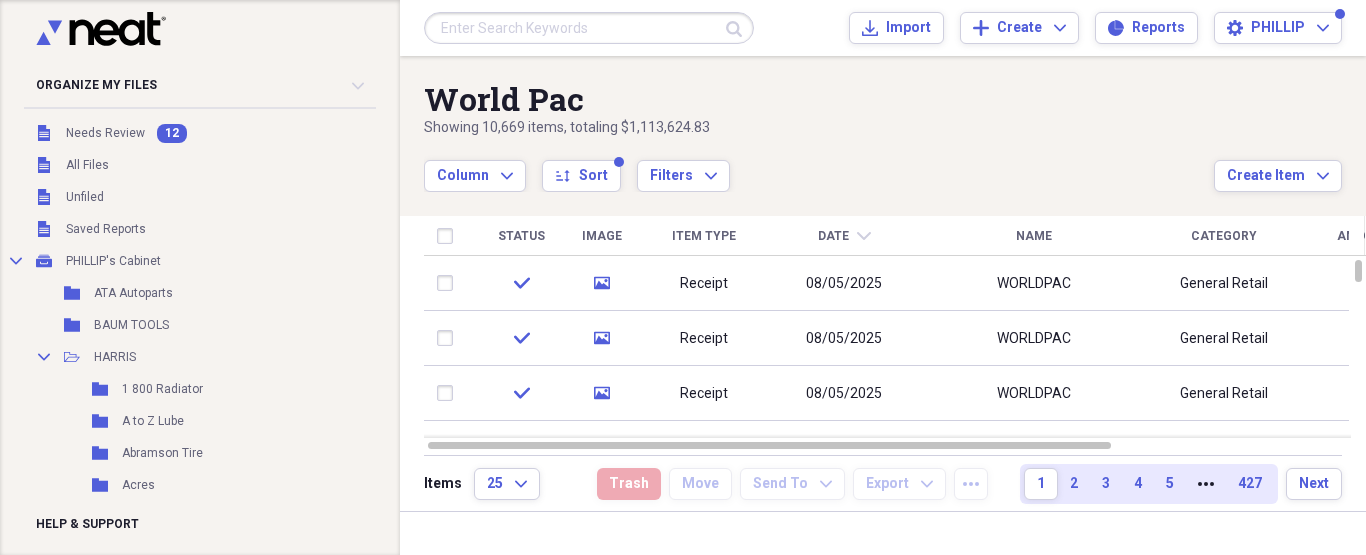 click on "Unfiled Needs Review 12" at bounding box center [205, 133] 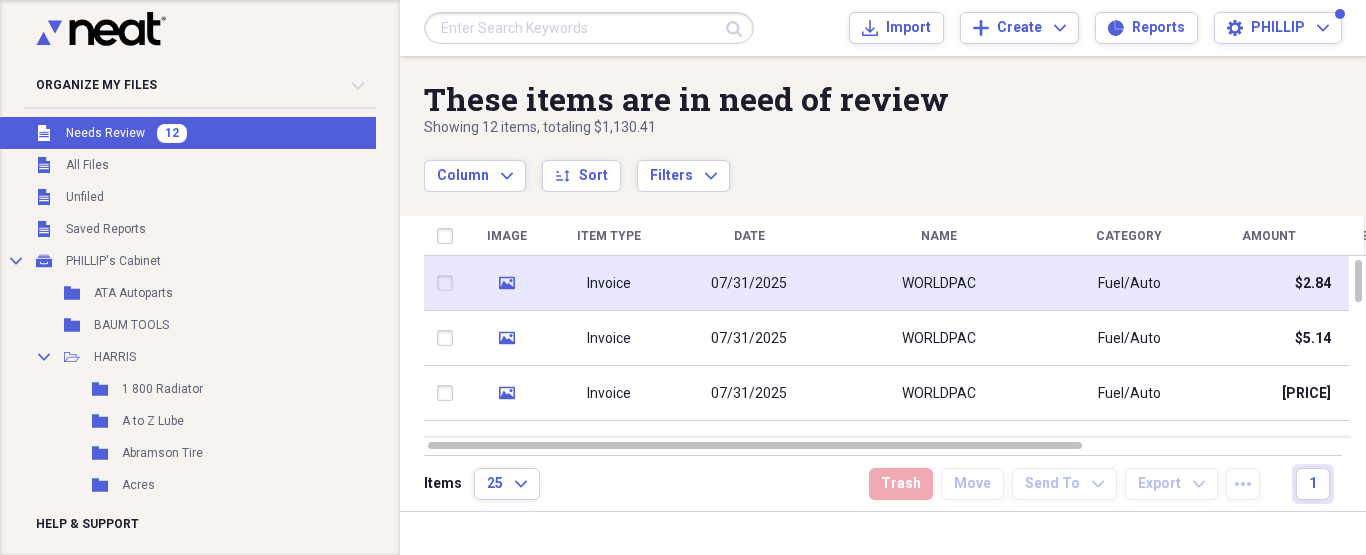 click on "WORLDPAC" at bounding box center [939, 283] 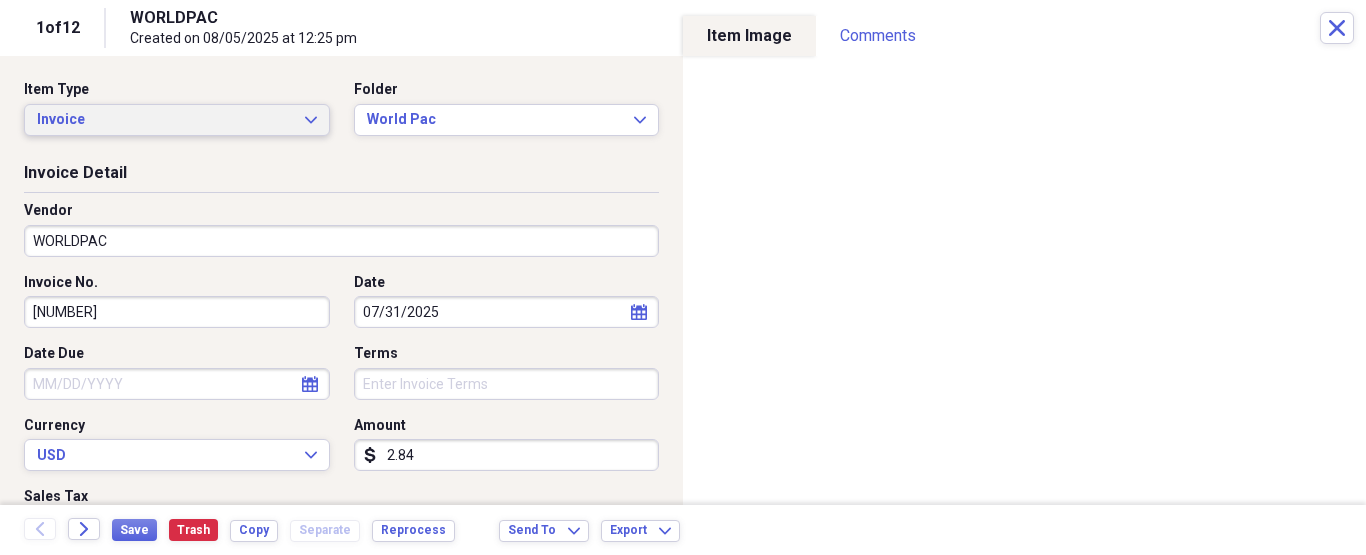 click on "Invoice" at bounding box center [165, 120] 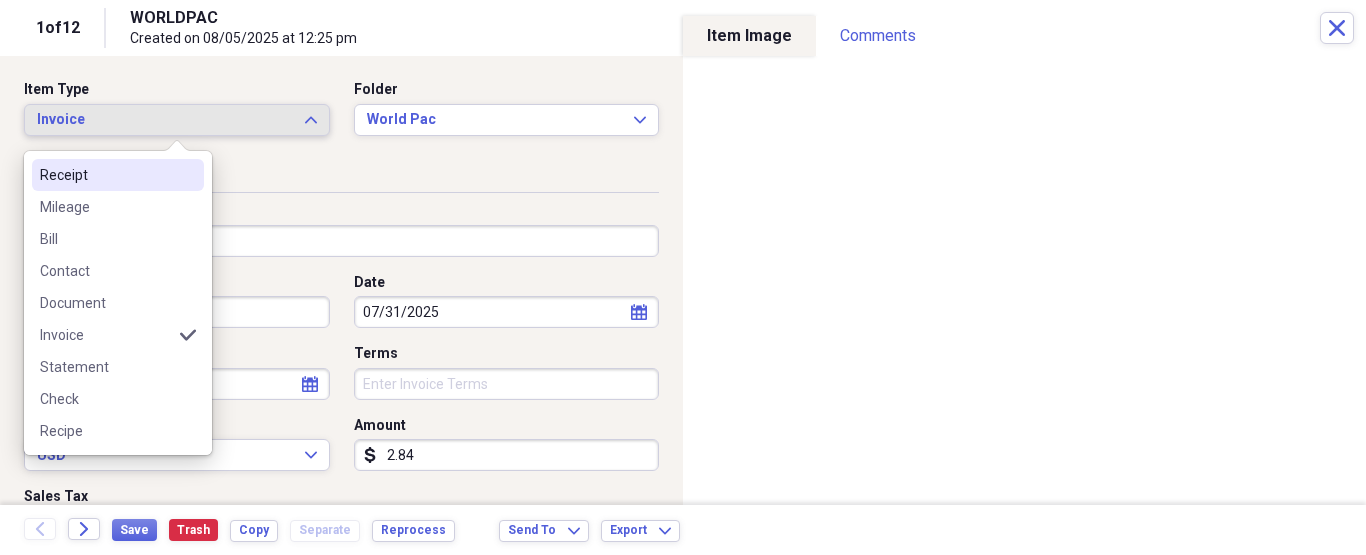 click on "Receipt" at bounding box center (106, 175) 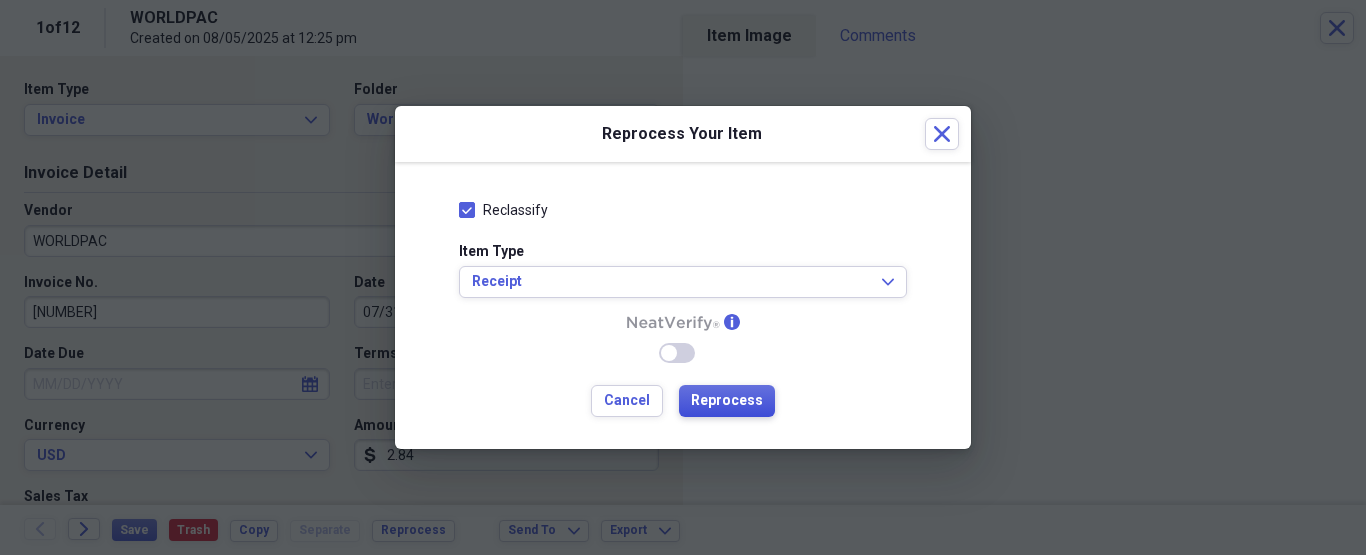 click on "Reprocess" at bounding box center [727, 401] 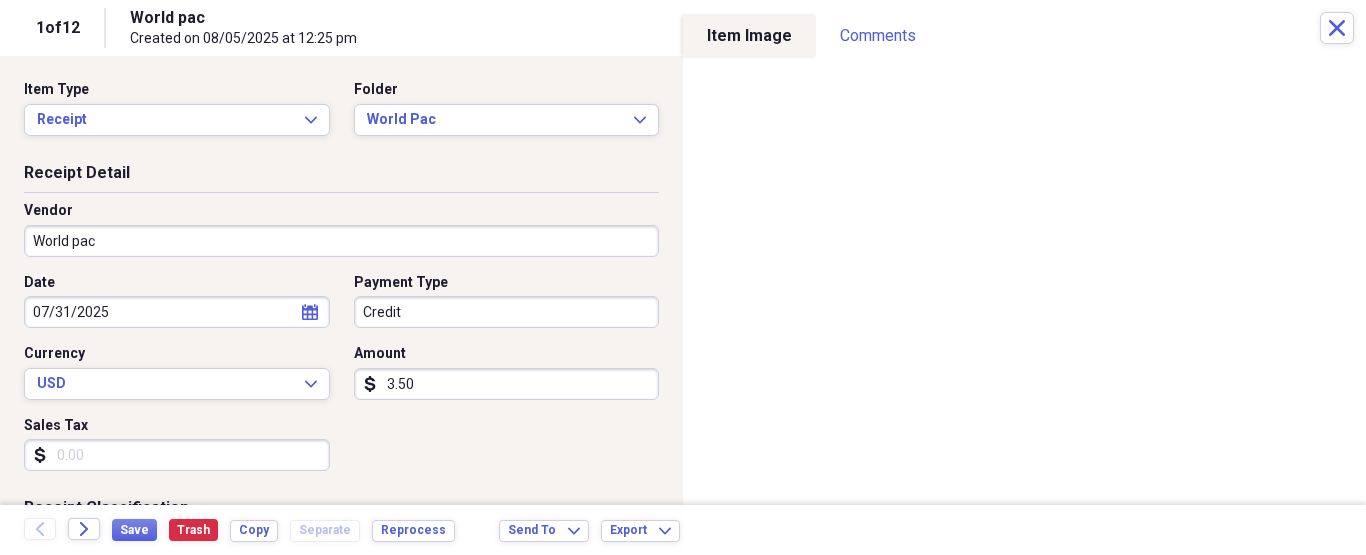 type on "World pac" 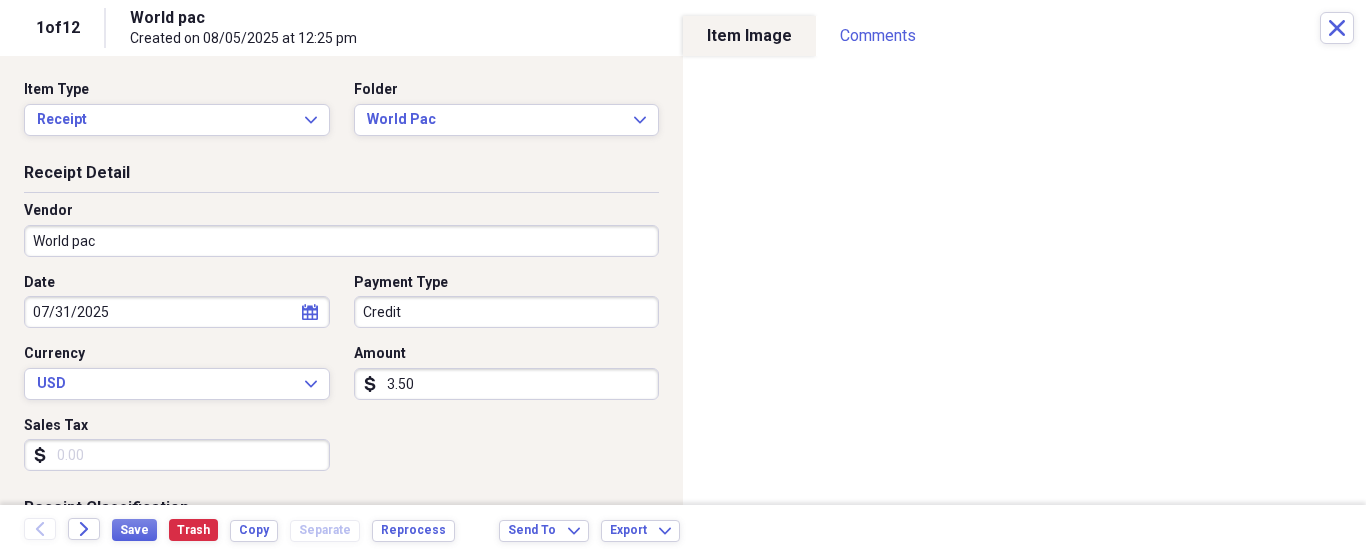 click on "Organize My Files 12 Collapse Unfiled Needs Review 12 Unfiled All Files Unfiled Unfiled Unfiled Saved Reports Collapse My Cabinet PHILLIP's Cabinet Add Folder Folder ATA Autoparts Add Folder Folder BAUM TOOLS Add Folder Collapse Open Folder HARRIS Add Folder Folder 1 800 Radiator Add Folder Folder A to Z Lube Add Folder Folder Abramson Tire Add Folder Folder Acres Add Folder Folder Advance Auto Parts Add Folder Folder AGA Tools Add Folder Folder Air Gas Add Folder Folder All Star Auto Lights Add Folder Folder Allen Tire Add Folder Folder Als Auto Add Folder Folder Angel body shop Add Folder Folder Aramark Add Folder Folder Aston Martin Add Folder Folder Audi Devon Add Folder Folder Autoshop Express Add Folder Folder AutoZone Add Folder Folder Barbera Autoland Add Folder Folder BAVARIAN Add Folder Folder BBA Remanufacturing Add Folder Folder Best Buy Add Folder Folder Biello Auto Parts Add Folder Folder Blatt Tire Add Folder Folder Bonehead Performance Add Folder Folder Bucks County Used Auto Parts Add Folder" at bounding box center [683, 277] 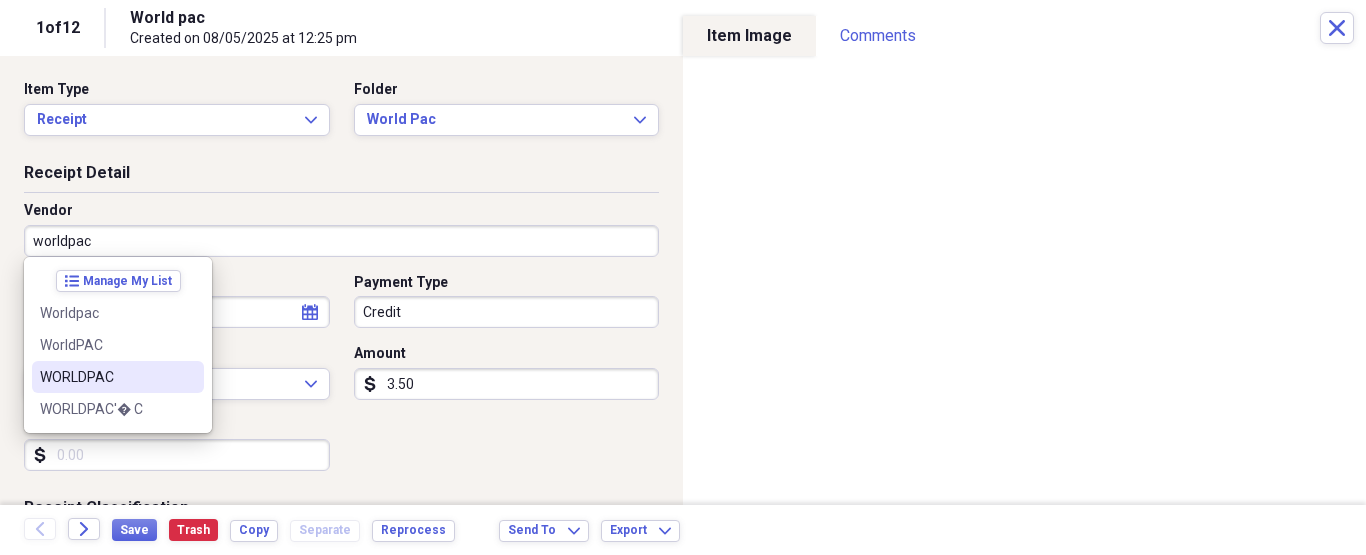click on "WORLDPAC" at bounding box center [118, 377] 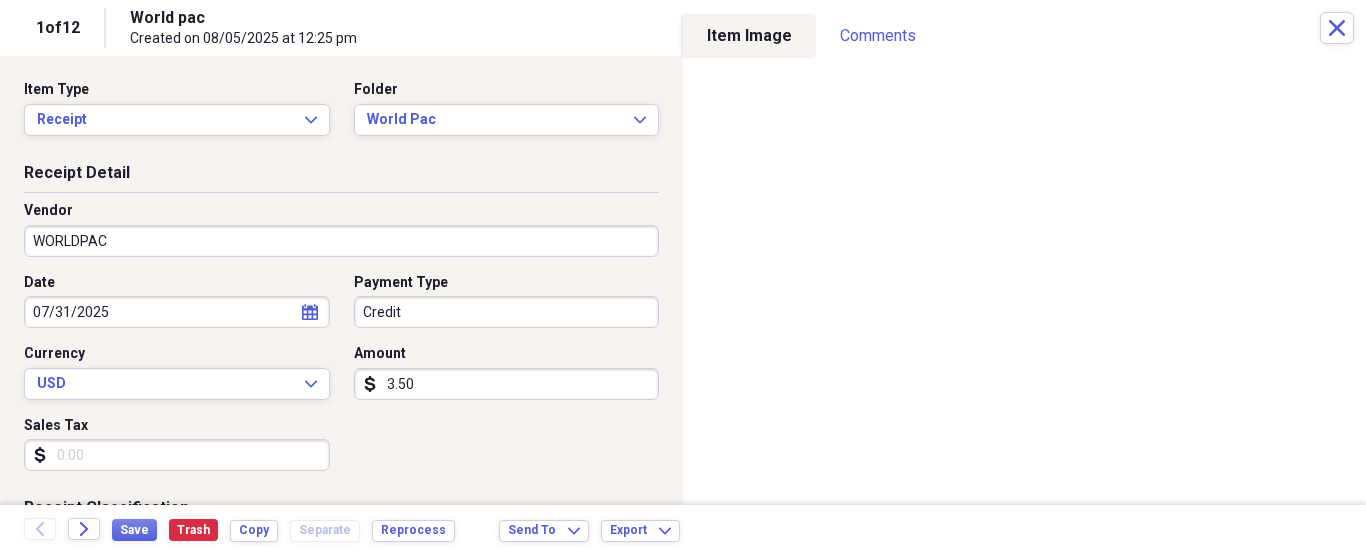 type on "Fuel/Auto" 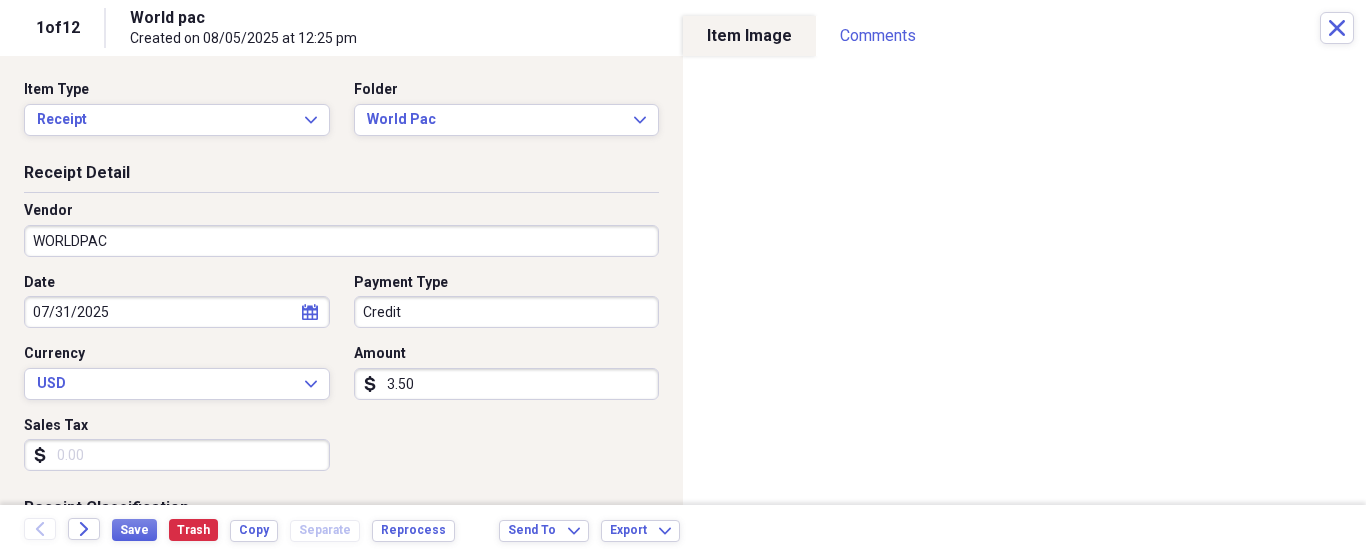 click on "Organize My Files 12 Collapse Unfiled Needs Review 12 Unfiled All Files Unfiled Unfiled Unfiled Saved Reports Collapse My Cabinet PHILLIP's Cabinet Add Folder Folder ATA Autoparts Add Folder Folder BAUM TOOLS Add Folder Collapse Open Folder HARRIS Add Folder Folder 1 800 Radiator Add Folder Folder A to Z Lube Add Folder Folder Abramson Tire Add Folder Folder Acres Add Folder Folder Advance Auto Parts Add Folder Folder AGA Tools Add Folder Folder Air Gas Add Folder Folder All Star Auto Lights Add Folder Folder Allen Tire Add Folder Folder Als Auto Add Folder Folder Angel body shop Add Folder Folder Aramark Add Folder Folder Aston Martin Add Folder Folder Audi Devon Add Folder Folder Autoshop Express Add Folder Folder AutoZone Add Folder Folder Barbera Autoland Add Folder Folder BAVARIAN Add Folder Folder BBA Remanufacturing Add Folder Folder Best Buy Add Folder Folder Biello Auto Parts Add Folder Folder Blatt Tire Add Folder Folder Bonehead Performance Add Folder Folder Bucks County Used Auto Parts Add Folder" at bounding box center [683, 277] 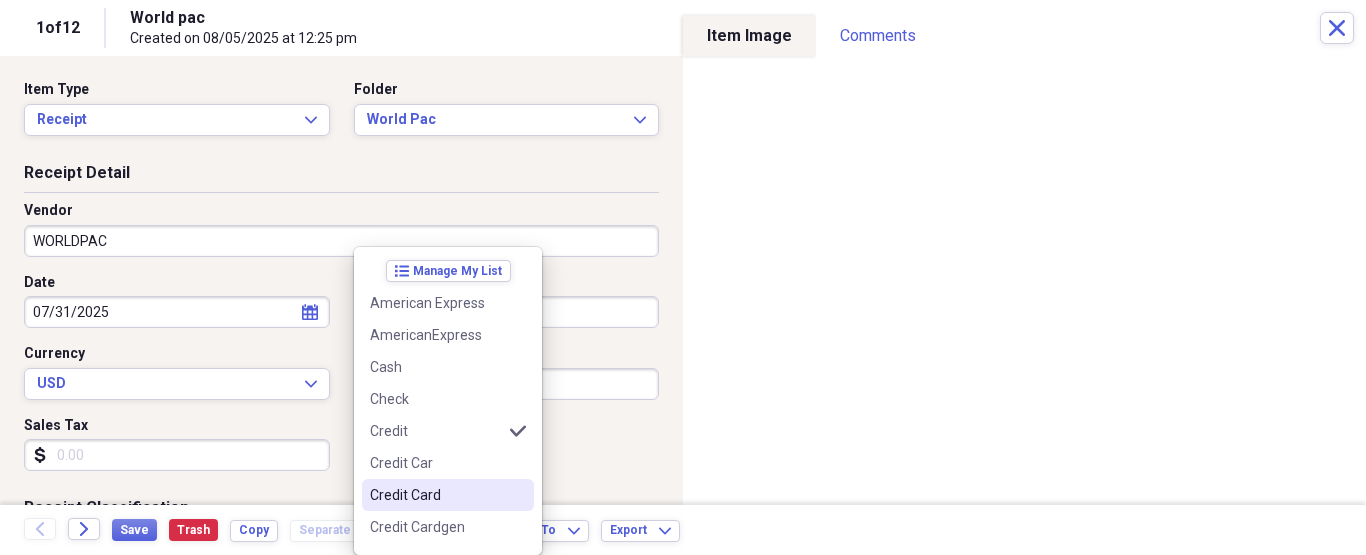 click on "Credit Card" at bounding box center (436, 495) 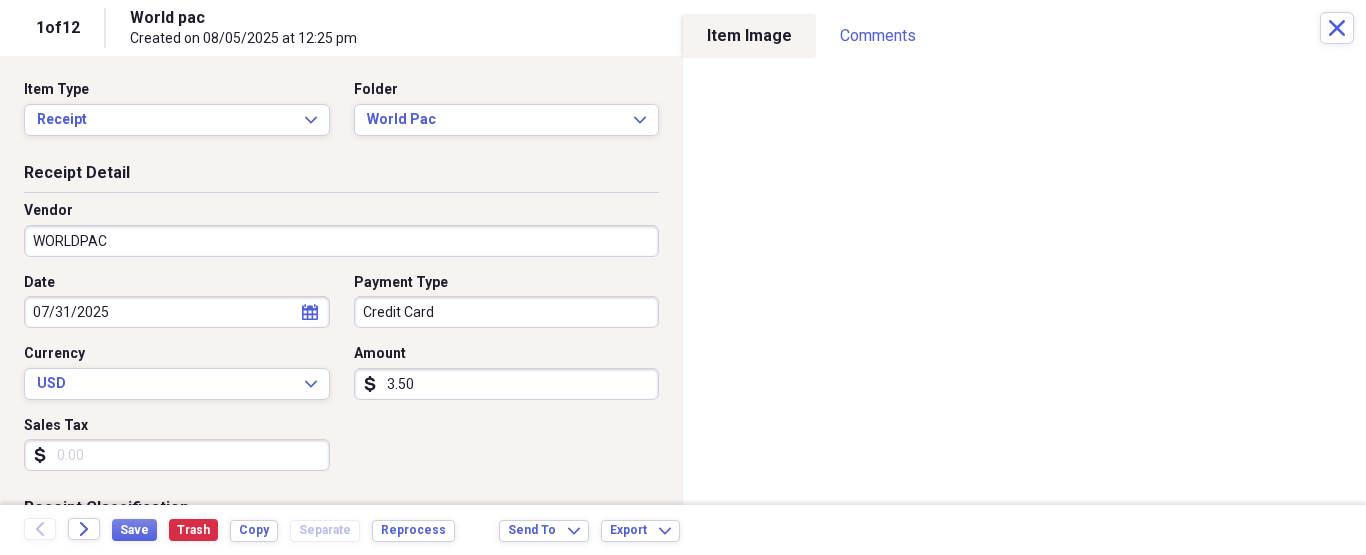 click on "3.50" at bounding box center [507, 384] 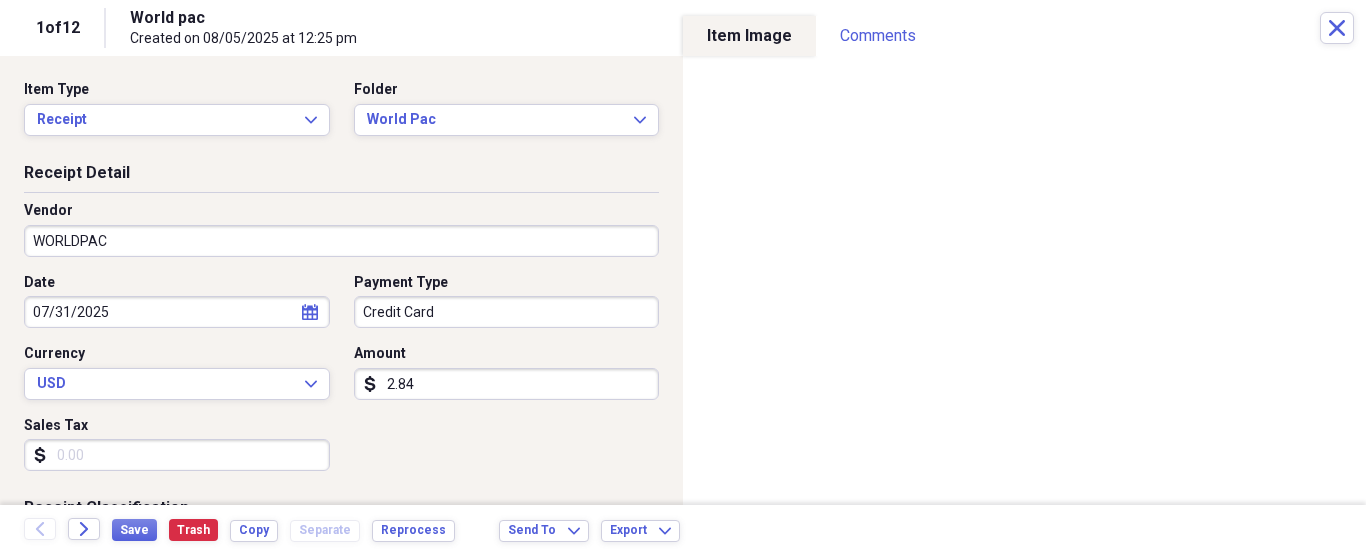 type on "2.84" 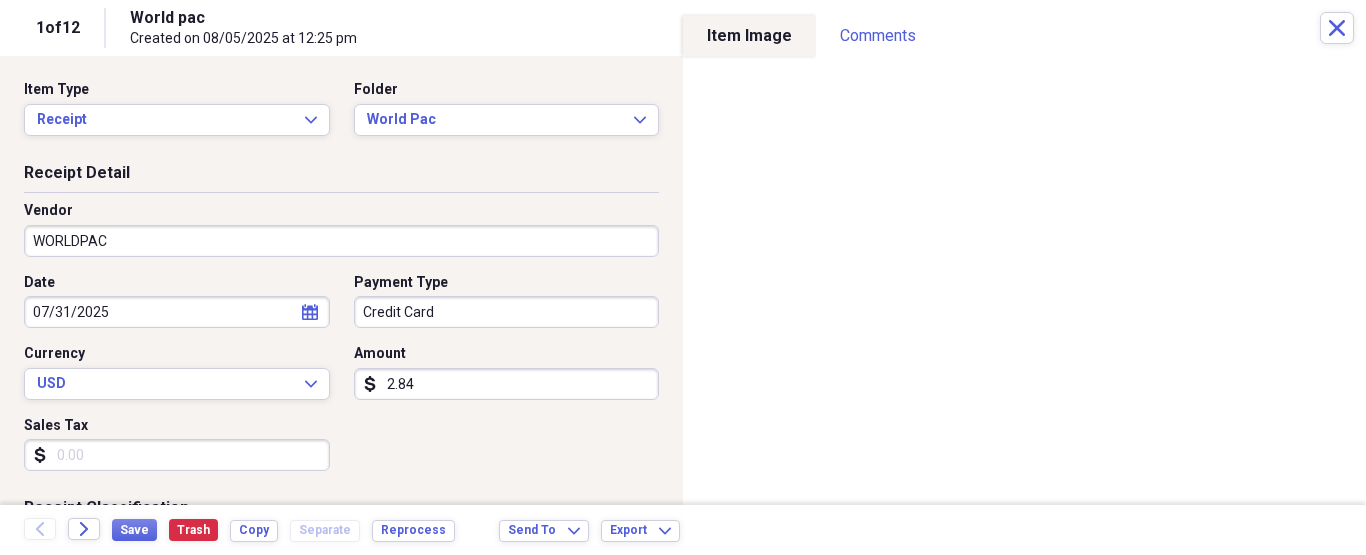 scroll, scrollTop: 272, scrollLeft: 0, axis: vertical 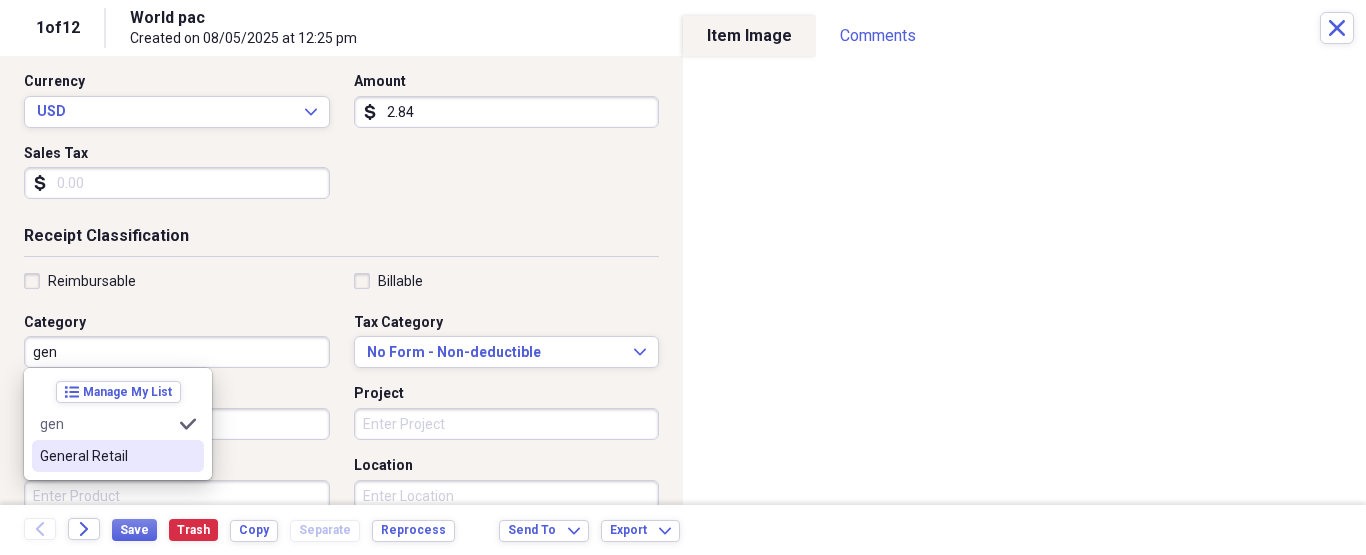 click on "General Retail" at bounding box center [118, 456] 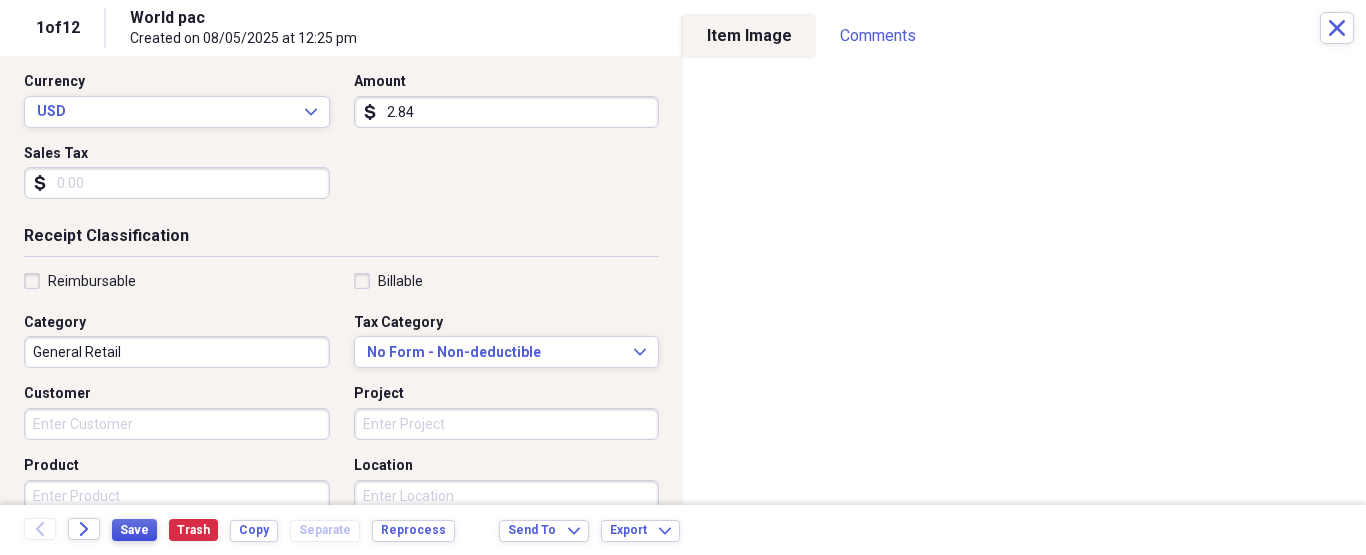 click on "Save" at bounding box center (134, 530) 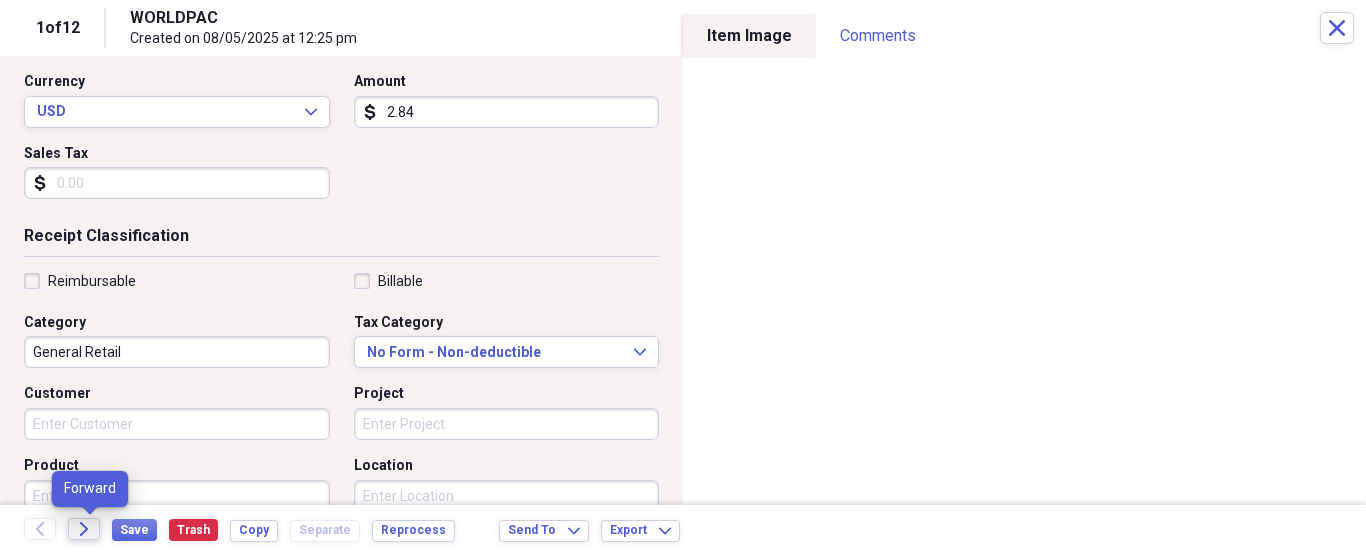click on "Forward" at bounding box center (84, 529) 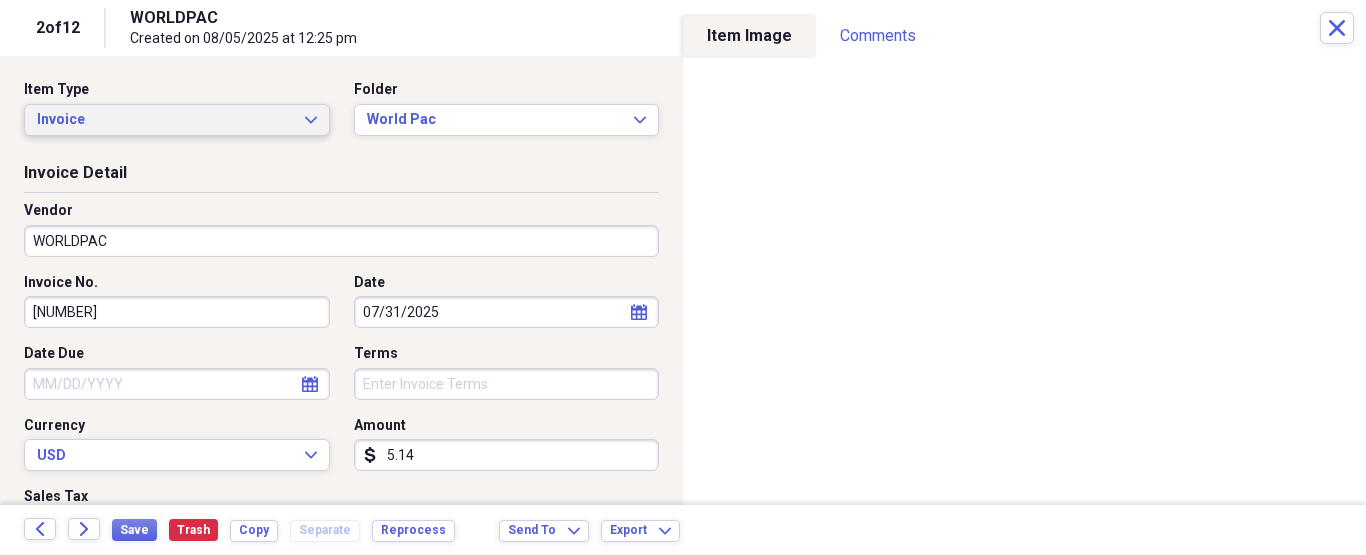 click on "Invoice" at bounding box center (165, 120) 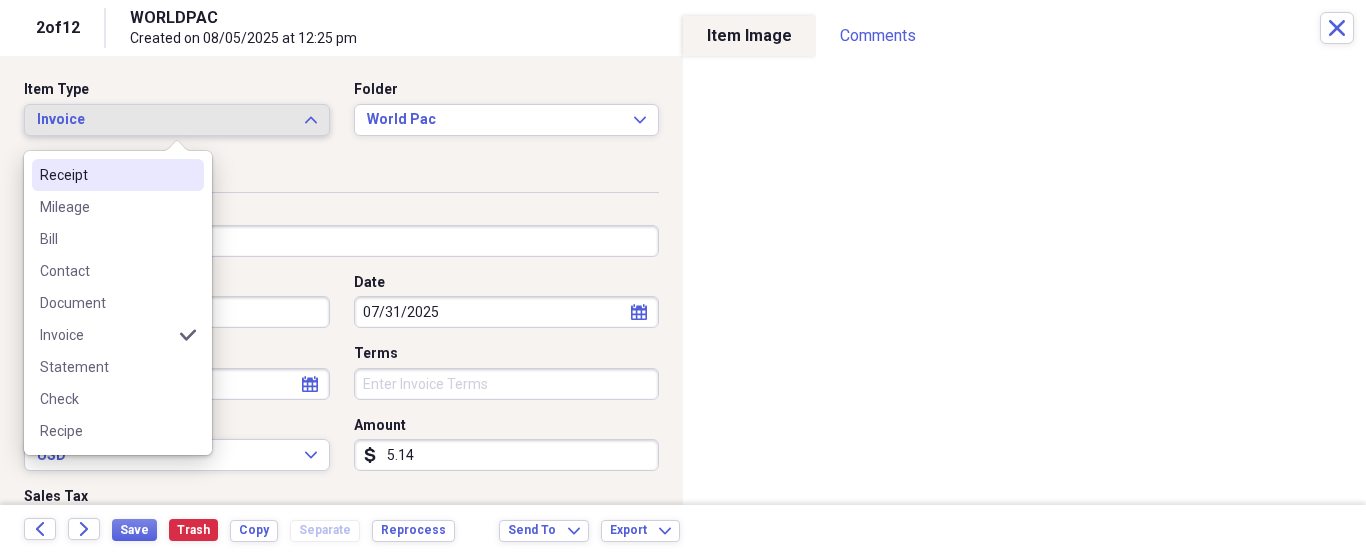 click on "Receipt" at bounding box center [118, 175] 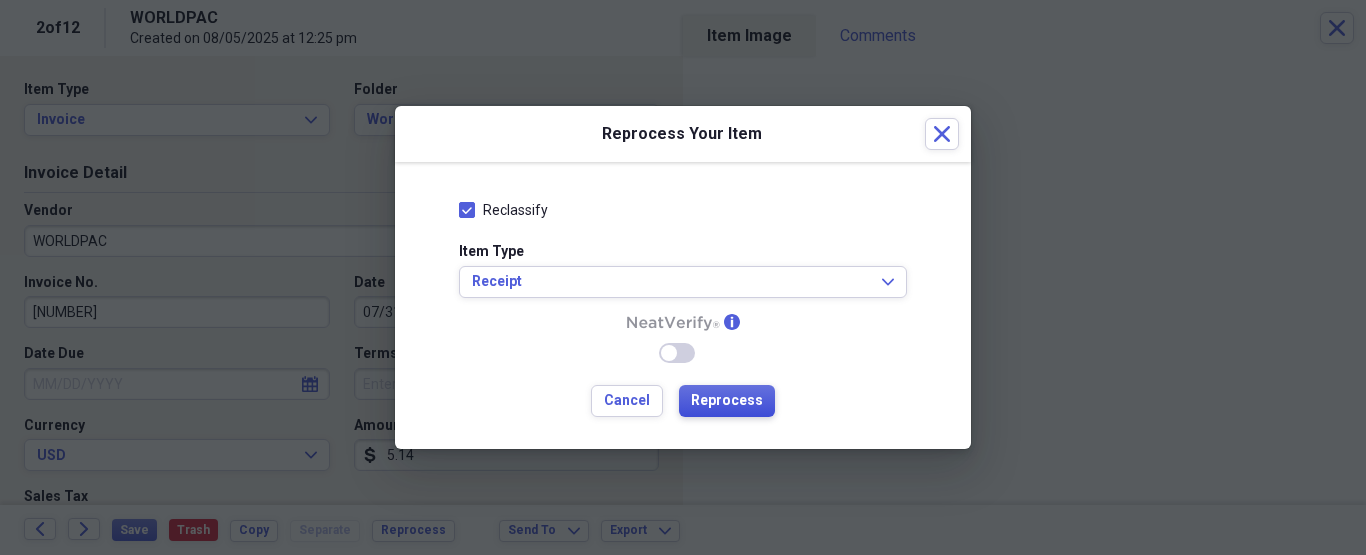 click on "Reprocess" at bounding box center (727, 401) 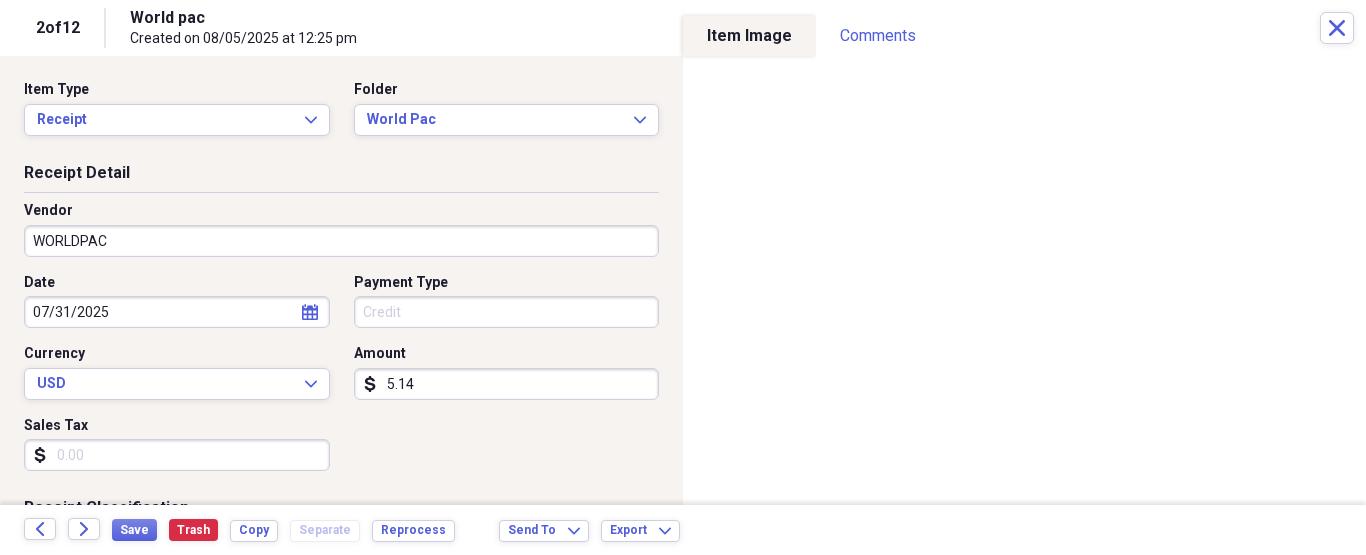 type on "World pac" 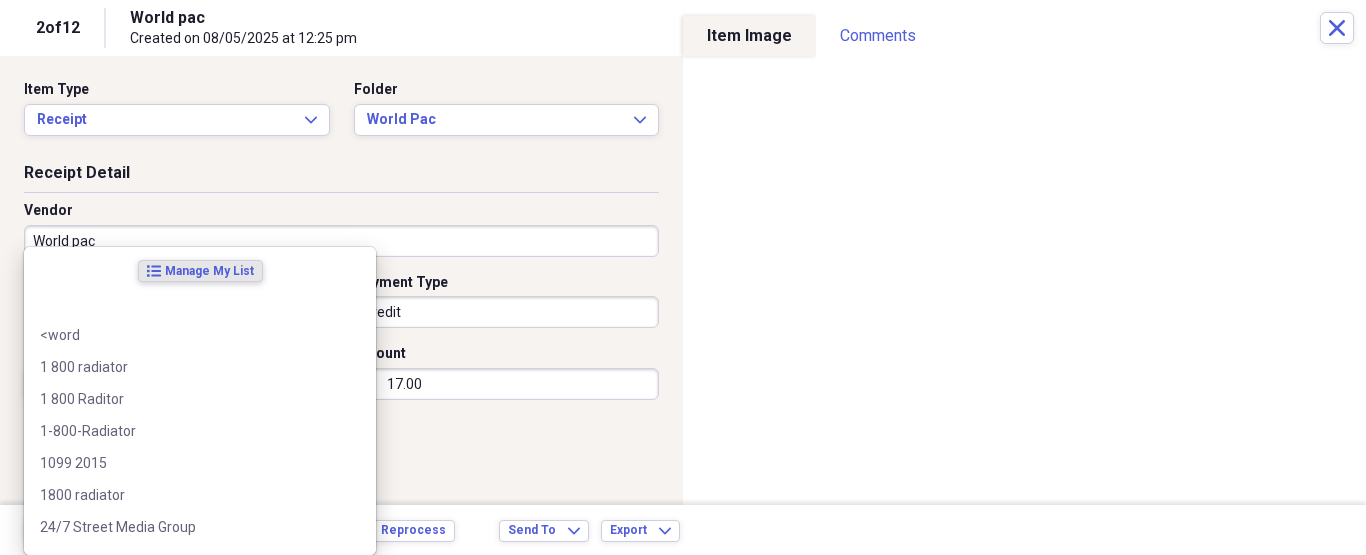 click on "Organize My Files 11 Collapse Unfiled Needs Review 11 Unfiled All Files Unfiled Unfiled Unfiled Saved Reports Collapse My Cabinet [NAME]'s Cabinet Add Folder Folder ATA Autoparts Add Folder Folder BAUM TOOLS Add Folder Collapse Open Folder HARRIS Add Folder Folder 1 800 Radiator Add Folder Folder A to Z Lube Add Folder Folder Abramson Tire Add Folder Folder Acres Add Folder Folder Advance Auto Parts Add Folder Folder AGA Tools Add Folder Folder Air Gas Add Folder Folder All Star Auto Lights Add Folder Folder Allen Tire Add Folder Folder Als Auto Add Folder Folder Angel body shop Add Folder Folder Aramark Add Folder Folder Aston Martin Add Folder Folder Audi Devon Add Folder Folder Autoshop Express Add Folder Folder AutoZone Add Folder Folder Barbera Autoland Add Folder Folder BAVARIAN Add Folder Folder BBA Remanufacturing Add Folder Folder Best Buy Add Folder Folder Biello Auto Parts Add Folder Folder Blatt Tire Add Folder Folder Bonehead Performance Add Folder Folder Bucks County Used Auto Parts Add Folder" at bounding box center [683, 277] 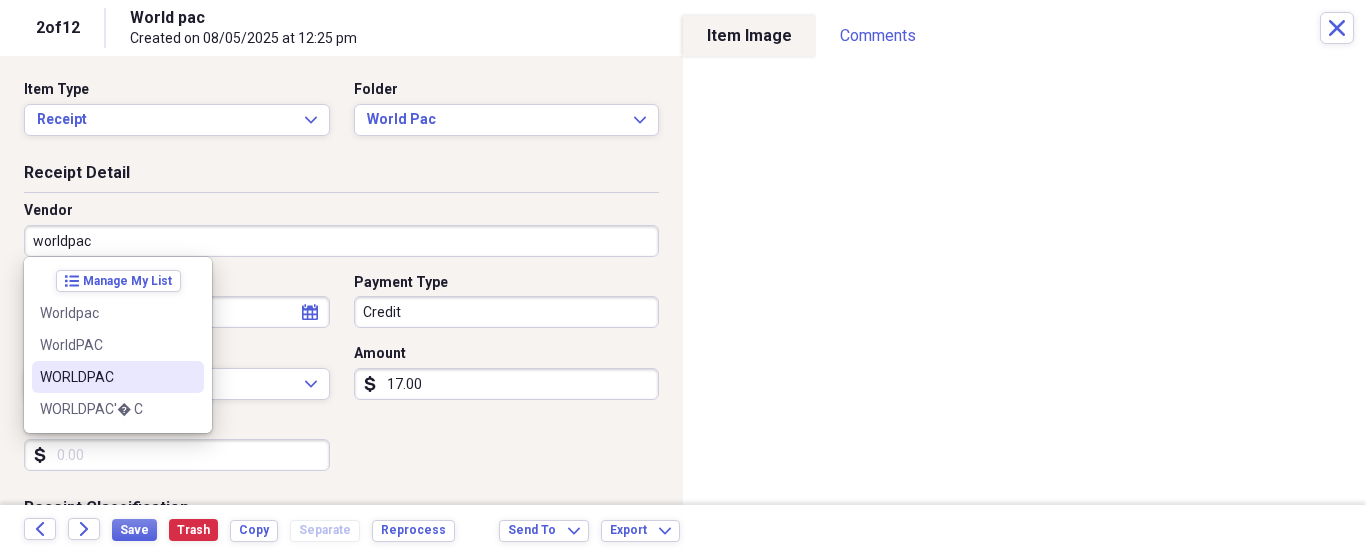 click on "WORLDPAC" at bounding box center (118, 377) 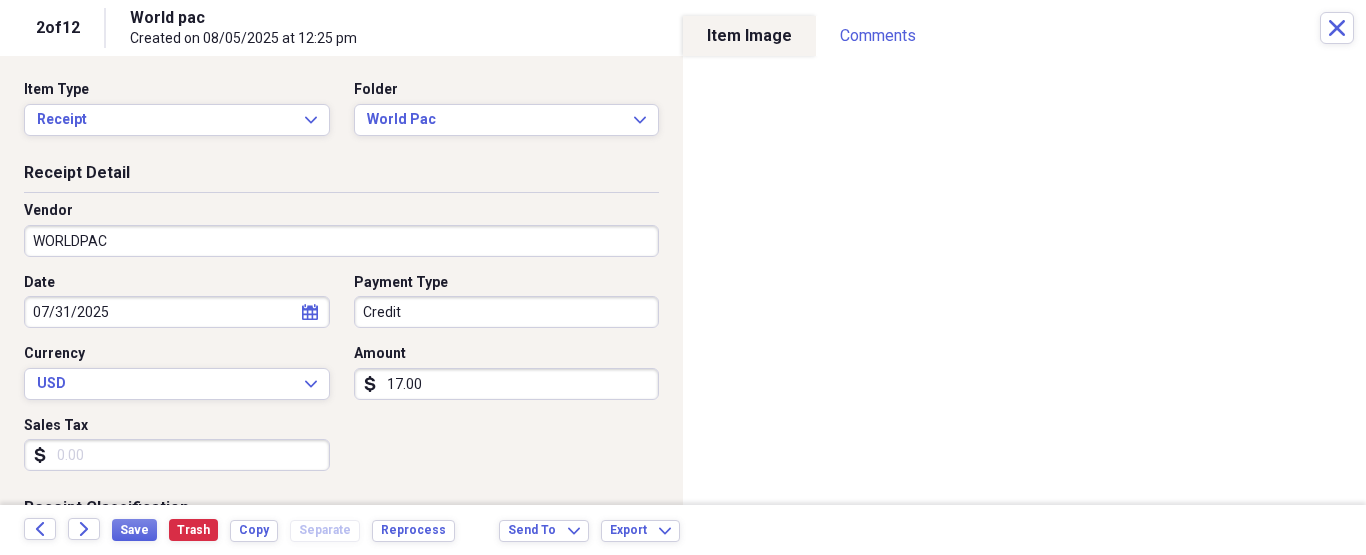 type on "Fuel/Auto" 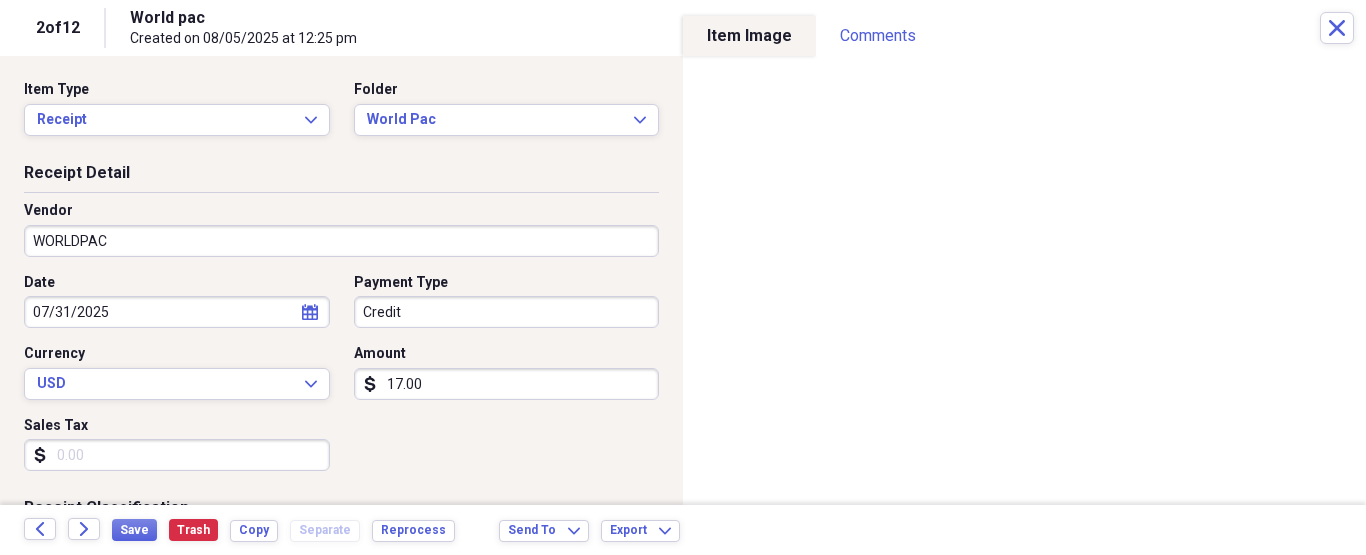 click on "Organize My Files 11 Collapse Unfiled Needs Review 11 Unfiled All Files Unfiled Unfiled Unfiled Saved Reports Collapse My Cabinet [NAME]'s Cabinet Add Folder Folder ATA Autoparts Add Folder Folder BAUM TOOLS Add Folder Collapse Open Folder HARRIS Add Folder Folder 1 800 Radiator Add Folder Folder A to Z Lube Add Folder Folder Abramson Tire Add Folder Folder Acres Add Folder Folder Advance Auto Parts Add Folder Folder AGA Tools Add Folder Folder Air Gas Add Folder Folder All Star Auto Lights Add Folder Folder Allen Tire Add Folder Folder Als Auto Add Folder Folder Angel body shop Add Folder Folder Aramark Add Folder Folder Aston Martin Add Folder Folder Audi Devon Add Folder Folder Autoshop Express Add Folder Folder AutoZone Add Folder Folder Barbera Autoland Add Folder Folder BAVARIAN Add Folder Folder BBA Remanufacturing Add Folder Folder Best Buy Add Folder Folder Biello Auto Parts Add Folder Folder Blatt Tire Add Folder Folder Bonehead Performance Add Folder Folder Bucks County Used Auto Parts Add Folder" at bounding box center (683, 277) 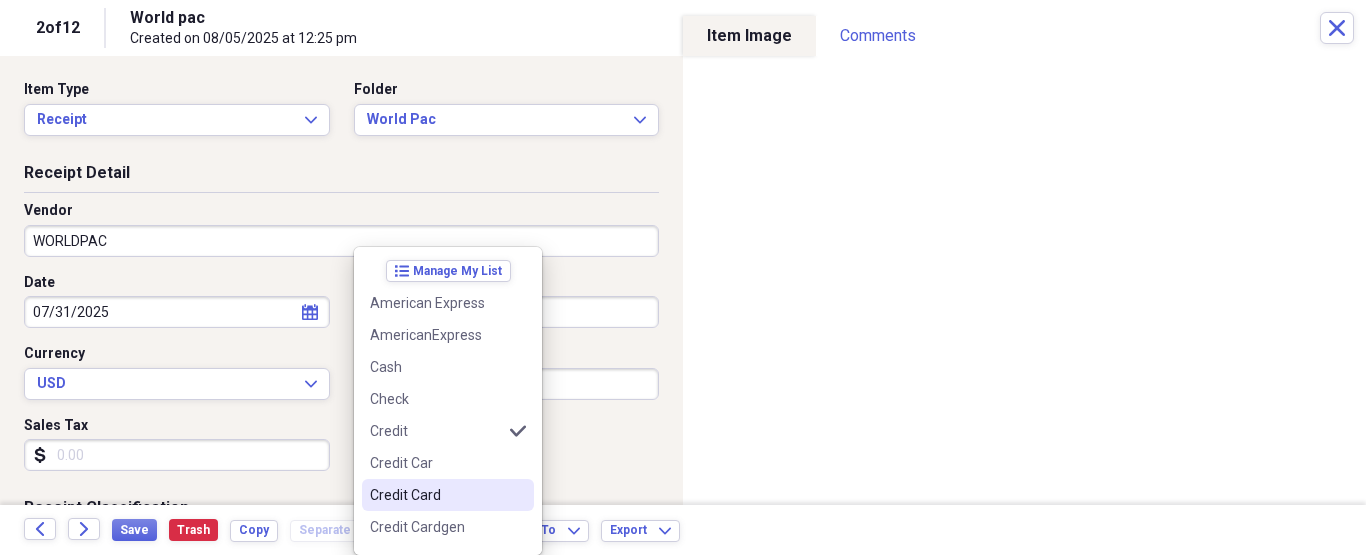 click on "Credit Card" at bounding box center [436, 495] 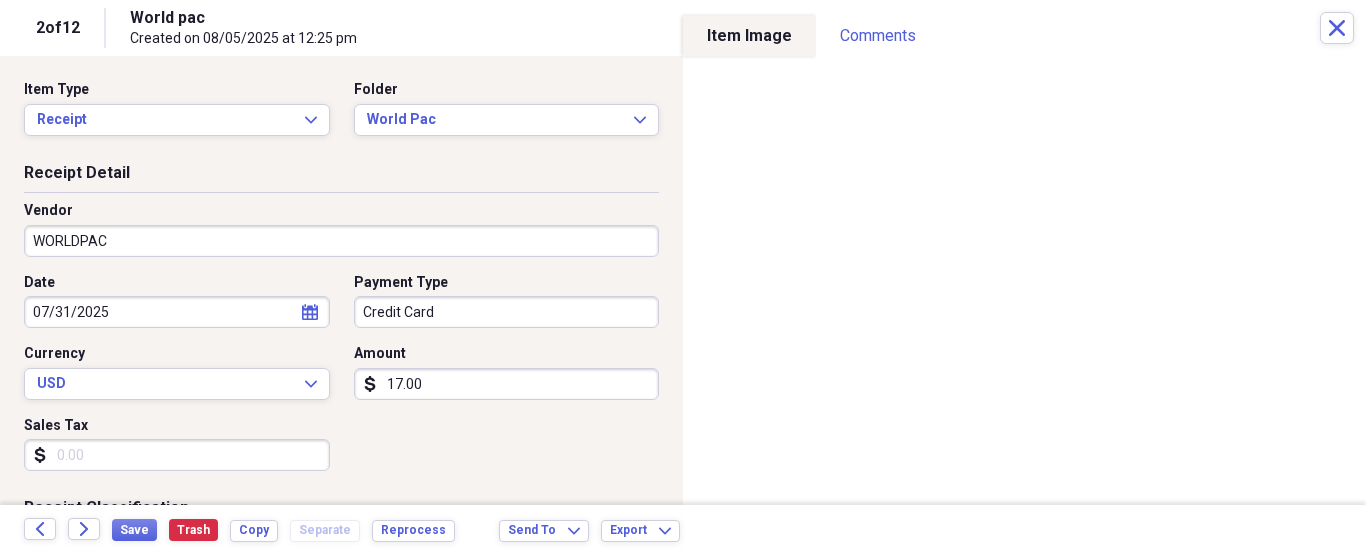 click on "17.00" at bounding box center (507, 384) 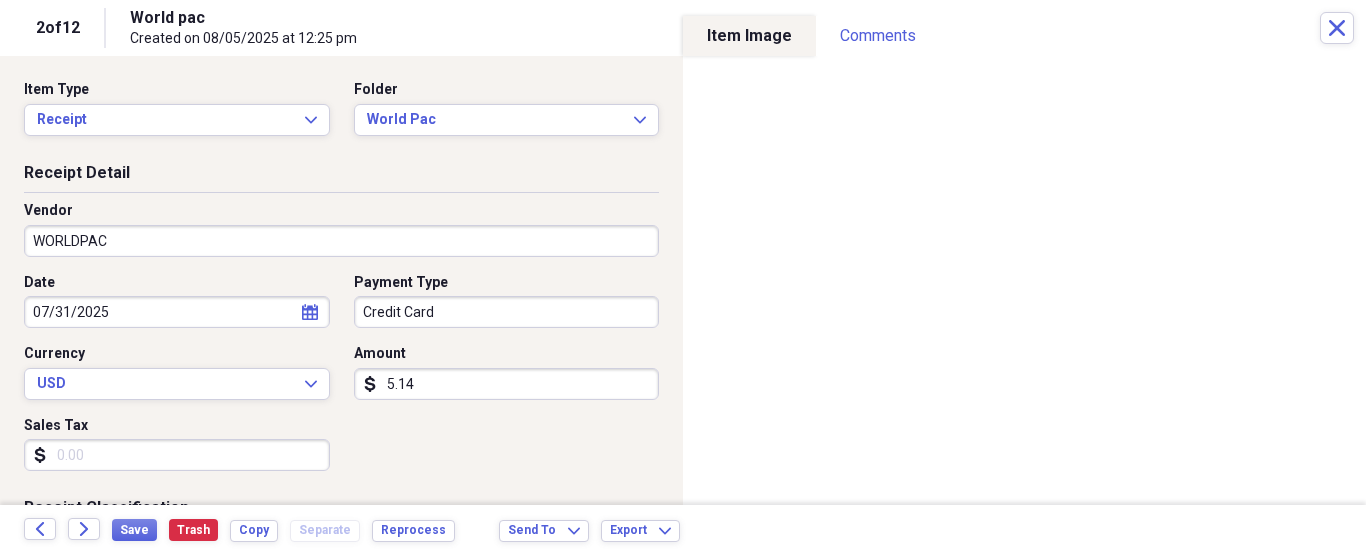 type on "5.14" 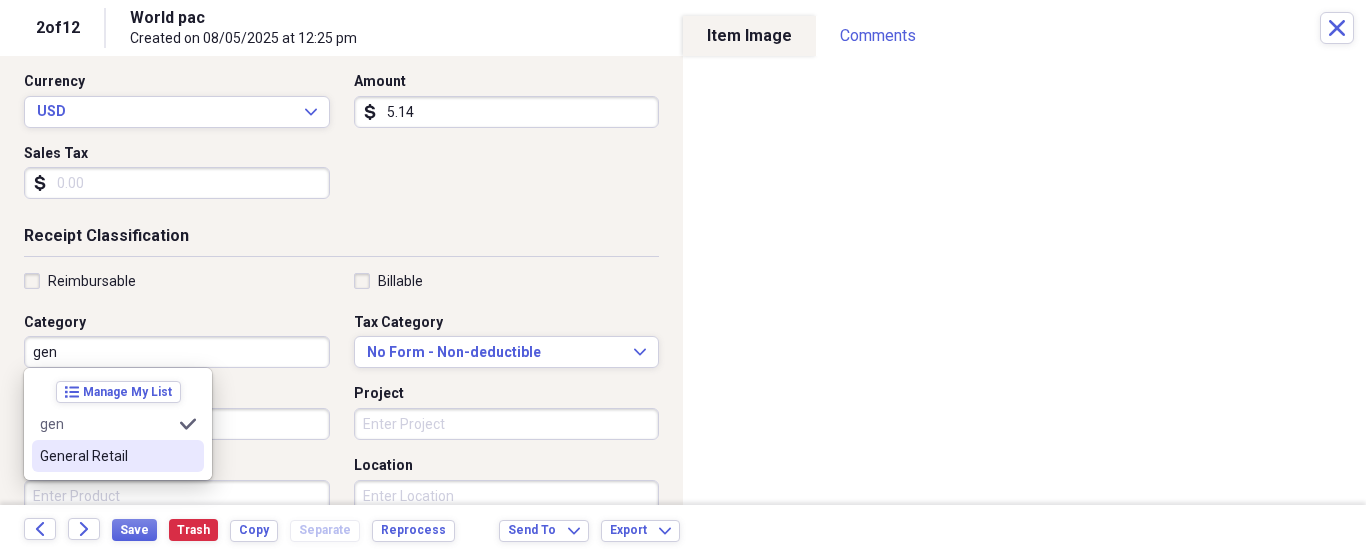 click on "General Retail" at bounding box center [118, 456] 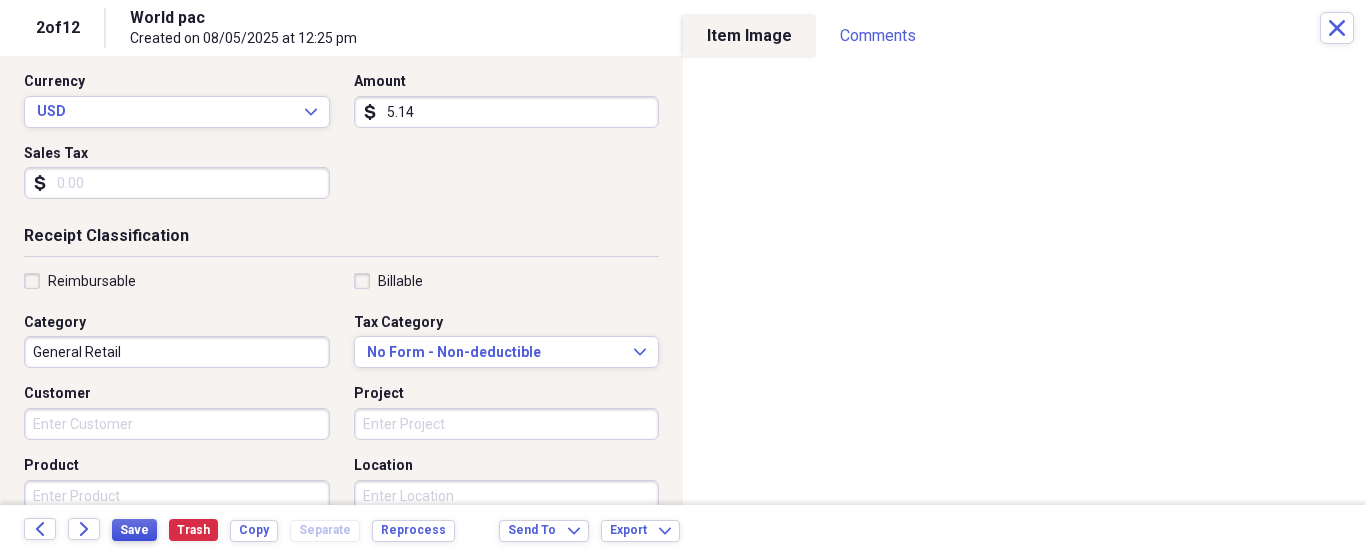 click on "Save" at bounding box center (134, 530) 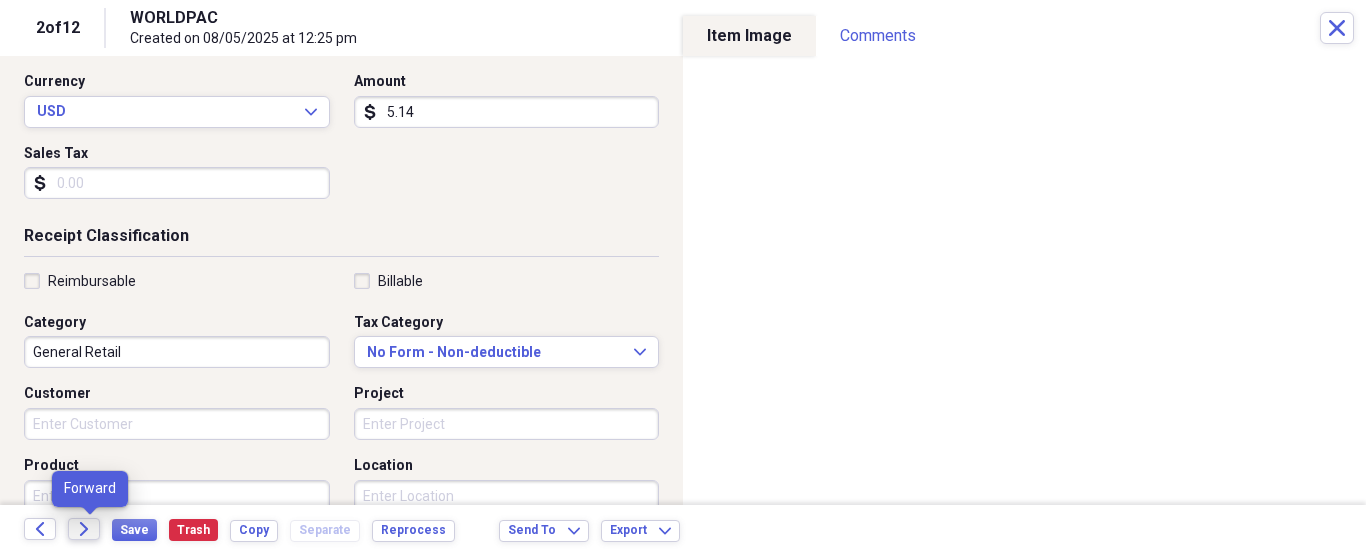 click 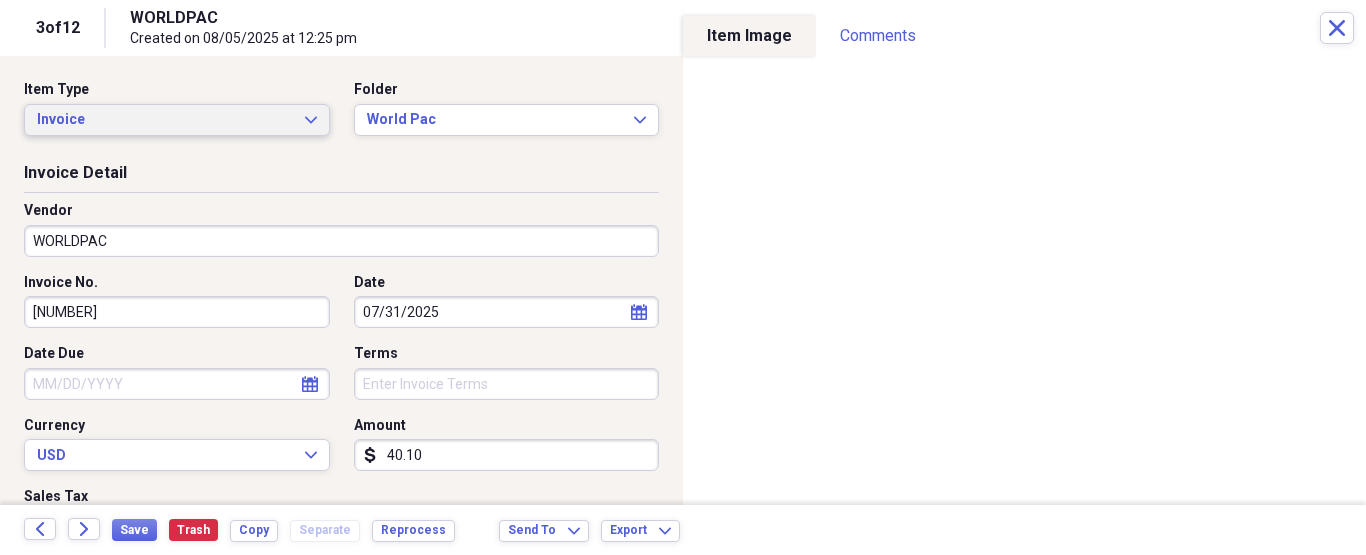 click on "Invoice" at bounding box center (165, 120) 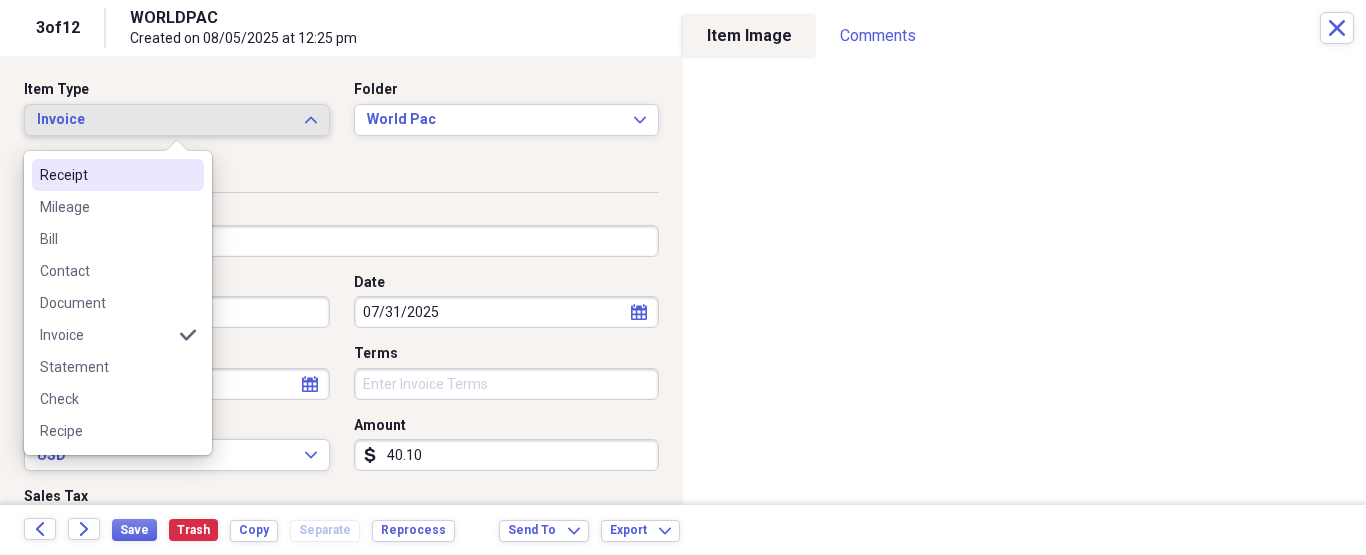 click on "Receipt" at bounding box center (106, 175) 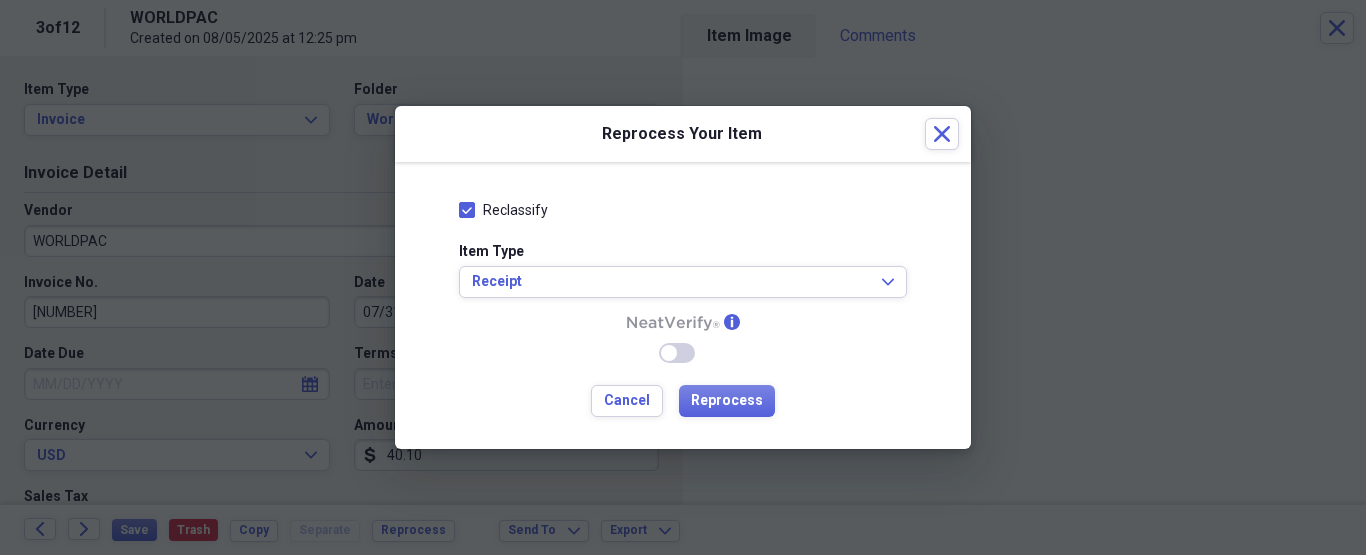 click on "Reclassify Item Type Receipt Expand info Enable Neat Verify Cancel Reprocess" at bounding box center (683, 305) 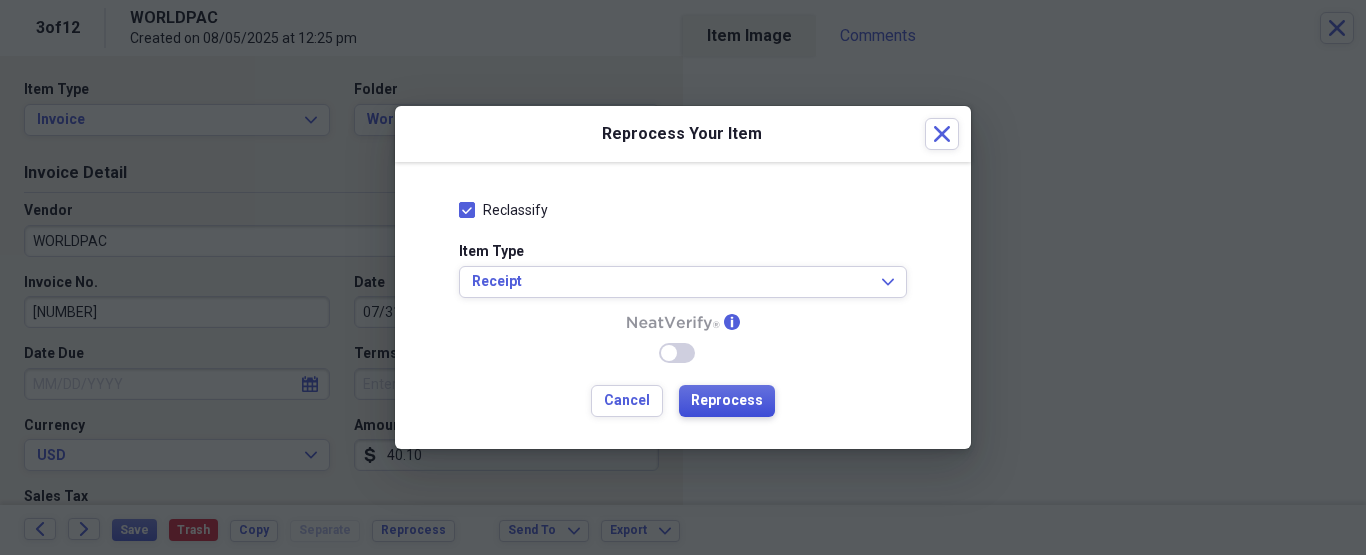 click on "Reprocess" at bounding box center [727, 401] 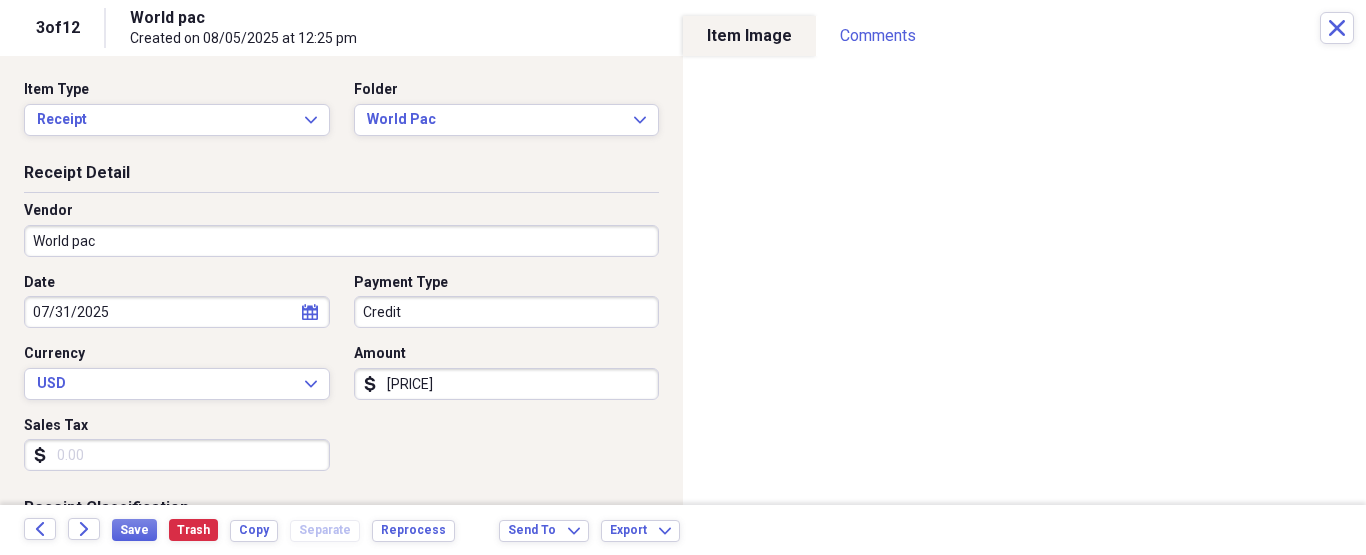 type on "World pac" 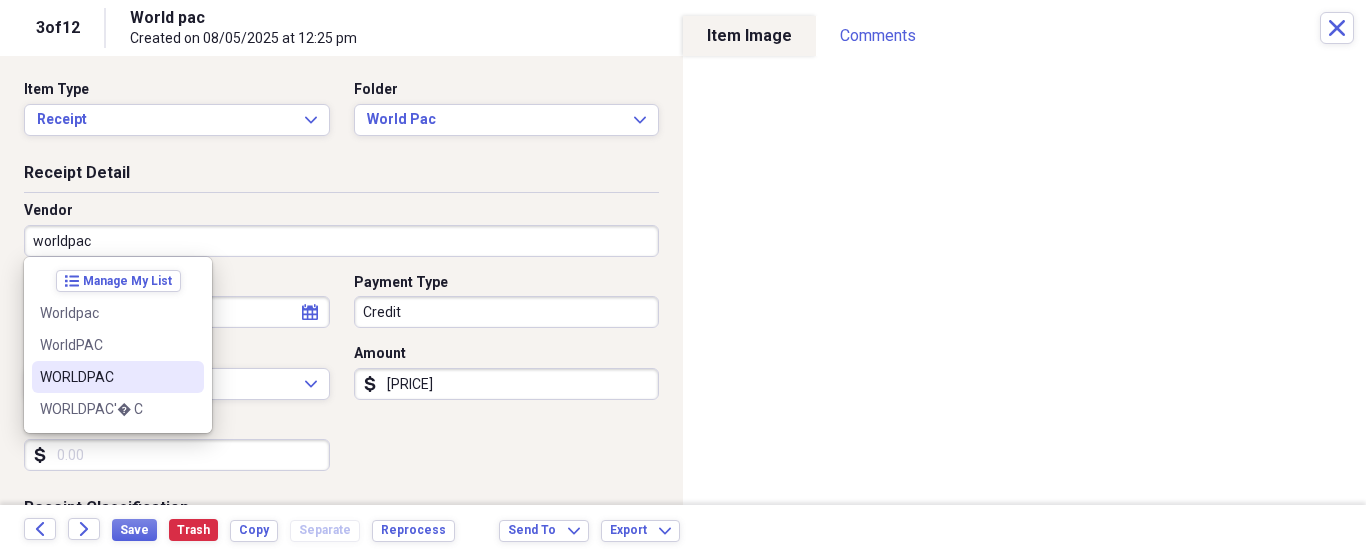 click on "WORLDPAC" at bounding box center [118, 377] 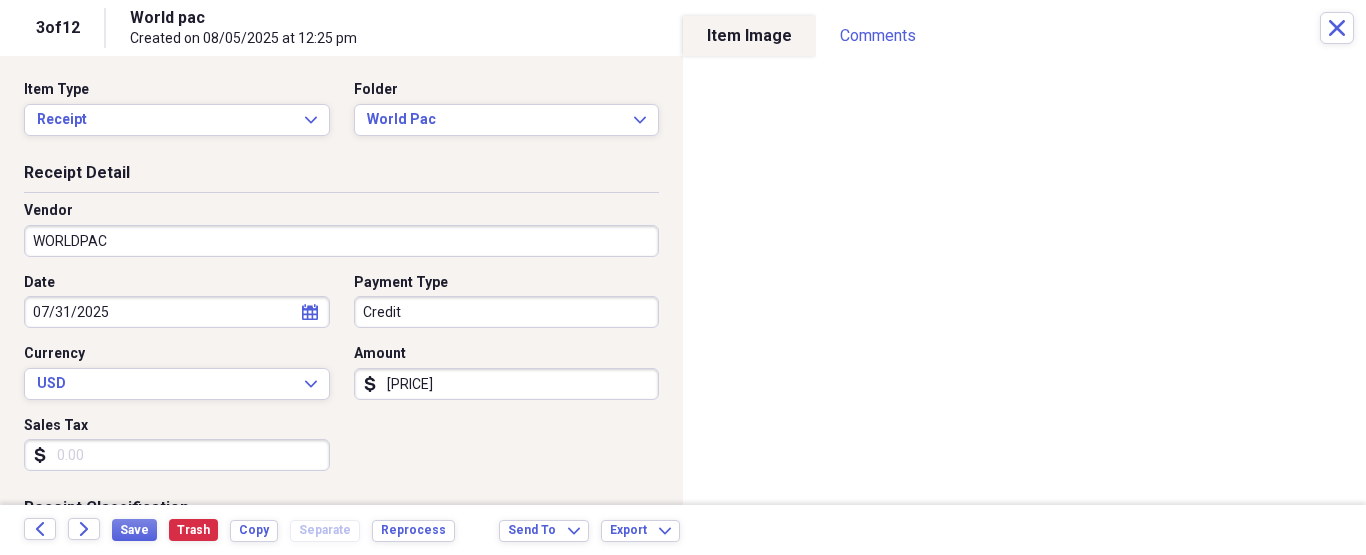 type on "Fuel/Auto" 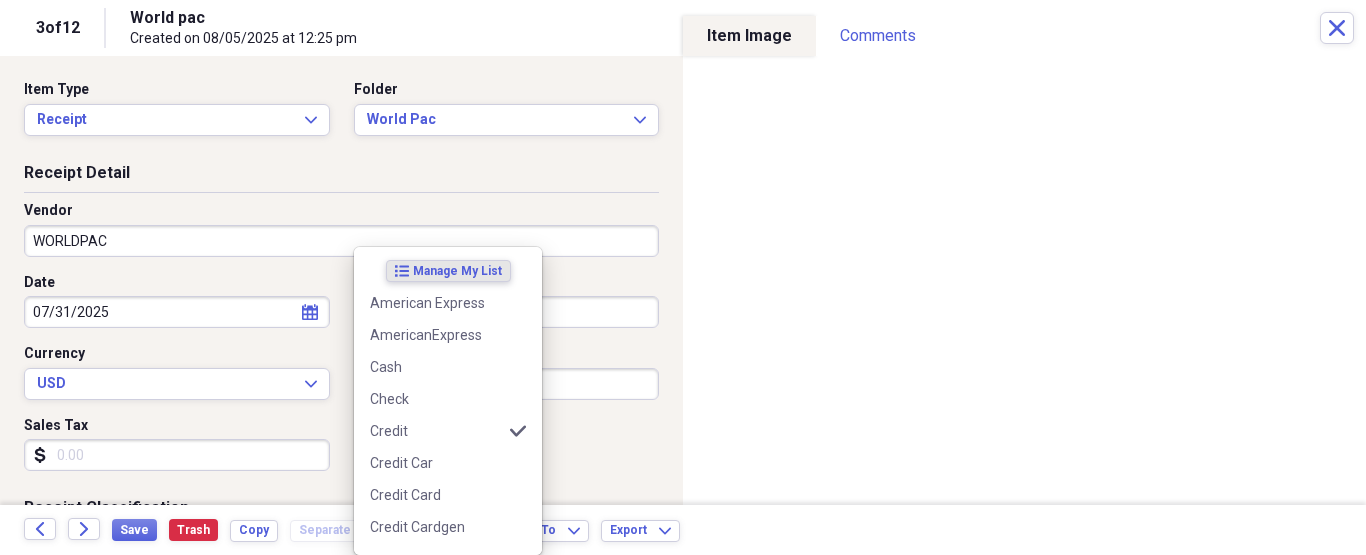 click on "Organize My Files 10 Collapse Unfiled Needs Review 10 Unfiled All Files Unfiled Unfiled Unfiled Saved Reports Collapse My Cabinet PHILLIP's Cabinet Add Folder Folder ATA Autoparts Add Folder Folder BAUM TOOLS Add Folder Collapse Open Folder HARRIS Add Folder Folder 1 800 Radiator Add Folder Folder A to Z Lube Add Folder Folder Abramson Tire Add Folder Folder Acres Add Folder Folder Advance Auto Parts Add Folder Folder AGA Tools Add Folder Folder Air Gas Add Folder Folder All Star Auto Lights Add Folder Folder Allen Tire Add Folder Folder Als Auto Add Folder Folder Angel body shop Add Folder Folder Aramark Add Folder Folder Aston Martin Add Folder Folder Audi Devon Add Folder Folder Autoshop Express Add Folder Folder AutoZone Add Folder Folder Barbera Autoland Add Folder Folder BAVARIAN Add Folder Folder BBA Remanufacturing Add Folder Folder Best Buy Add Folder Folder Biello Auto Parts Add Folder Folder Blatt Tire Add Folder Folder Bonehead Performance Add Folder Folder Bucks County Used Auto Parts Add Folder" at bounding box center (683, 277) 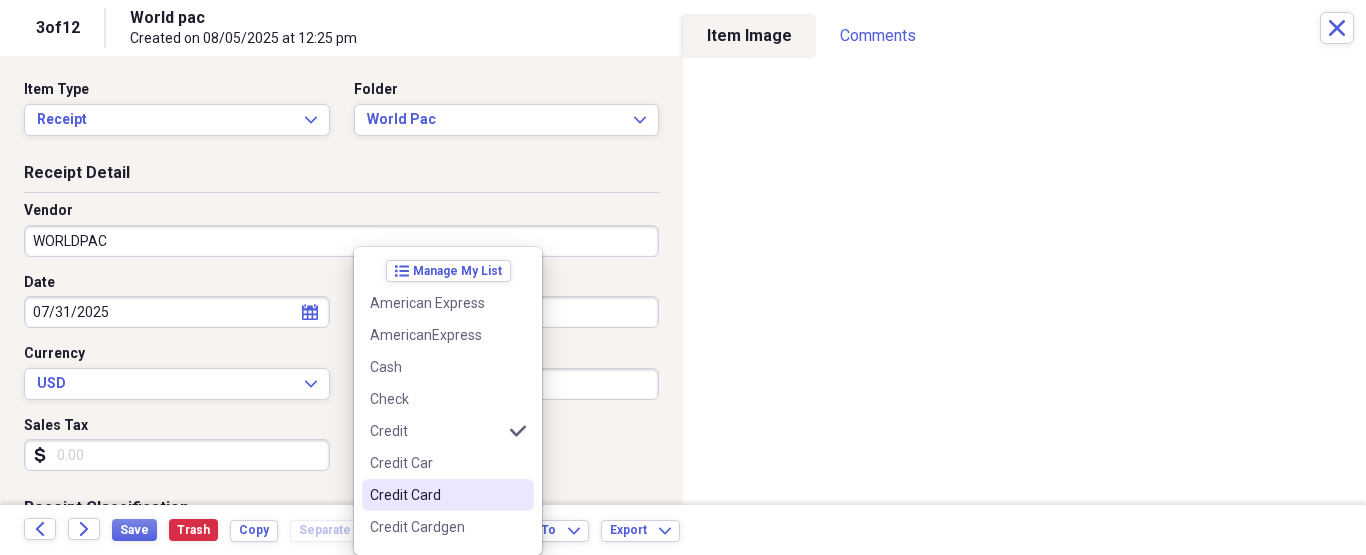 click on "Credit Card" at bounding box center (436, 495) 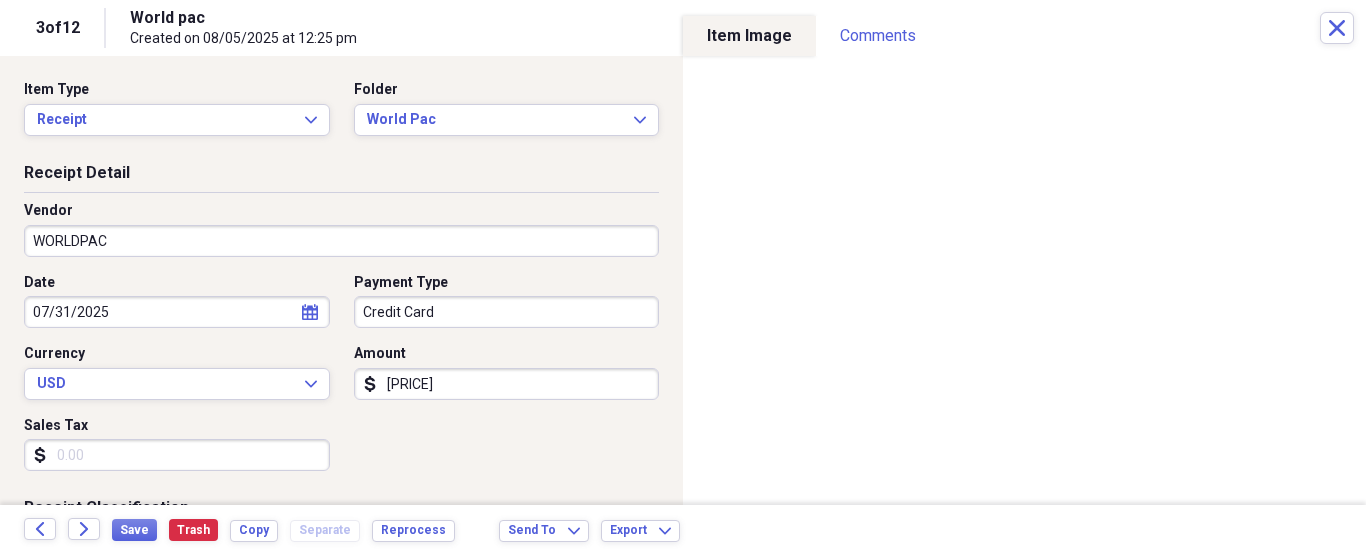 click on "[PRICE]" at bounding box center [507, 384] 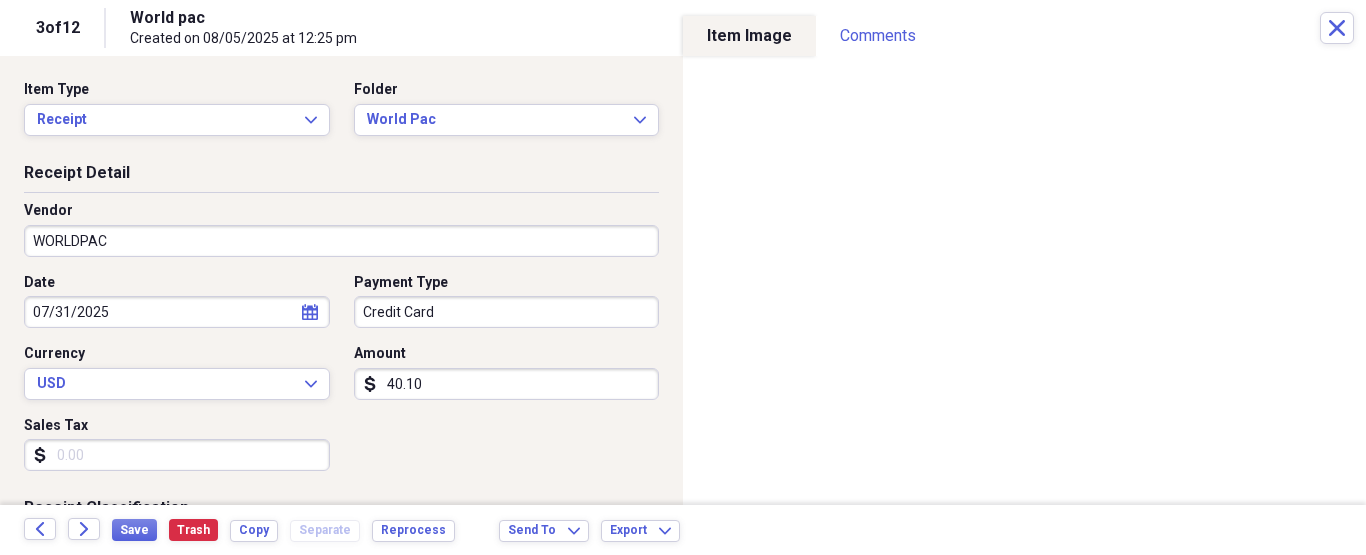 type on "40.10" 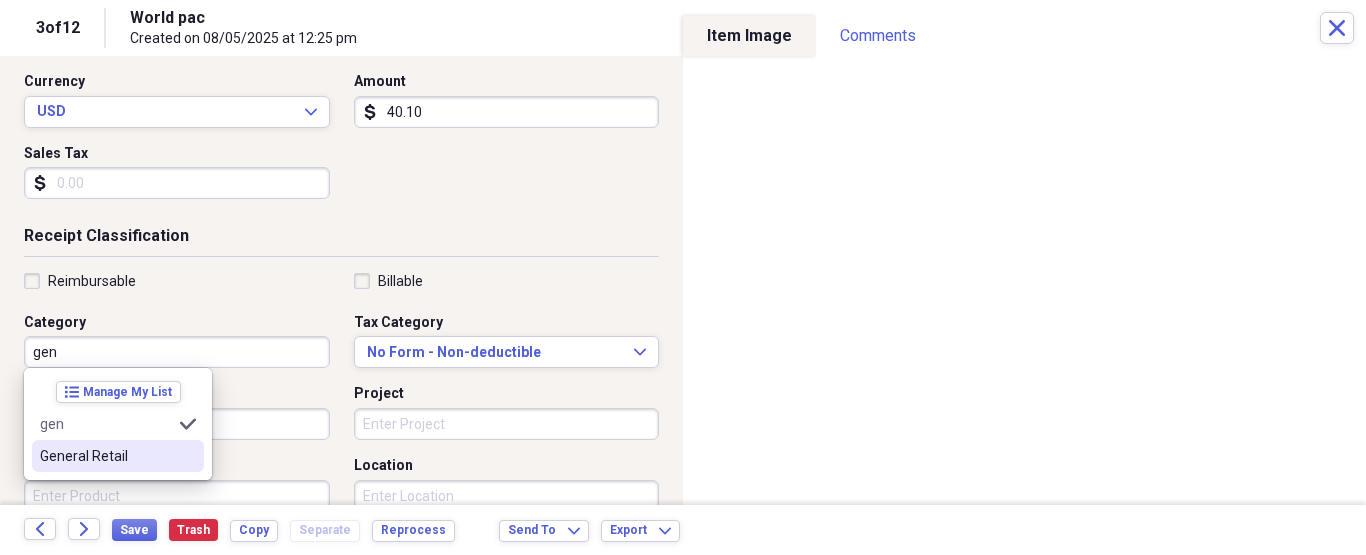 click on "General Retail" at bounding box center [118, 456] 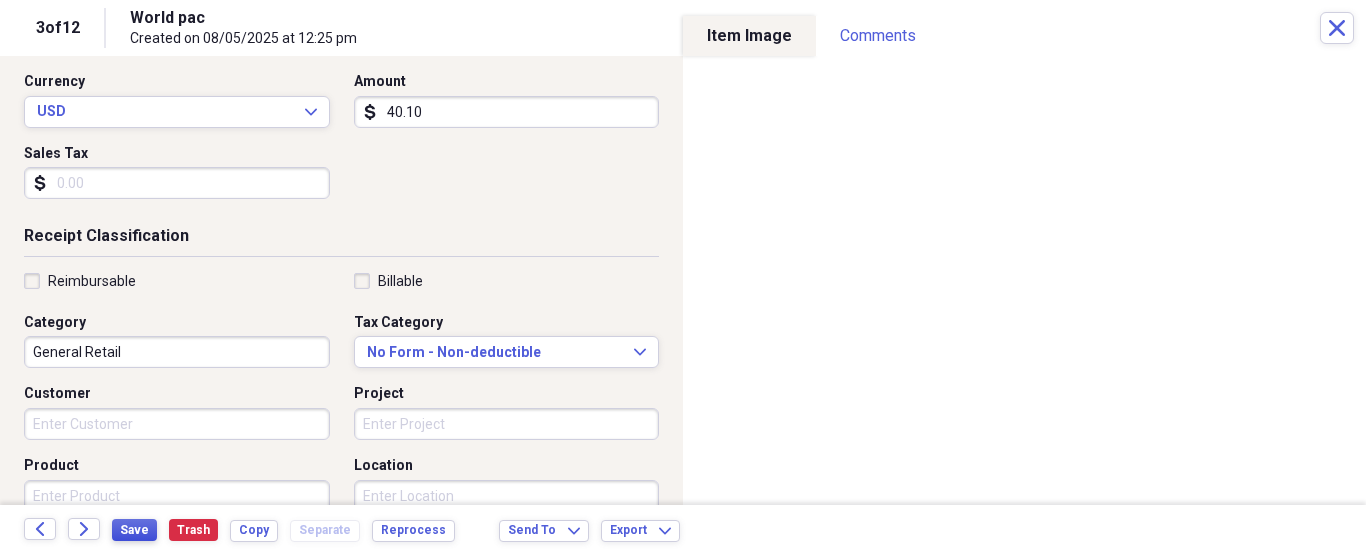 click on "Save" at bounding box center (134, 530) 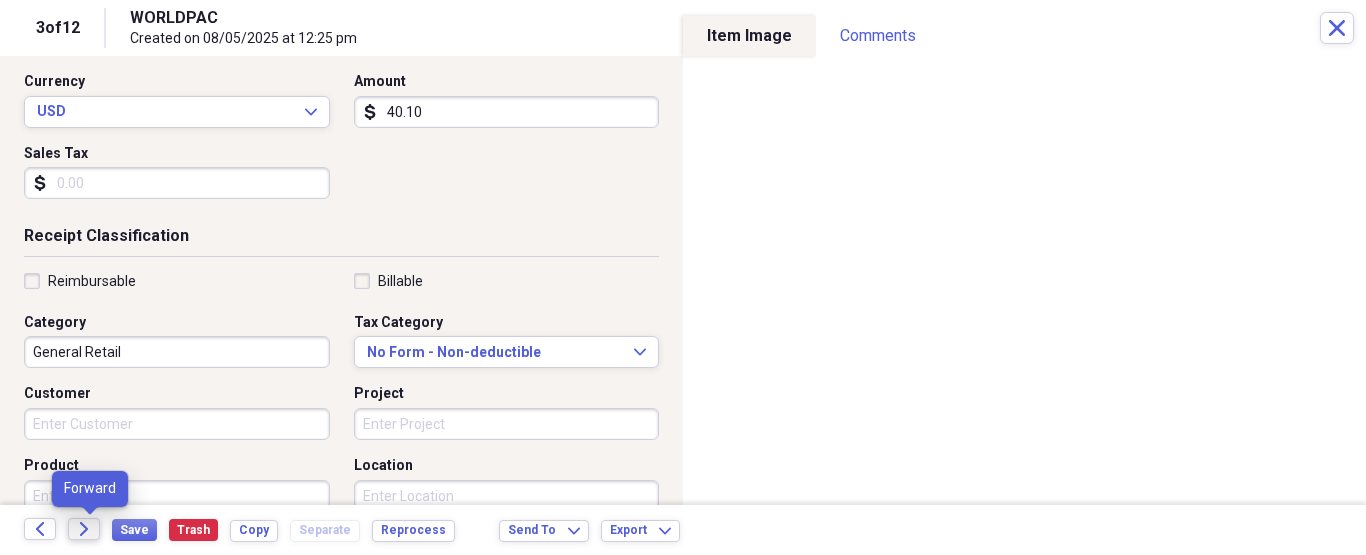 click on "Forward" at bounding box center (84, 529) 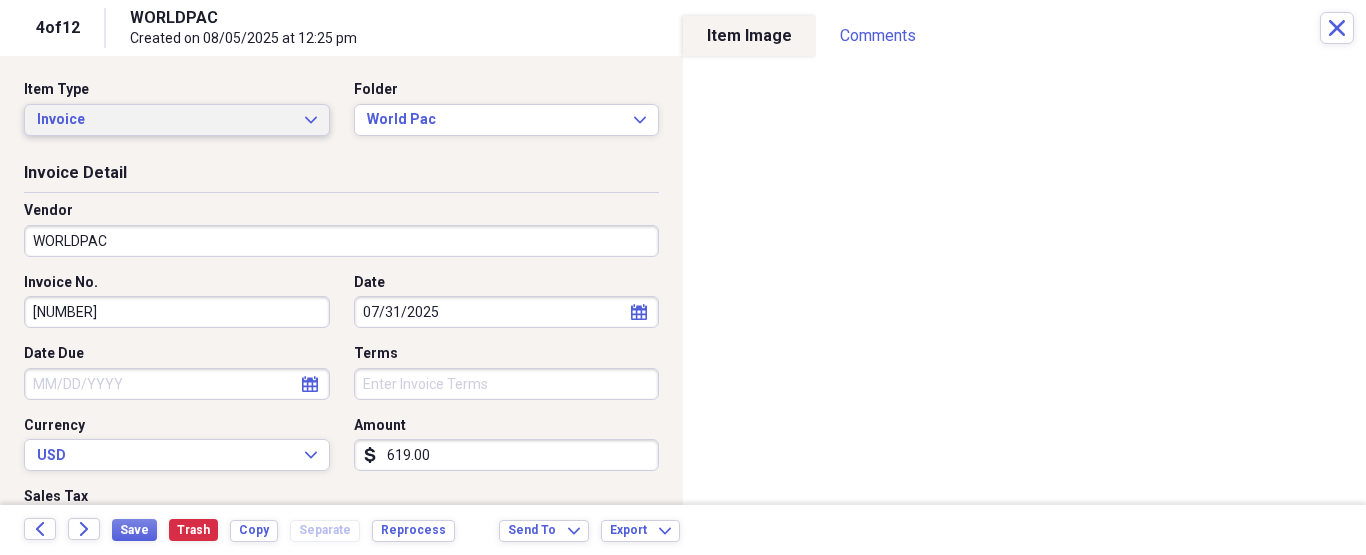 click on "Invoice Expand" at bounding box center [177, 120] 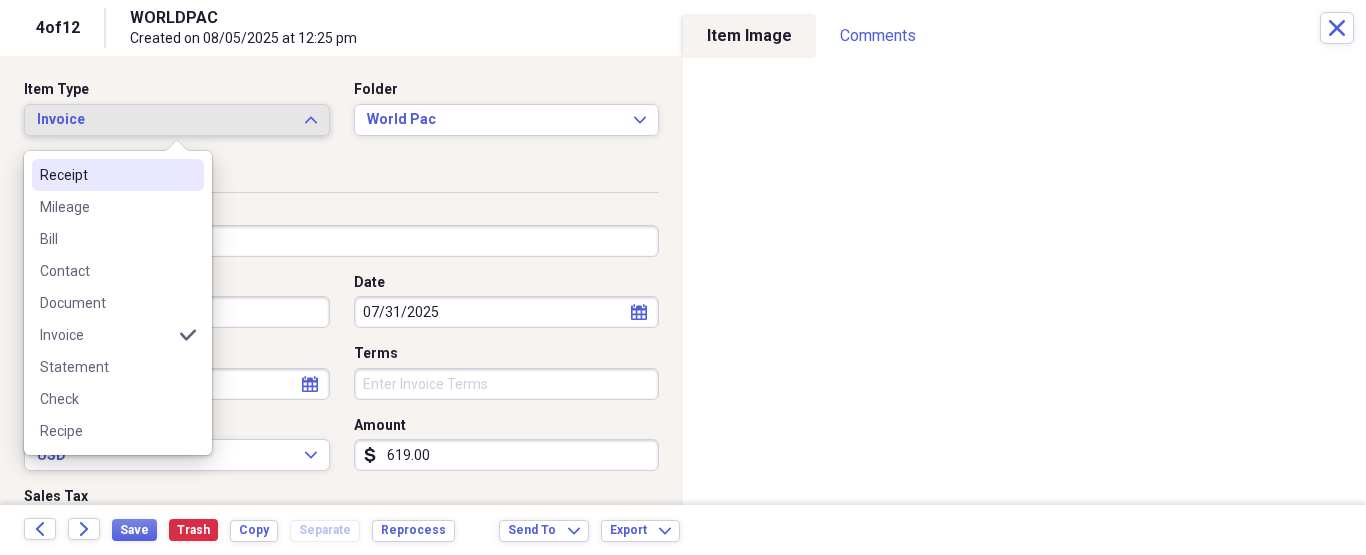 click on "Receipt" at bounding box center [106, 175] 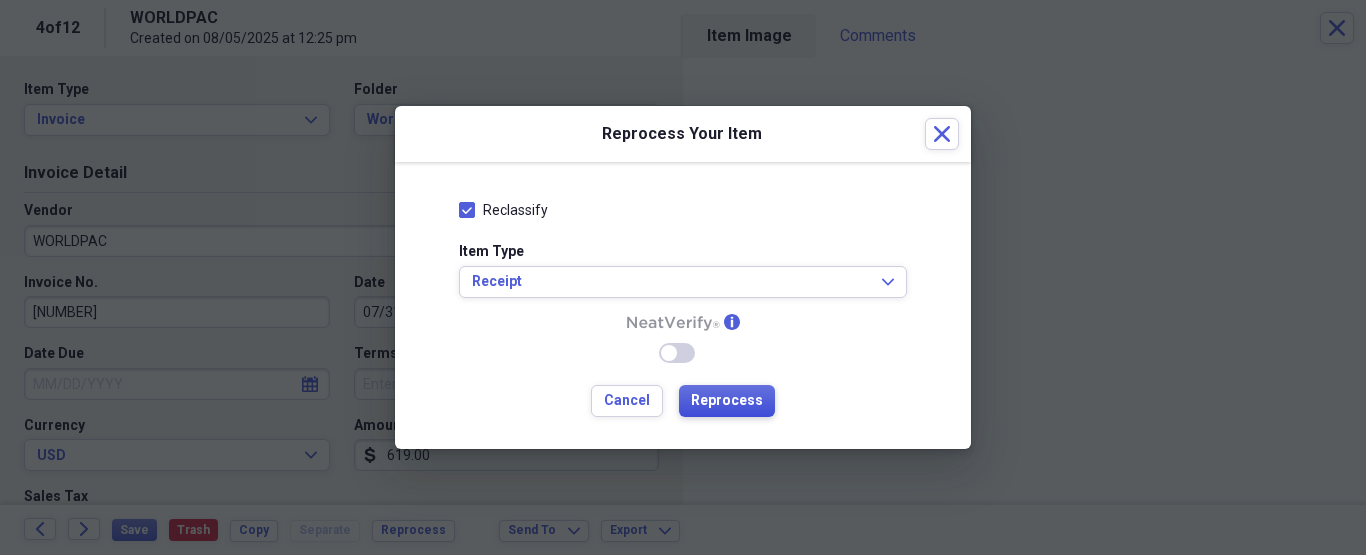click on "Reprocess" at bounding box center (727, 401) 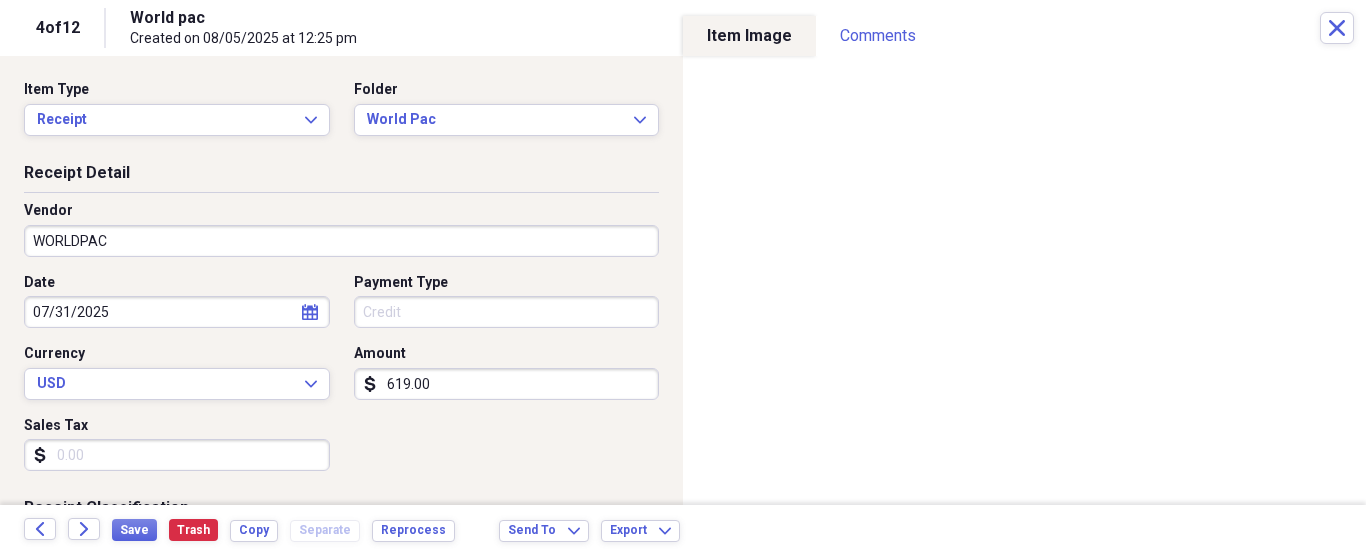 type on "World pac" 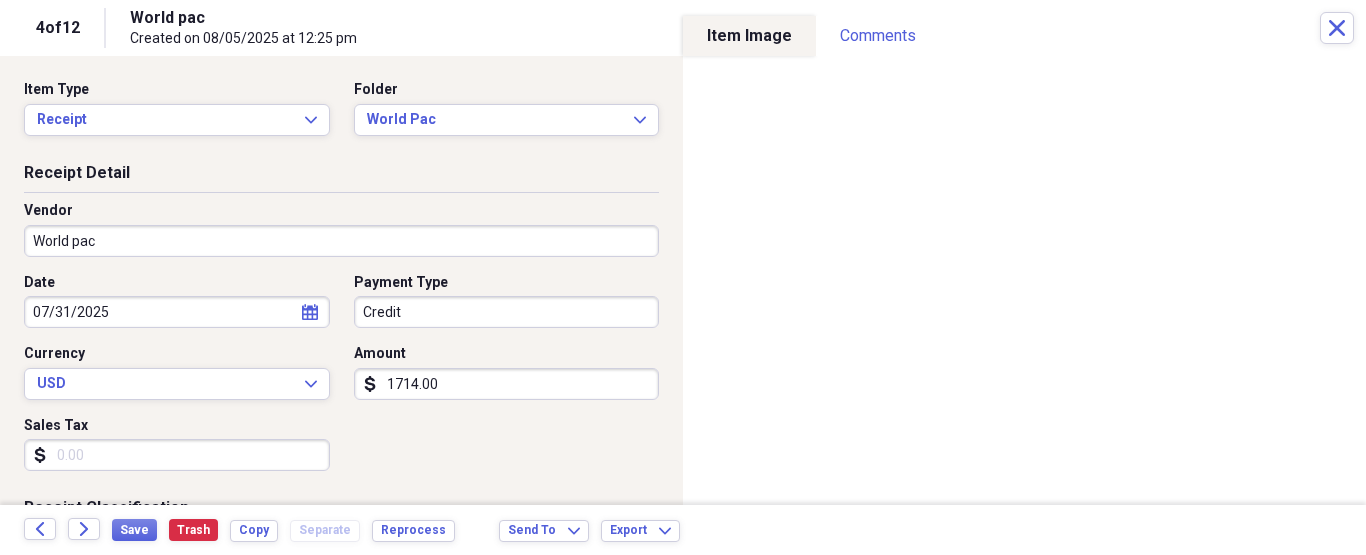 click on "Organize My Files 9 Collapse Unfiled Needs Review 9 Unfiled All Files Unfiled Unfiled Unfiled Saved Reports Collapse My Cabinet PHILLIP's Cabinet Add Folder Folder ATA Autoparts Add Folder Folder BAUM TOOLS Add Folder Collapse Open Folder HARRIS Add Folder Folder 1 800 Radiator Add Folder Folder A to Z Lube Add Folder Folder Abramson Tire Add Folder Folder Acres Add Folder Folder Advance Auto Parts Add Folder Folder AGA Tools Add Folder Folder Air Gas Add Folder Folder All Star Auto Lights Add Folder Folder Allen Tire Add Folder Folder Als Auto Add Folder Folder Angel body shop Add Folder Folder Aramark Add Folder Folder Aston Martin Add Folder Folder Audi Devon Add Folder Folder Autoshop Express Add Folder Folder AutoZone Add Folder Folder Barbera Autoland Add Folder Folder BAVARIAN Add Folder Folder BBA Remanufacturing Add Folder Folder Best Buy Add Folder Folder Biello Auto Parts Add Folder Folder Blatt Tire Add Folder Folder Bonehead Performance Add Folder Folder Bucks County Used Auto Parts Add Folder 25" at bounding box center (683, 277) 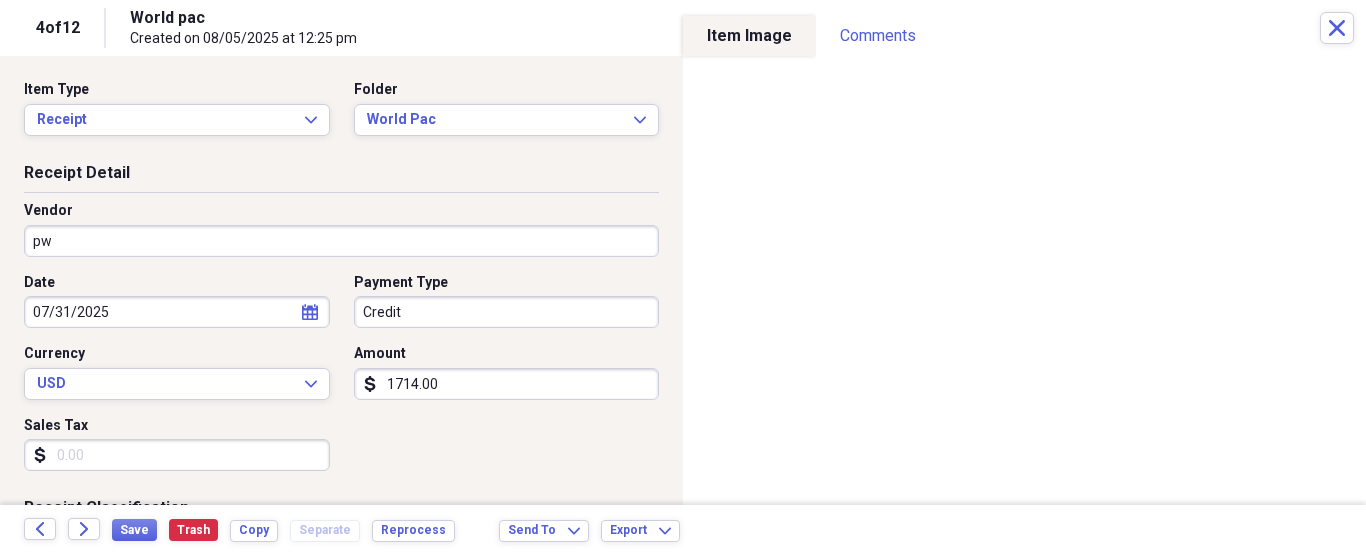 type on "p" 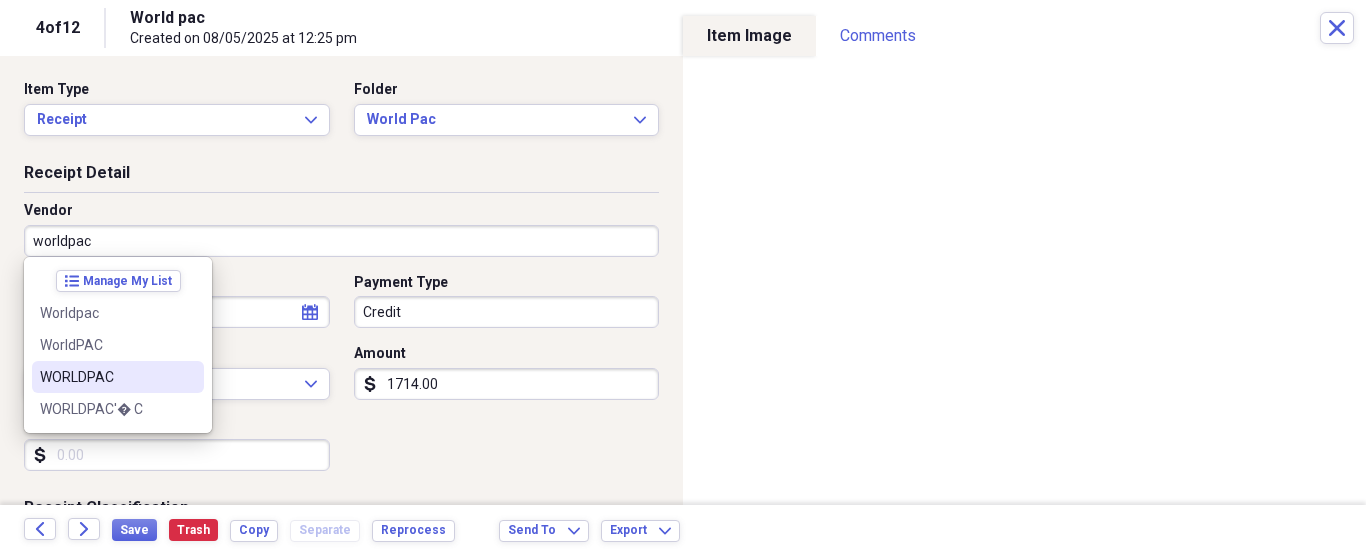 click on "WORLDPAC" at bounding box center (106, 377) 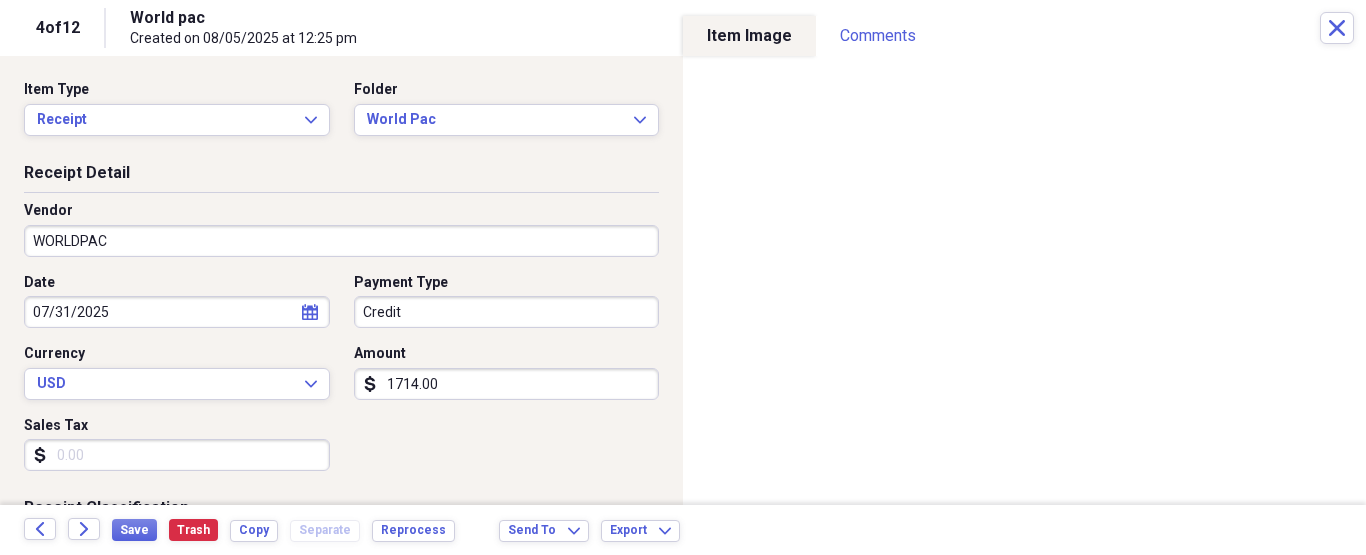 type on "Fuel/Auto" 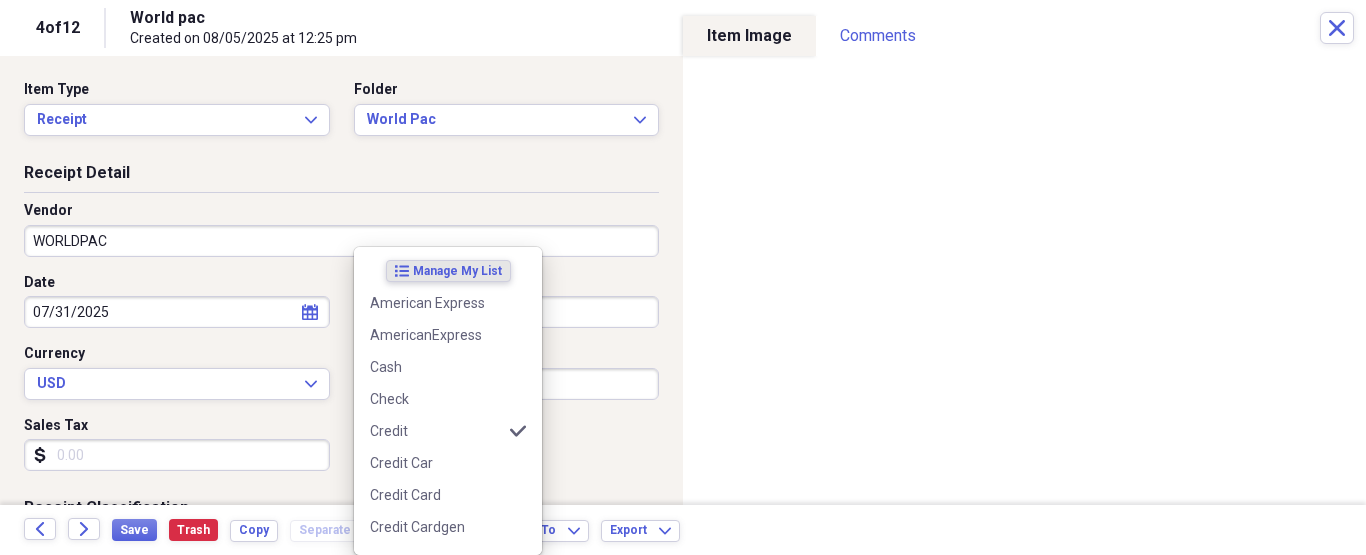 click on "Organize My Files 9 Collapse Unfiled Needs Review 9 Unfiled All Files Unfiled Unfiled Unfiled Saved Reports Collapse My Cabinet PHILLIP's Cabinet Add Folder Folder ATA Autoparts Add Folder Folder BAUM TOOLS Add Folder Collapse Open Folder HARRIS Add Folder Folder 1 800 Radiator Add Folder Folder A to Z Lube Add Folder Folder Abramson Tire Add Folder Folder Acres Add Folder Folder Advance Auto Parts Add Folder Folder AGA Tools Add Folder Folder Air Gas Add Folder Folder All Star Auto Lights Add Folder Folder Allen Tire Add Folder Folder Als Auto Add Folder Folder Angel body shop Add Folder Folder Aramark Add Folder Folder Aston Martin Add Folder Folder Audi Devon Add Folder Folder Autoshop Express Add Folder Folder AutoZone Add Folder Folder Barbera Autoland Add Folder Folder BAVARIAN Add Folder Folder BBA Remanufacturing Add Folder Folder Best Buy Add Folder Folder Biello Auto Parts Add Folder Folder Blatt Tire Add Folder Folder Bonehead Performance Add Folder Folder Bucks County Used Auto Parts Add Folder 25" at bounding box center (683, 277) 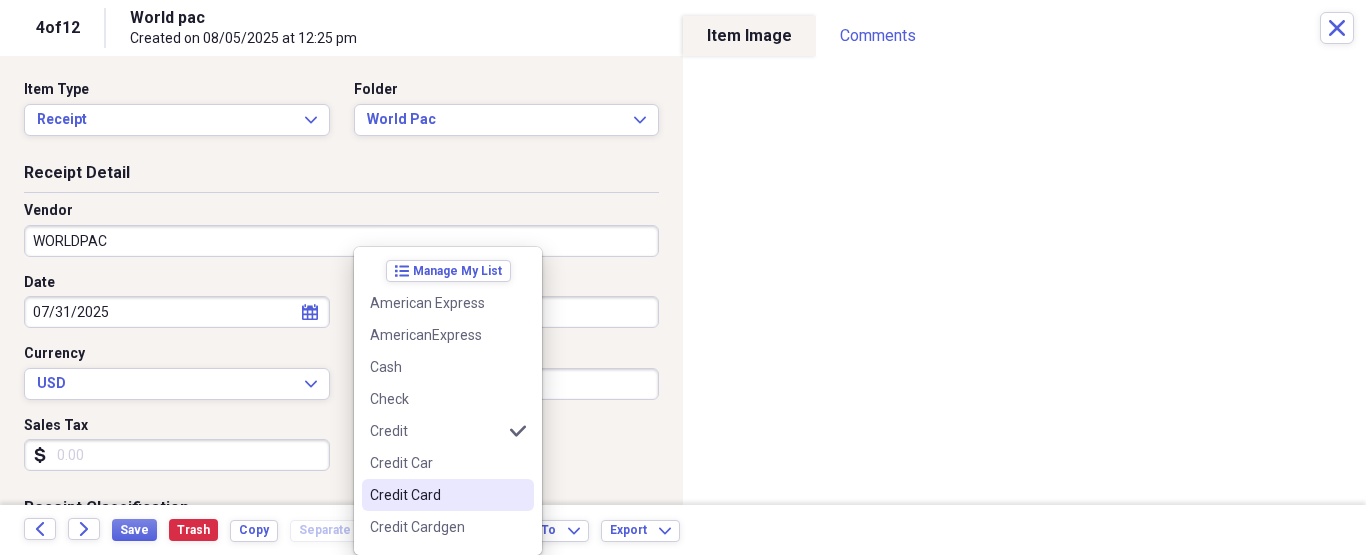 click on "Credit Card" at bounding box center [436, 495] 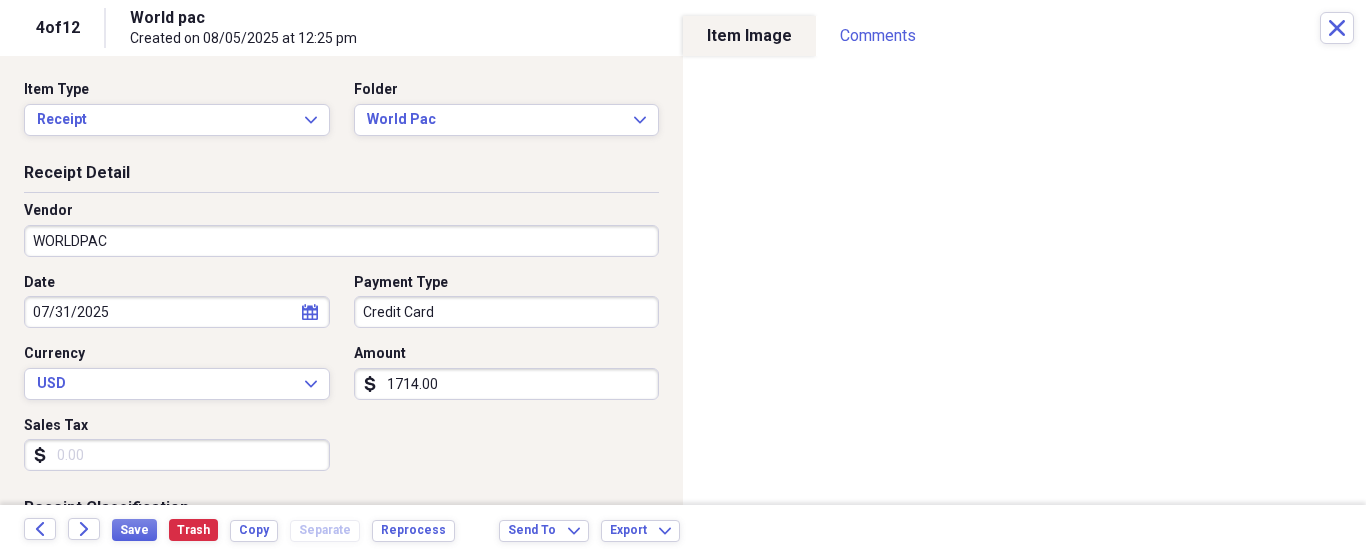 click on "1714.00" at bounding box center [507, 384] 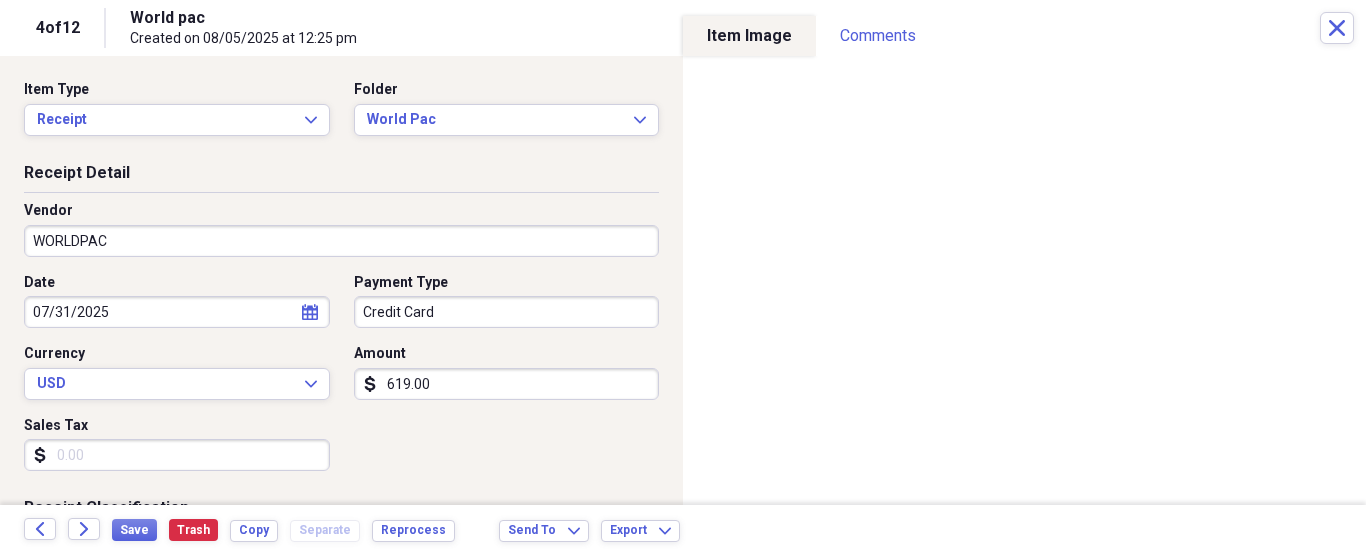 type on "619.00" 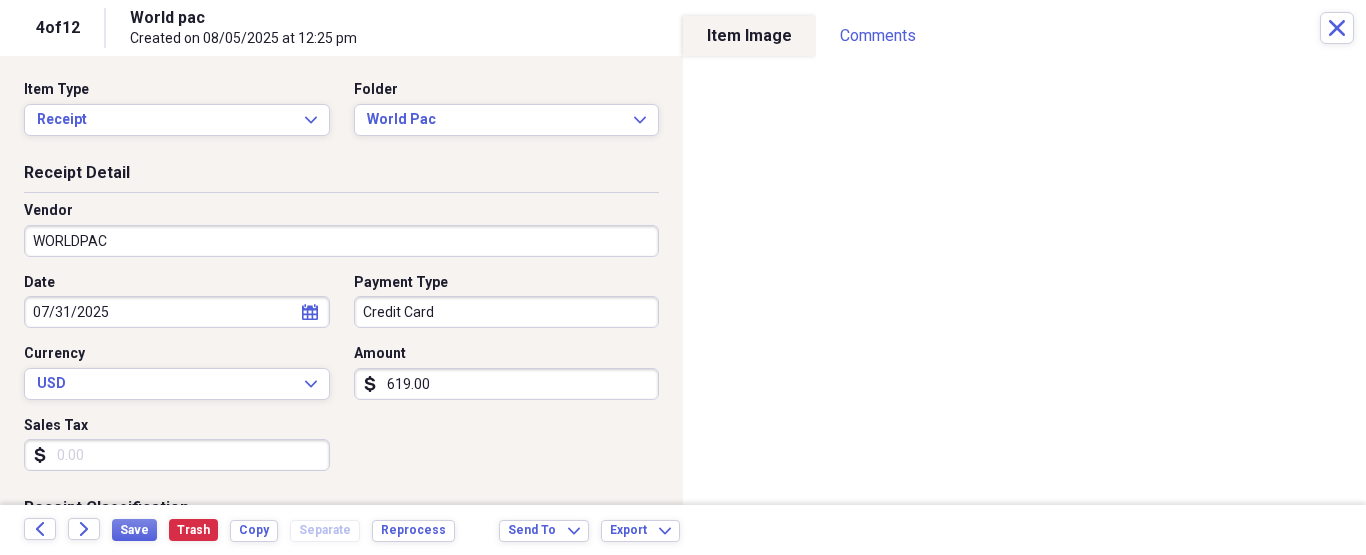 scroll, scrollTop: 272, scrollLeft: 0, axis: vertical 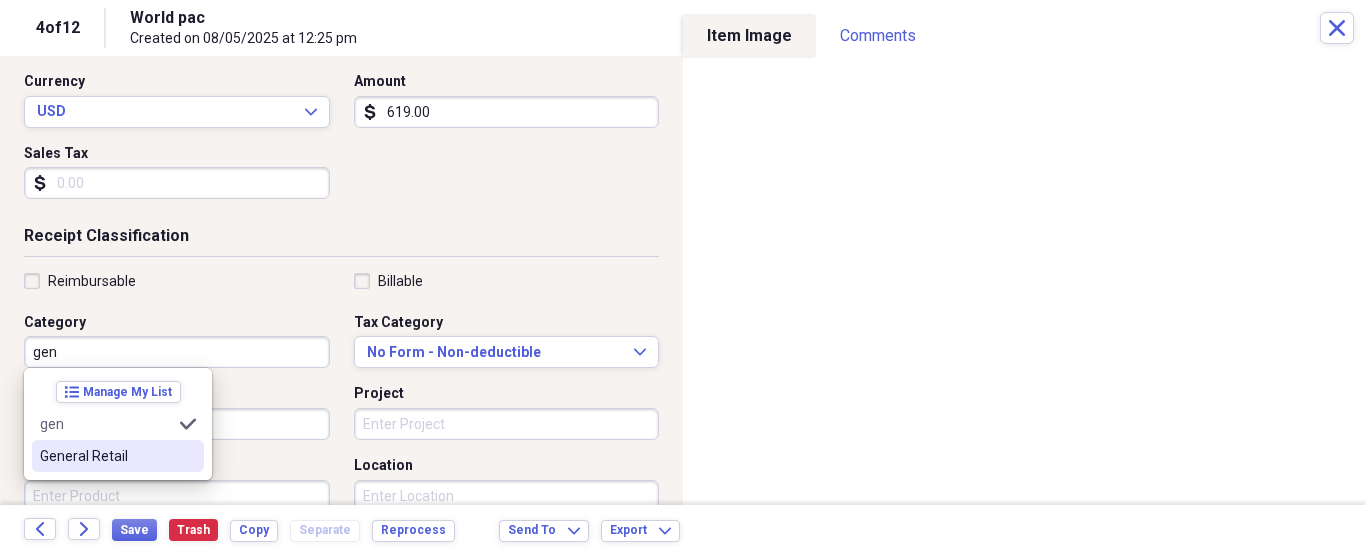 click on "General Retail" at bounding box center [106, 456] 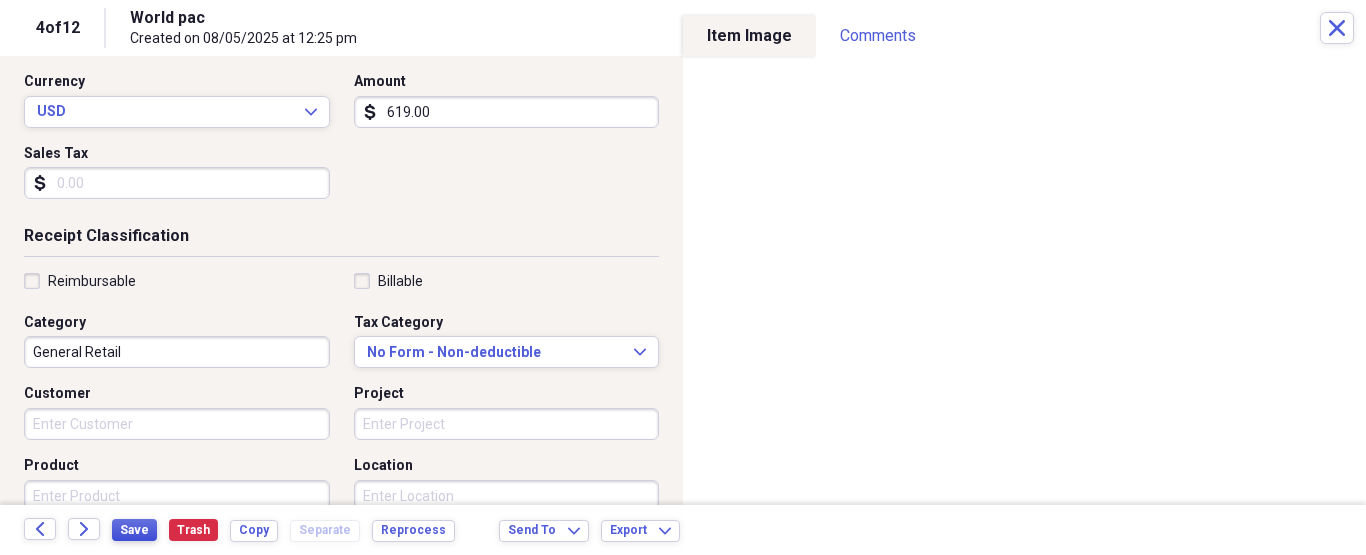 click on "Save" at bounding box center [134, 530] 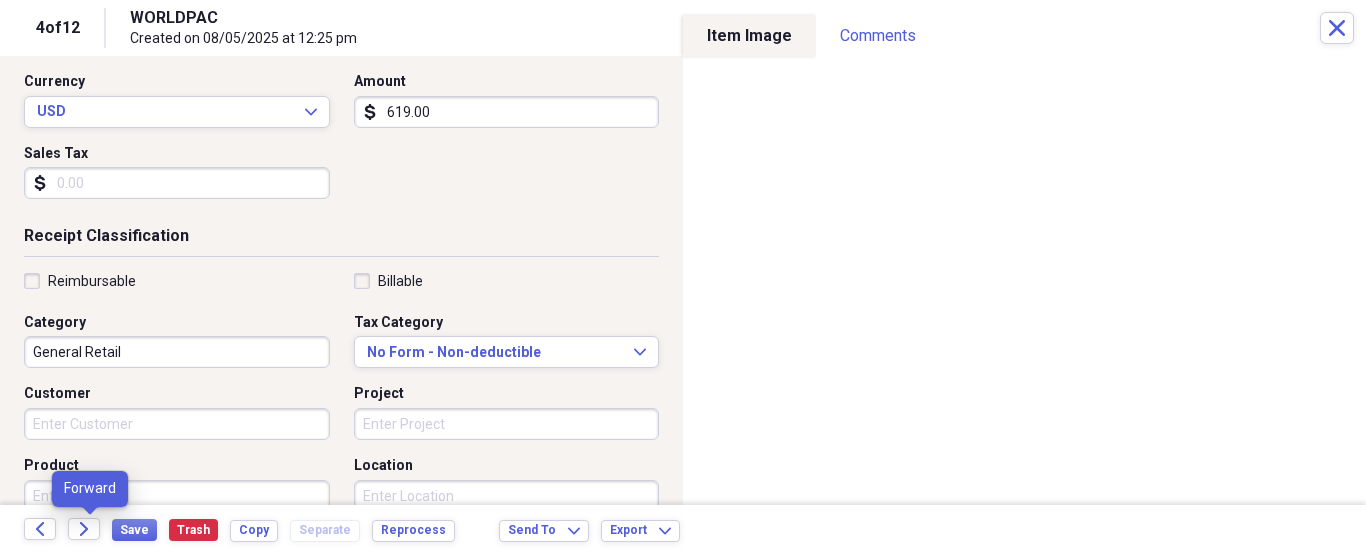 click on "Forward" at bounding box center [90, 530] 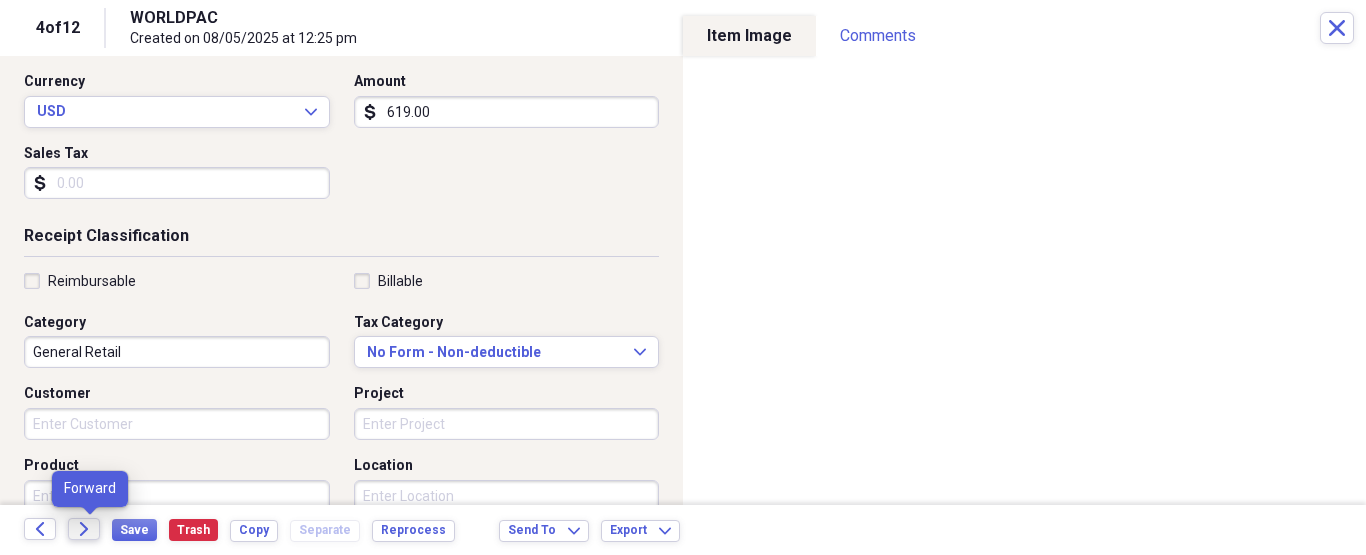 click on "Forward" 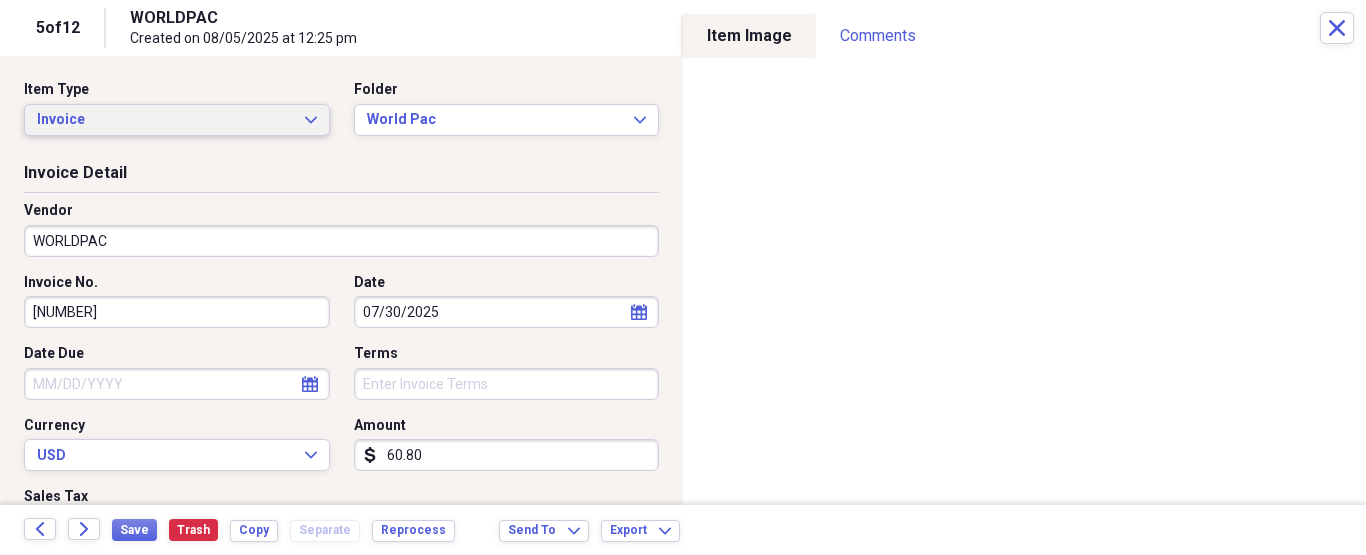 click on "Invoice Expand" at bounding box center (177, 120) 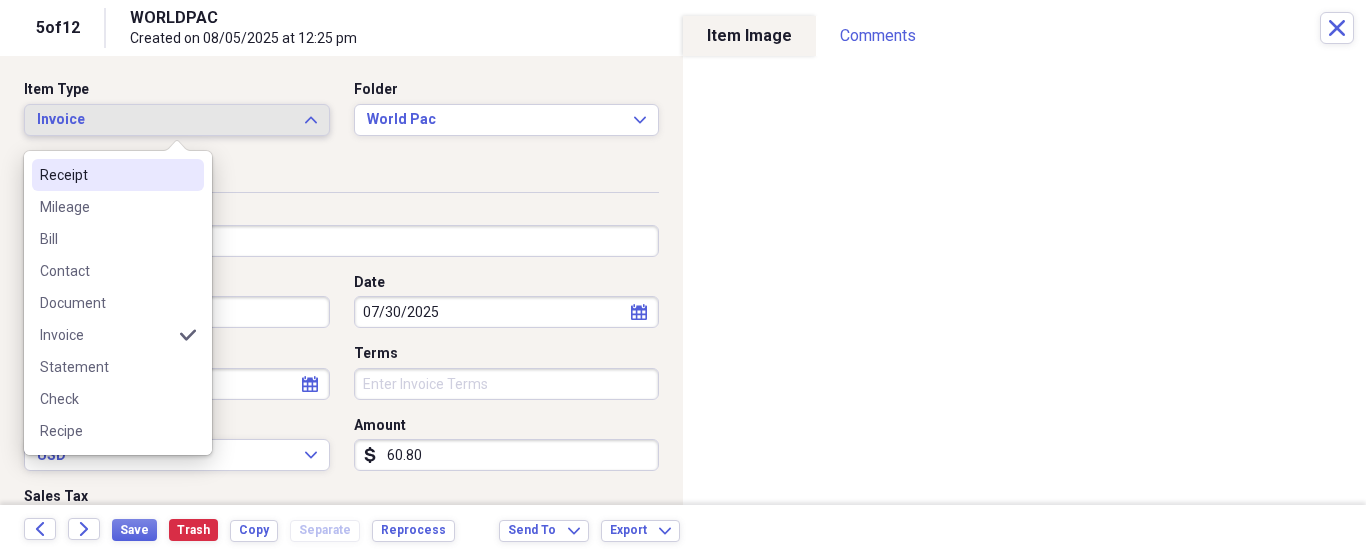 click on "Receipt" at bounding box center [118, 175] 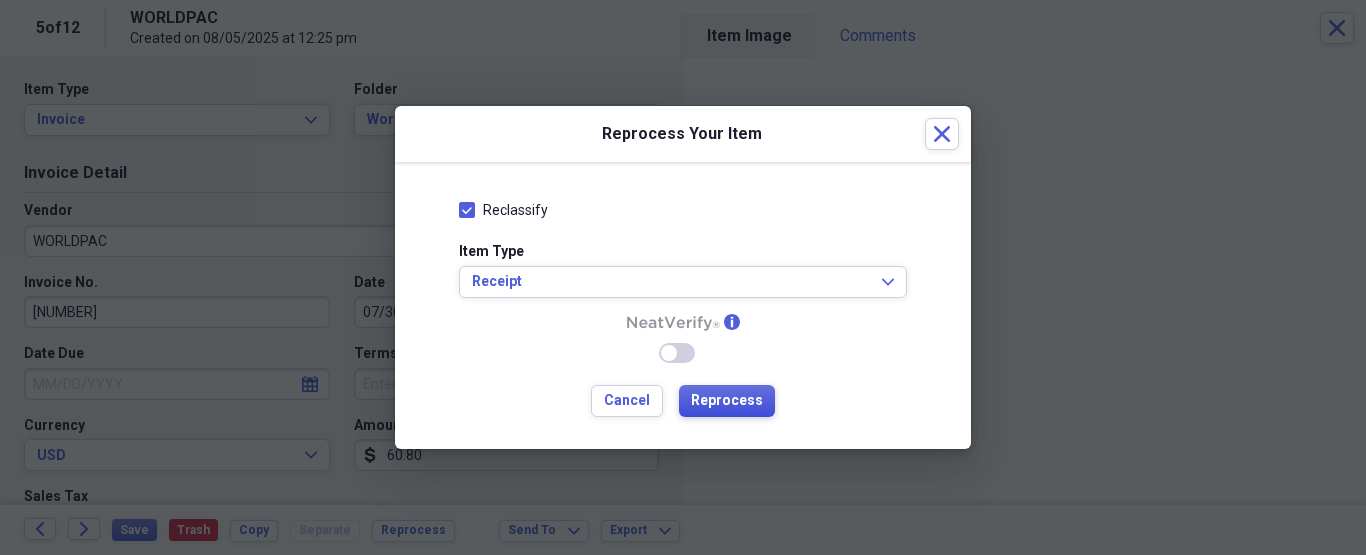 click on "Reprocess" at bounding box center [727, 401] 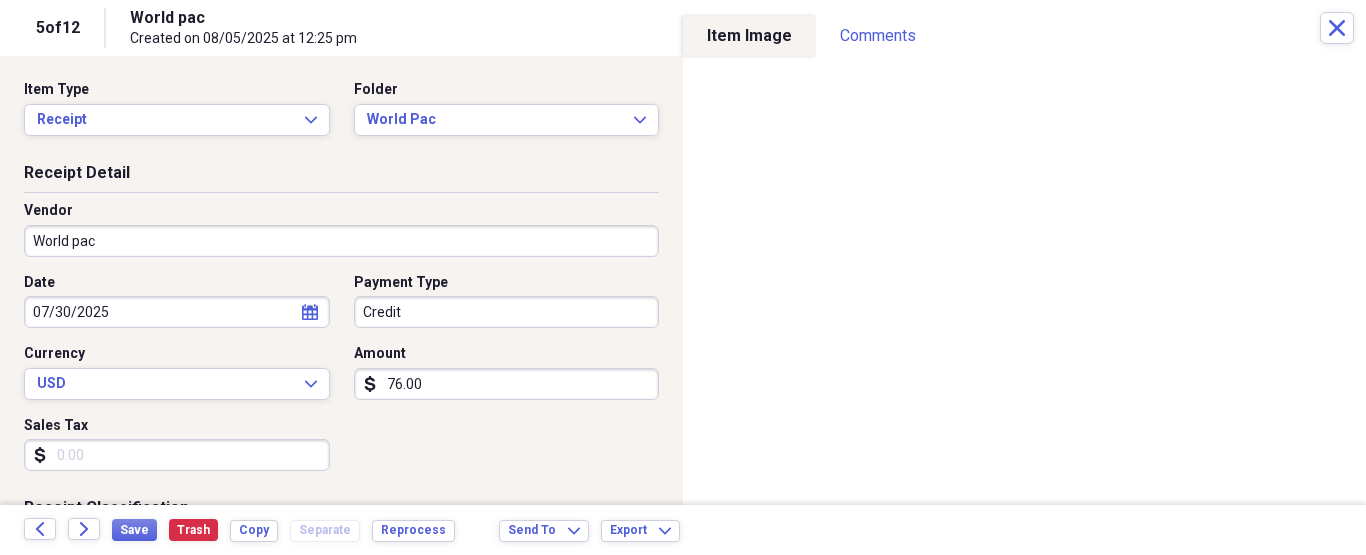 type on "World pac" 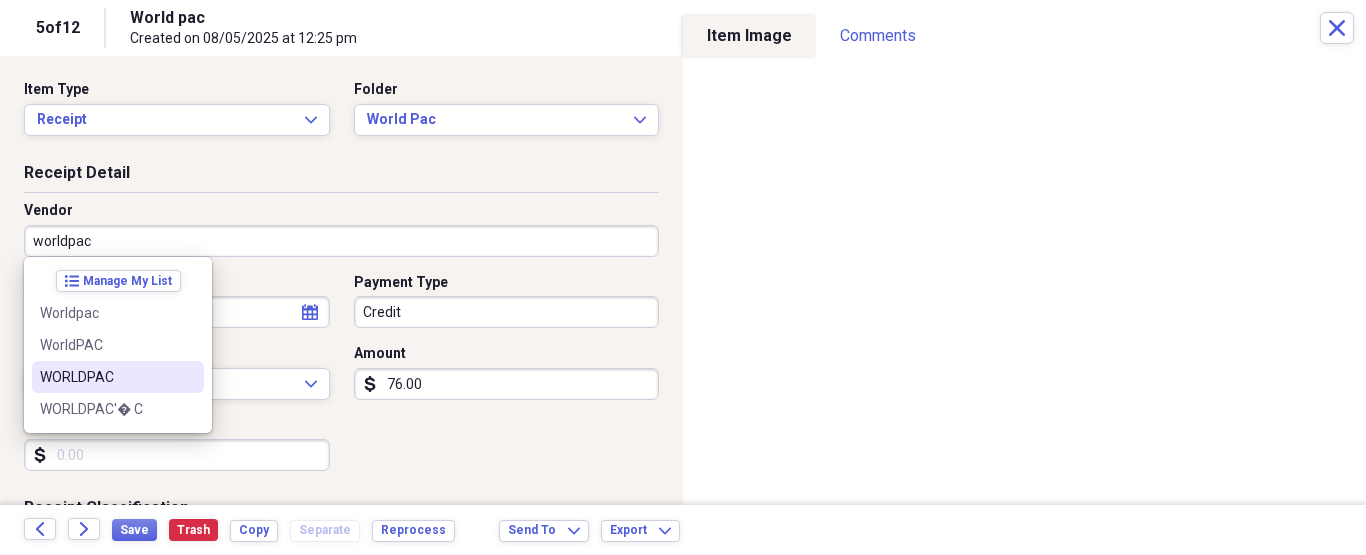 click on "WORLDPAC" at bounding box center (106, 377) 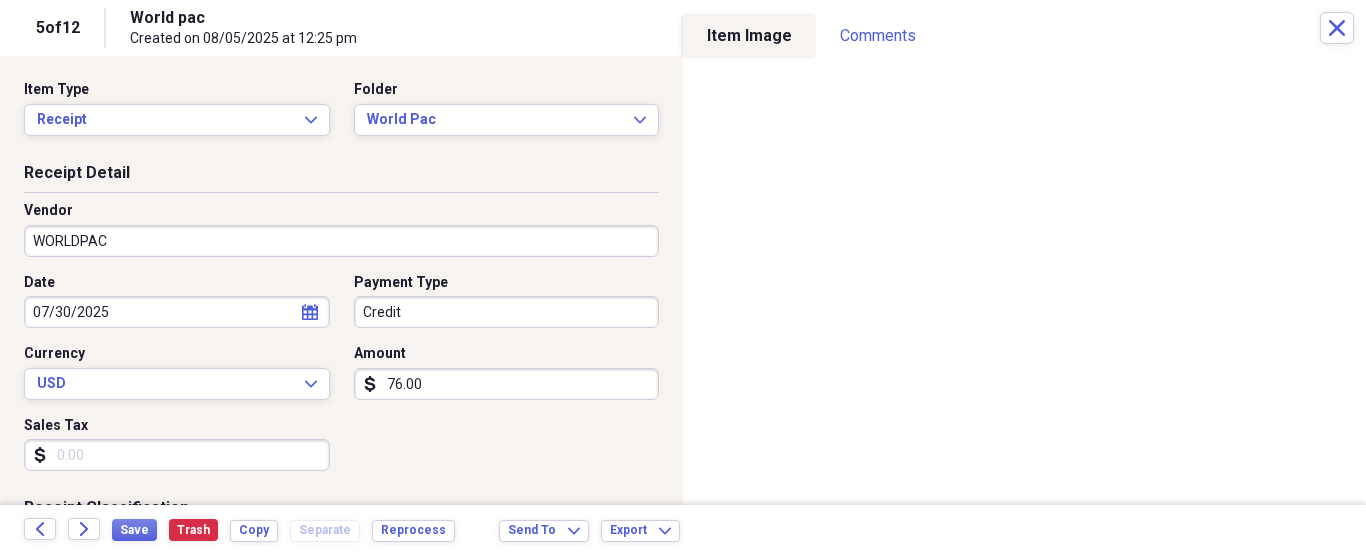 type on "Fuel/Auto" 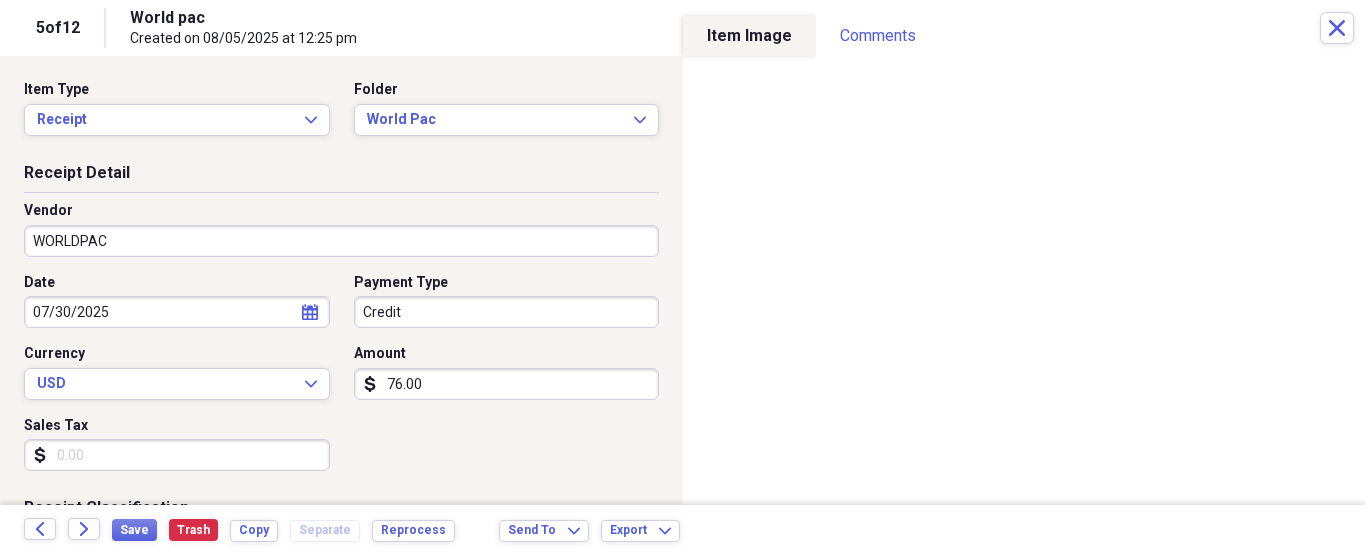 click on "Organize My Files 8 Collapse Unfiled Needs Review 8 Unfiled All Files Unfiled Unfiled Unfiled Saved Reports Collapse My Cabinet PHILLIP's Cabinet Add Folder Folder ATA Autoparts Add Folder Folder BAUM TOOLS Add Folder Collapse Open Folder HARRIS Add Folder Folder 1 800 Radiator Add Folder Folder A to Z Lube Add Folder Folder Abramson Tire Add Folder Folder Acres Add Folder Folder Advance Auto Parts Add Folder Folder AGA Tools Add Folder Folder Air Gas Add Folder Folder All Star Auto Lights Add Folder Folder Allen Tire Add Folder Folder Als Auto Add Folder Folder Angel body shop Add Folder Folder Aramark Add Folder Folder Aston Martin Add Folder Folder Audi Devon Add Folder Folder Autoshop Express Add Folder Folder AutoZone Add Folder Folder Barbera Autoland Add Folder Folder BAVARIAN Add Folder Folder BBA Remanufacturing Add Folder Folder Best Buy Add Folder Folder Biello Auto Parts Add Folder Folder Blatt Tire Add Folder Folder Bonehead Performance Add Folder Folder Bucks County Used Auto Parts Add Folder 25" at bounding box center (683, 277) 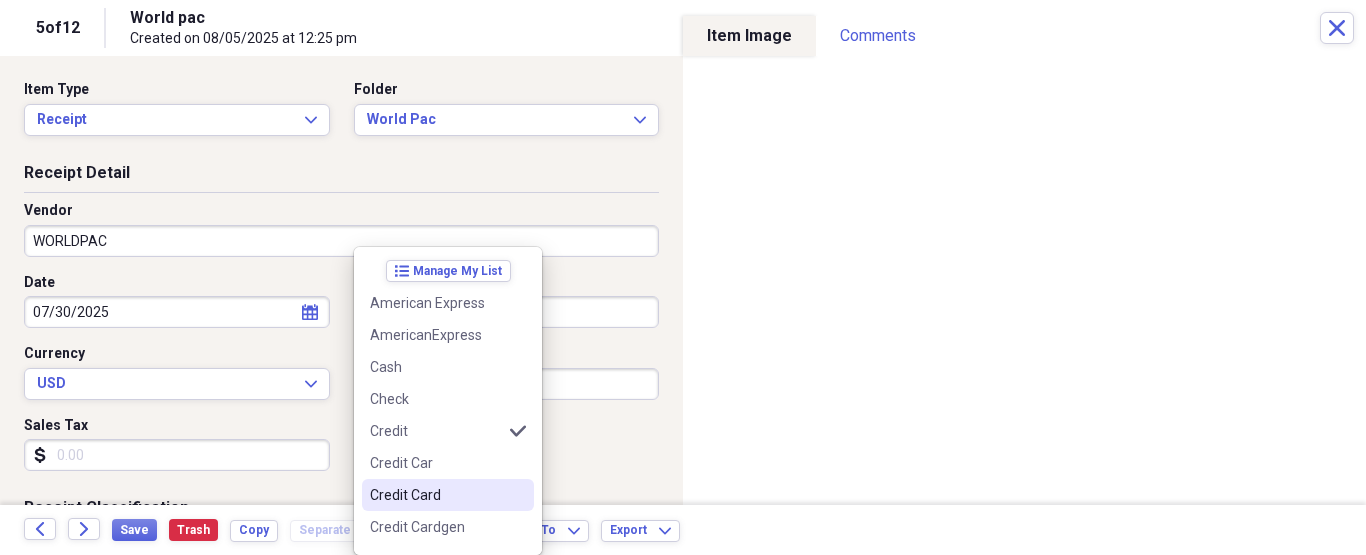 click on "Credit Card" at bounding box center [436, 495] 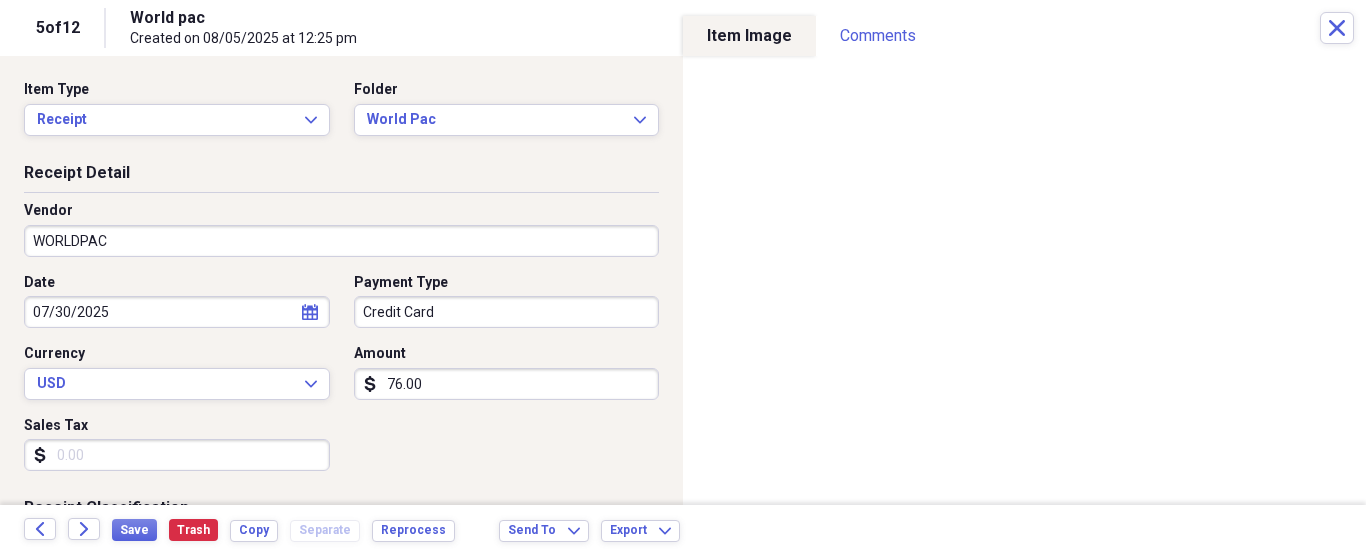 click on "76.00" at bounding box center [507, 384] 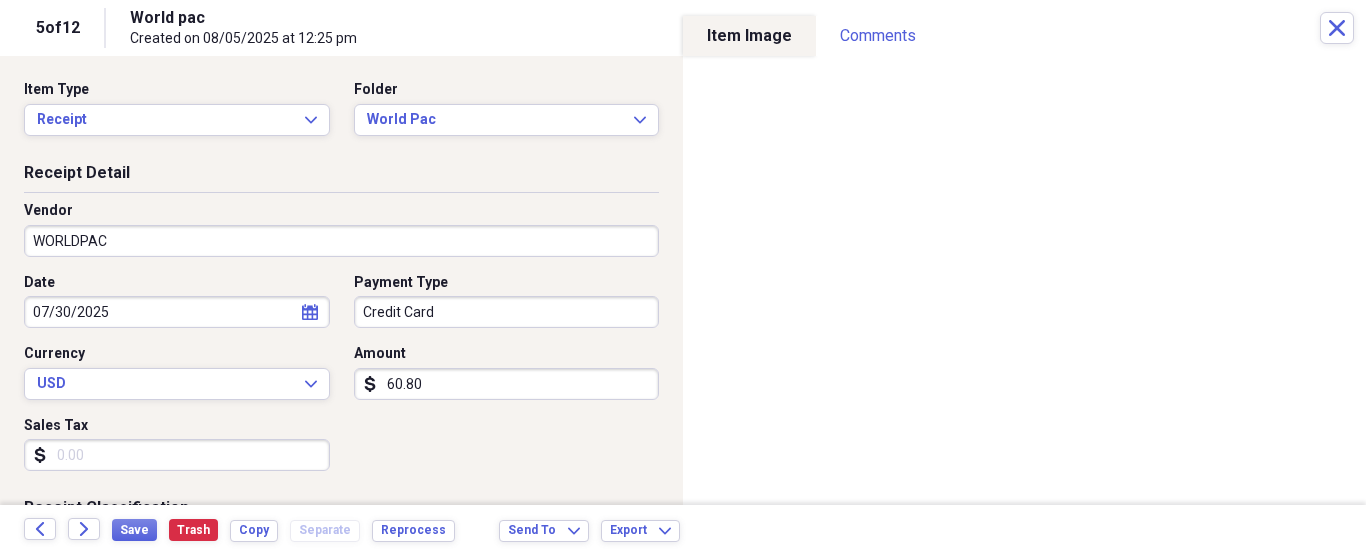 type on "60.80" 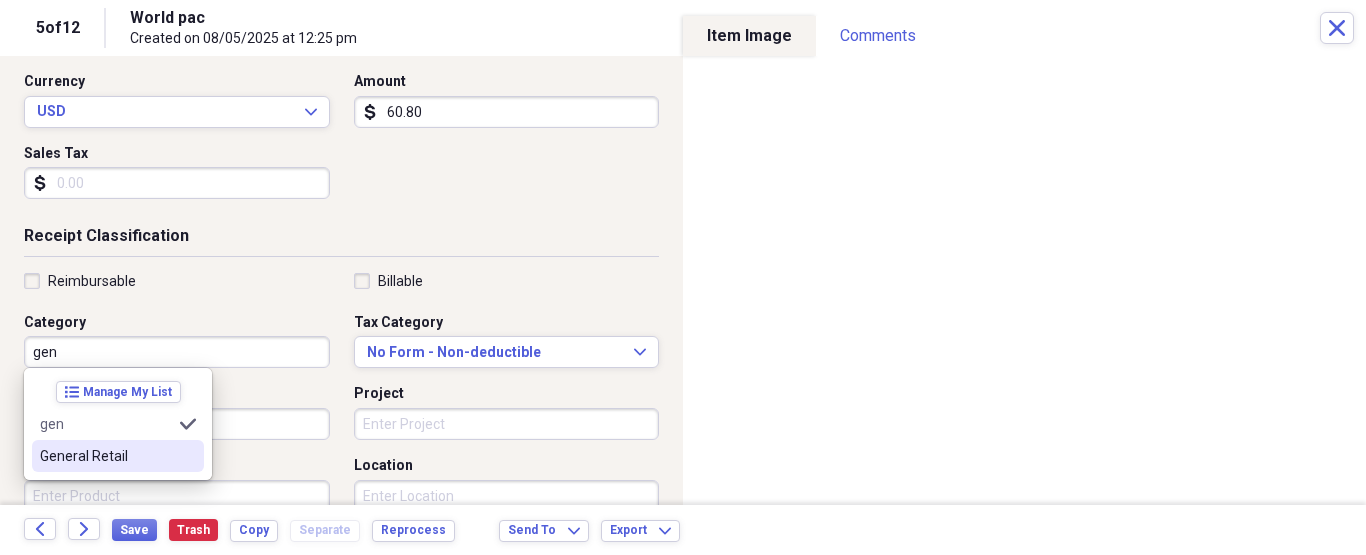 click on "General Retail" at bounding box center (118, 456) 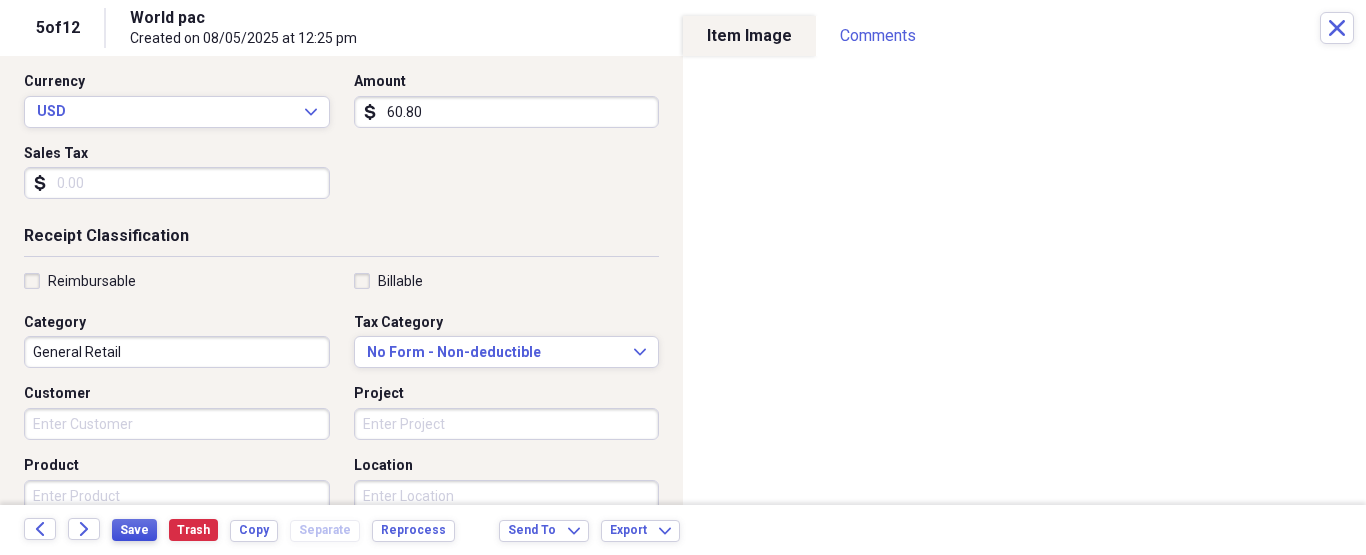 click on "Save" at bounding box center (134, 530) 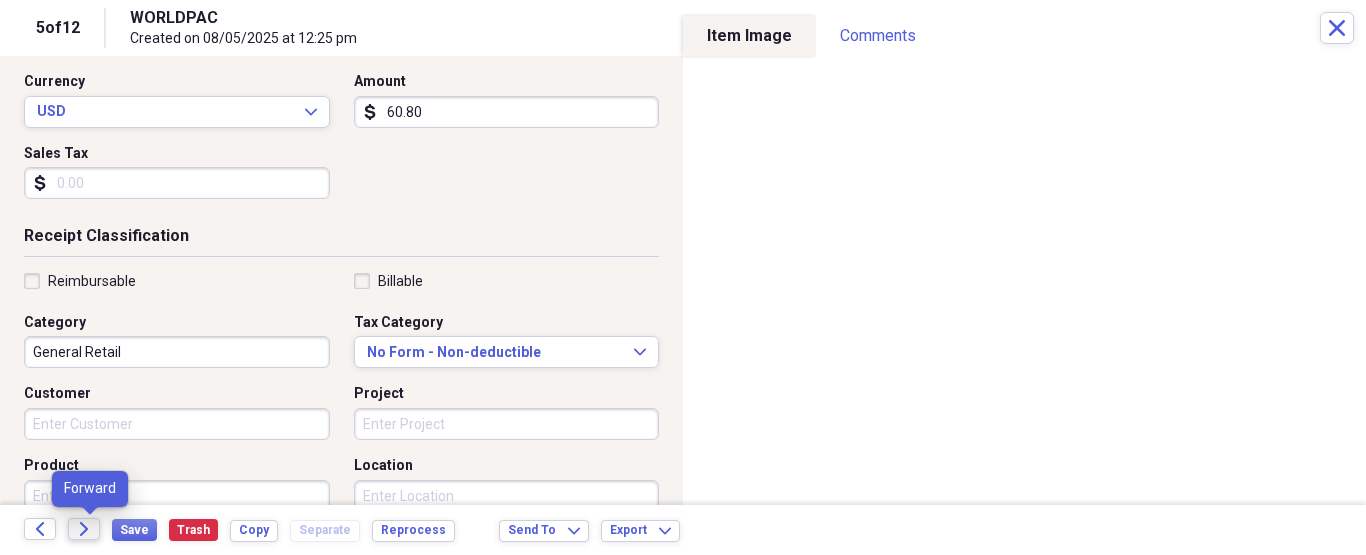 click on "Forward" 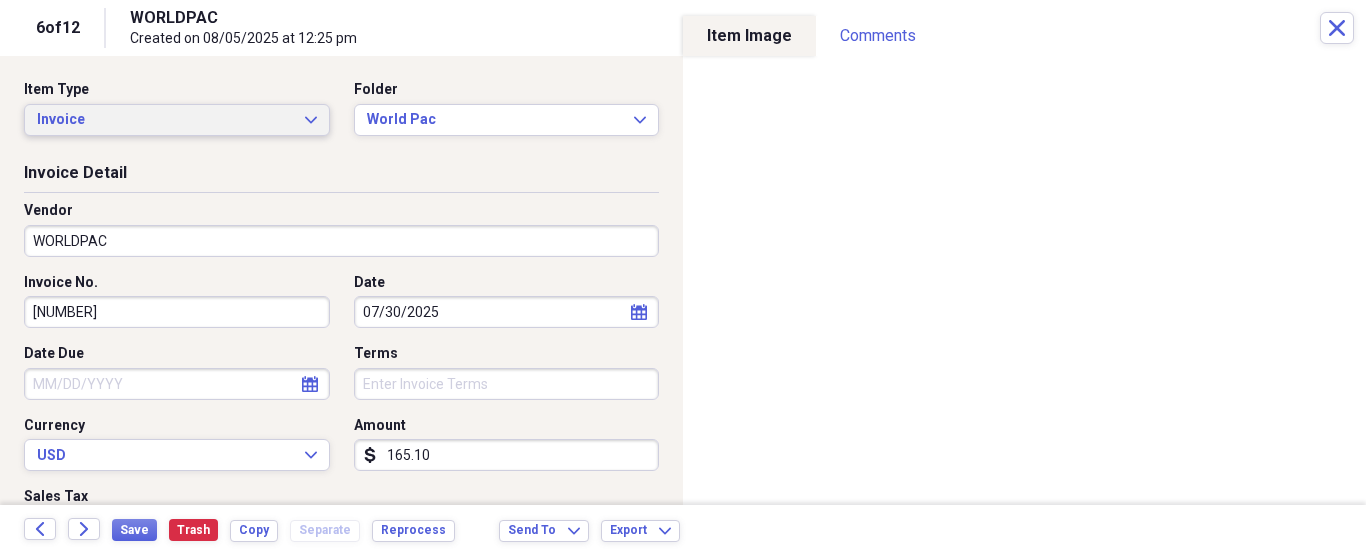 click on "Invoice" at bounding box center [165, 120] 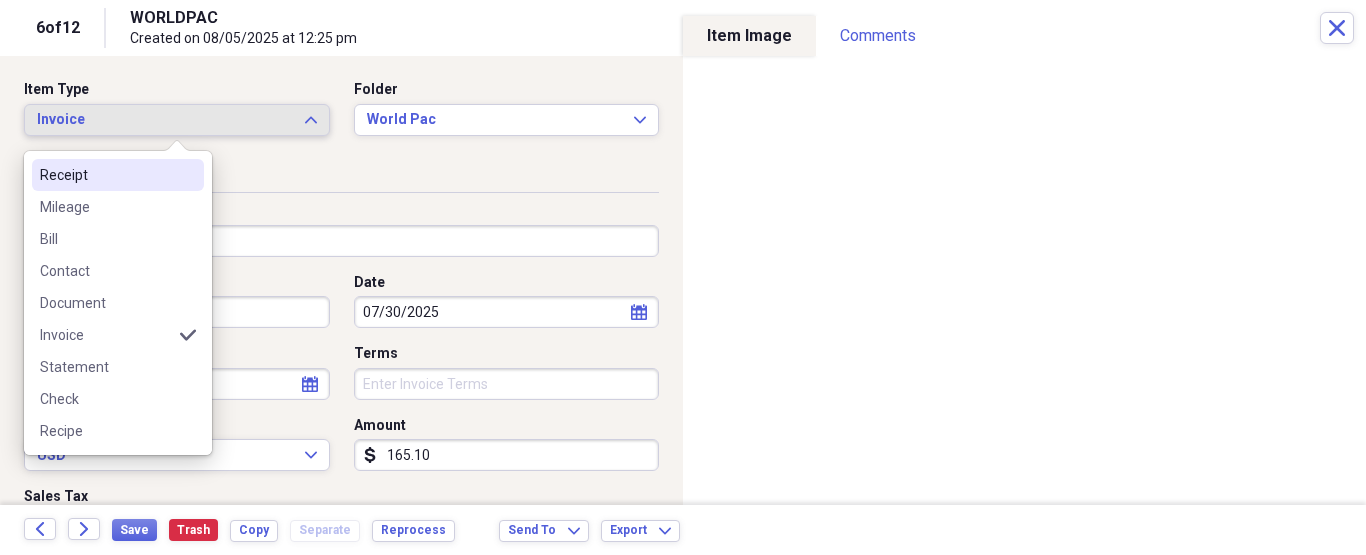 click on "Receipt" at bounding box center (106, 175) 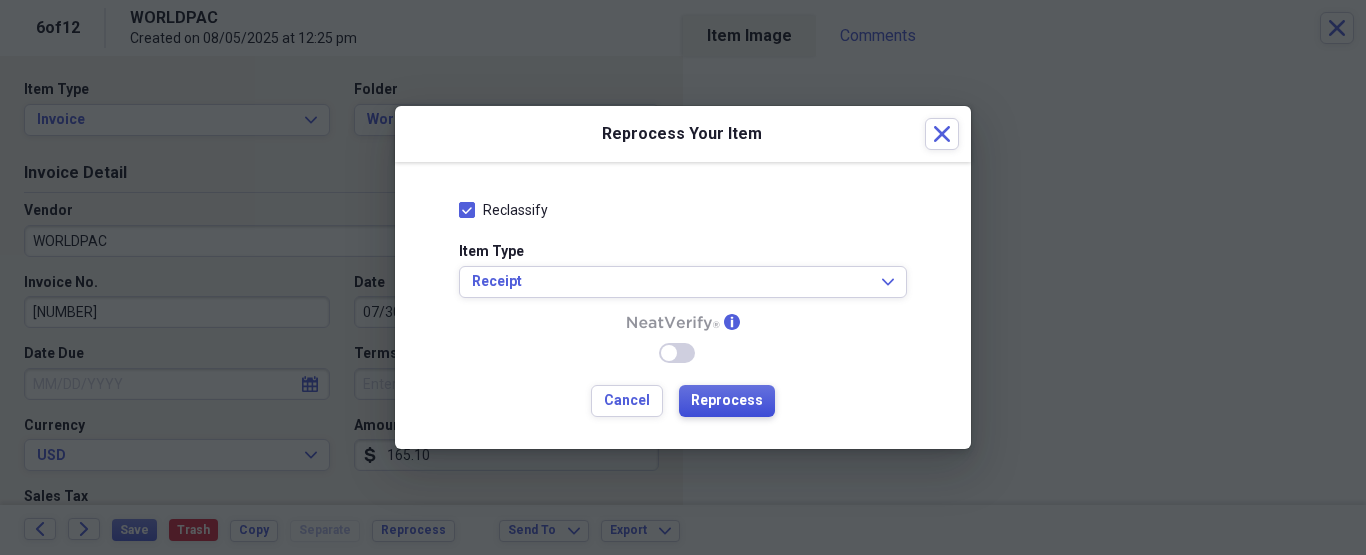 click on "Reprocess" at bounding box center [727, 401] 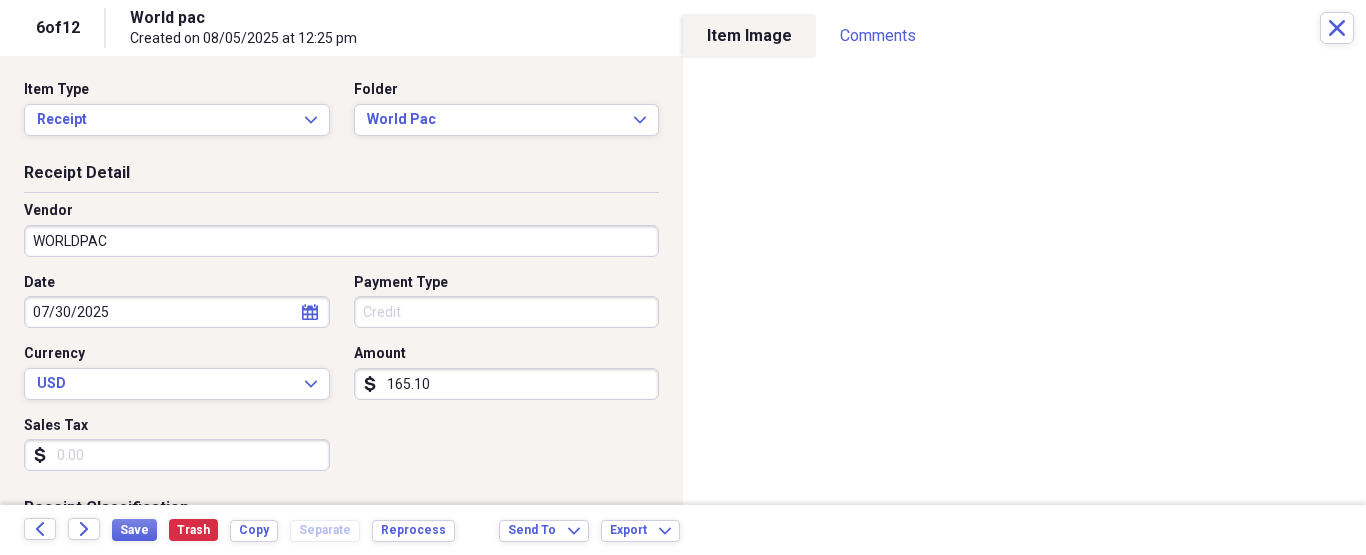 type on "World pac" 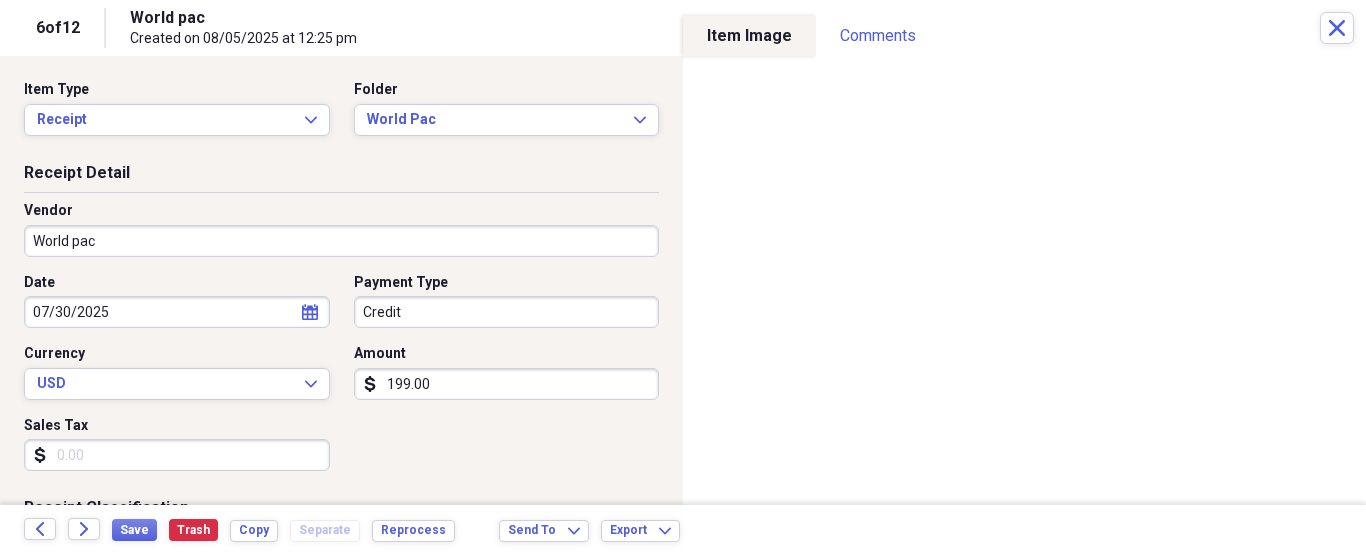 click on "Organize My Files 7 Collapse Unfiled Needs Review 7 Unfiled All Files Unfiled Unfiled Unfiled Saved Reports Collapse My Cabinet [NAME]'s Cabinet Add Folder Folder ATA Autoparts Add Folder Folder BAUM TOOLS Add Folder Collapse Open Folder HARRIS Add Folder Folder 1 800 Radiator Add Folder Folder A to Z Lube Add Folder Folder Abramson Tire Add Folder Folder Acres Add Folder Folder Advance Auto Parts Add Folder Folder AGA Tools Add Folder Folder Air Gas Add Folder Folder All Star Auto Lights Add Folder Folder Allen Tire Add Folder Folder Als Auto Add Folder Folder Angel body shop Add Folder Folder Aramark Add Folder Folder Aston Martin Add Folder Folder Audi Devon Add Folder Folder Autoshop Express Add Folder Folder AutoZone Add Folder Folder Barbera Autoland Add Folder Folder BAVARIAN Add Folder Folder BBA Remanufacturing Add Folder Folder Best Buy Add Folder Folder Biello Auto Parts Add Folder Folder Blatt Tire Add Folder Folder Bonehead Performance Add Folder Folder Bucks County Used Auto Parts Add Folder 25" at bounding box center [683, 277] 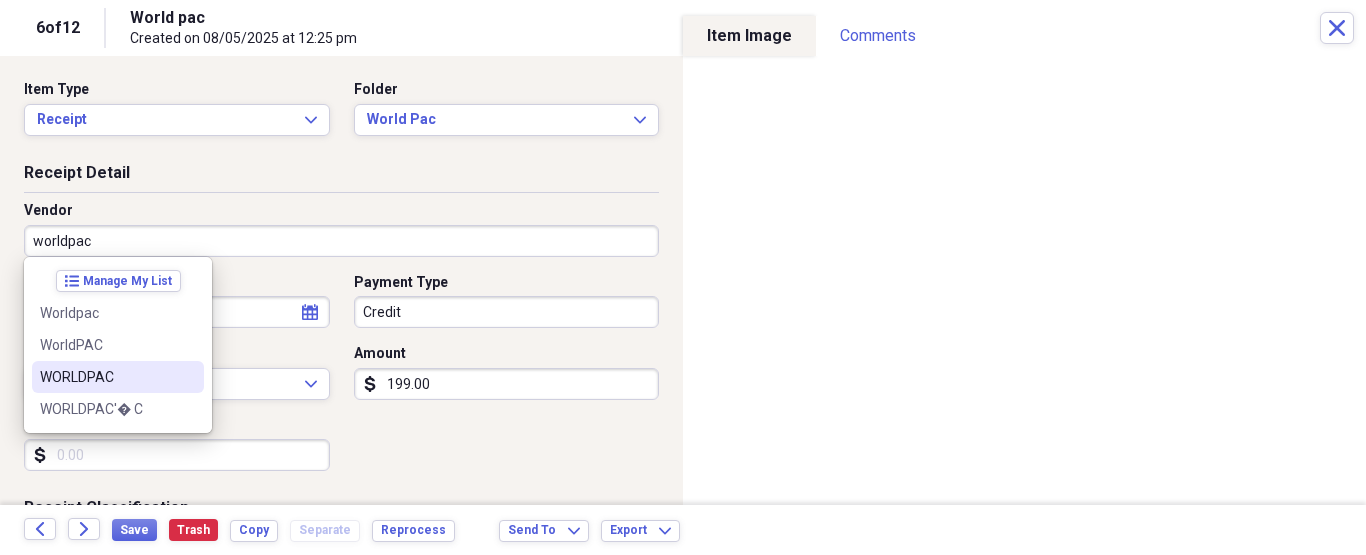 click on "WORLDPAC" at bounding box center [106, 377] 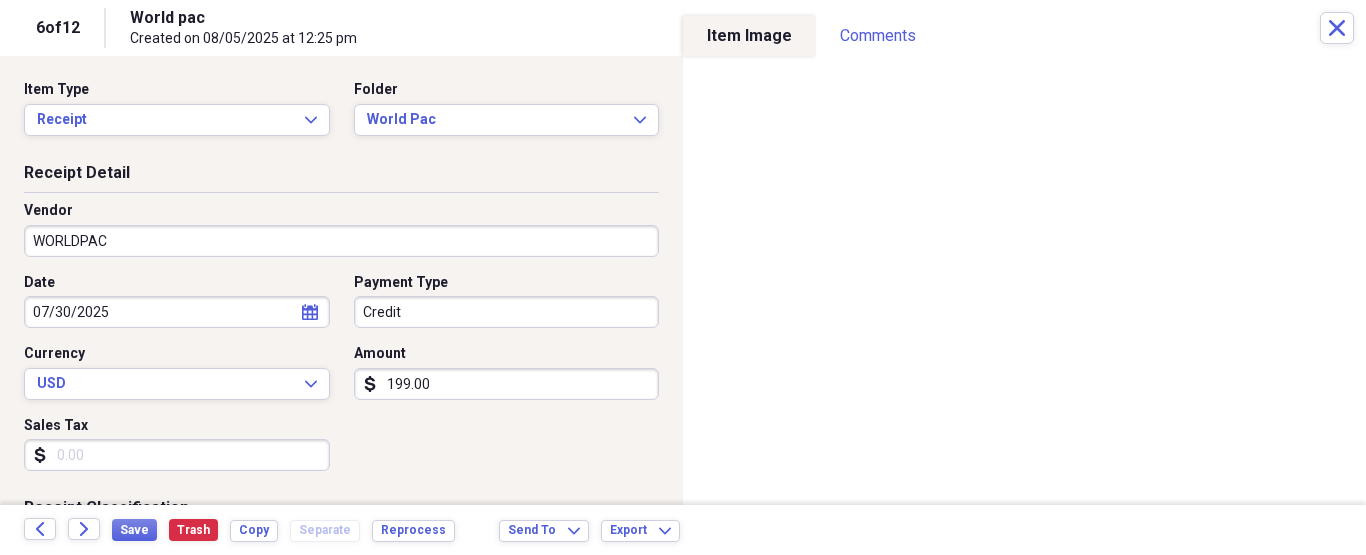 type on "Fuel/Auto" 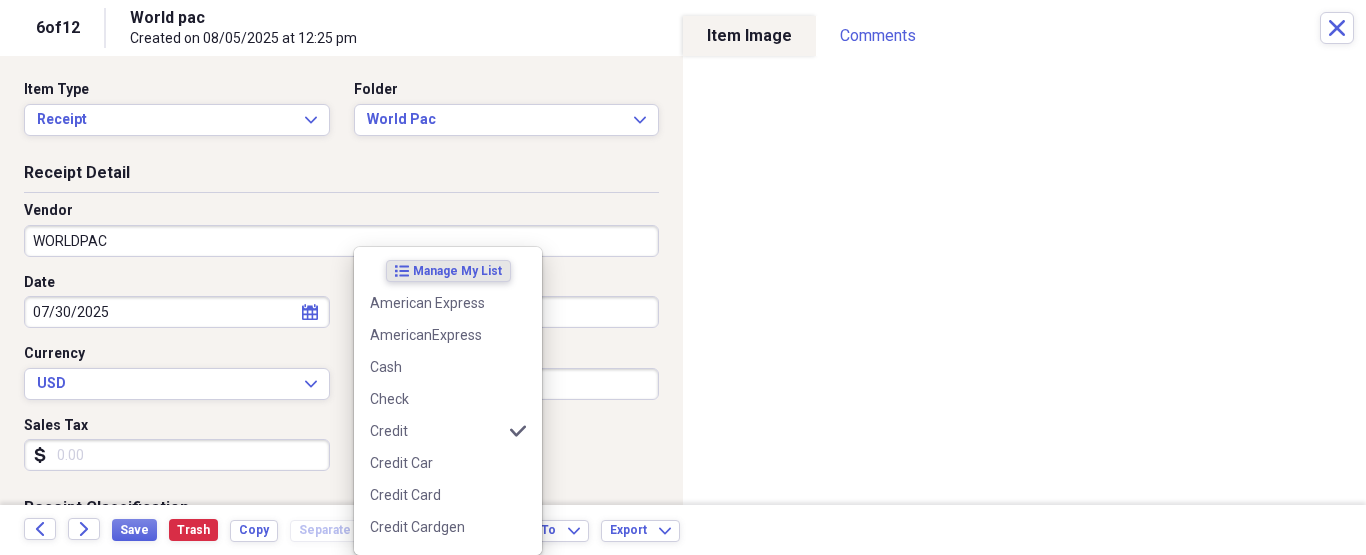 click on "Credit" at bounding box center [507, 312] 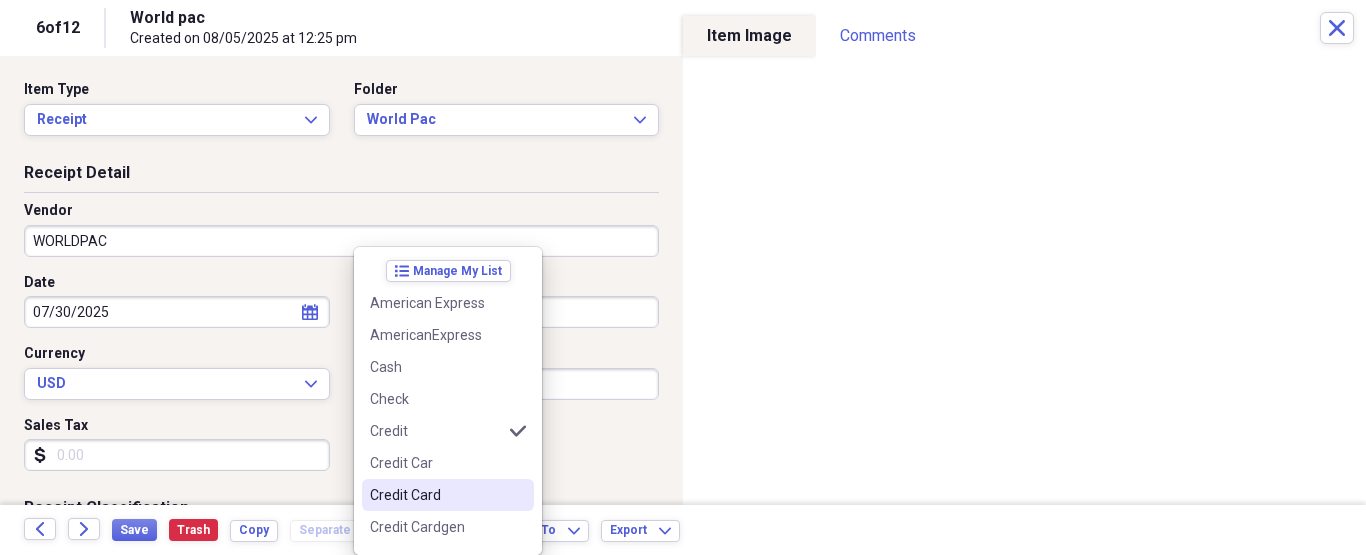 click on "Credit Card" at bounding box center [436, 495] 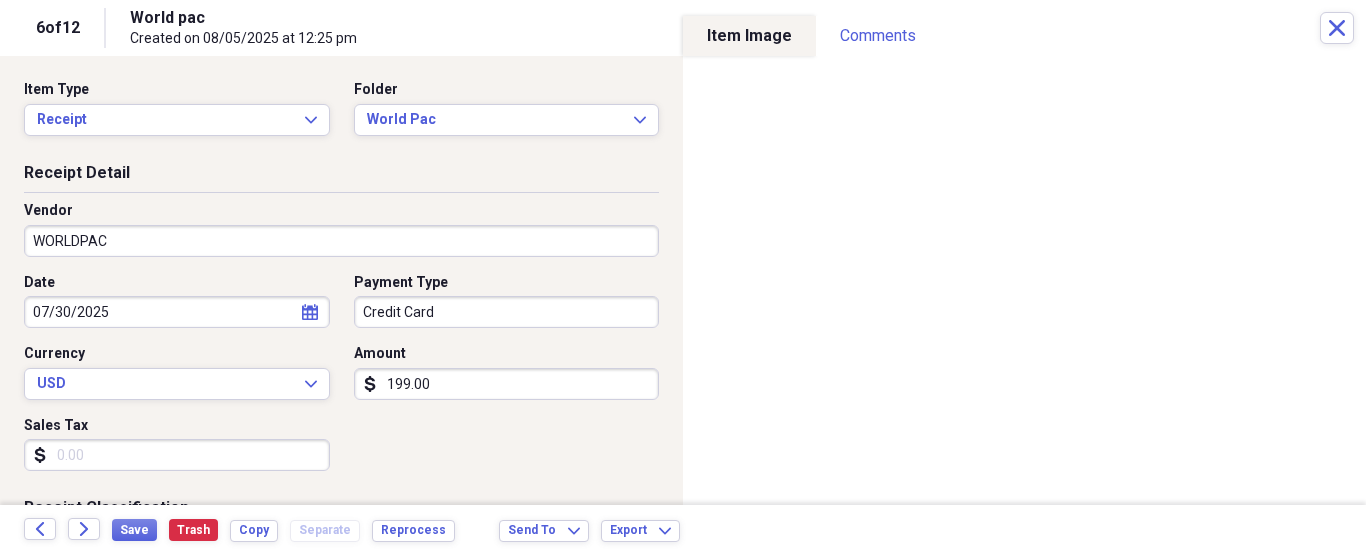 click on "199.00" at bounding box center (507, 384) 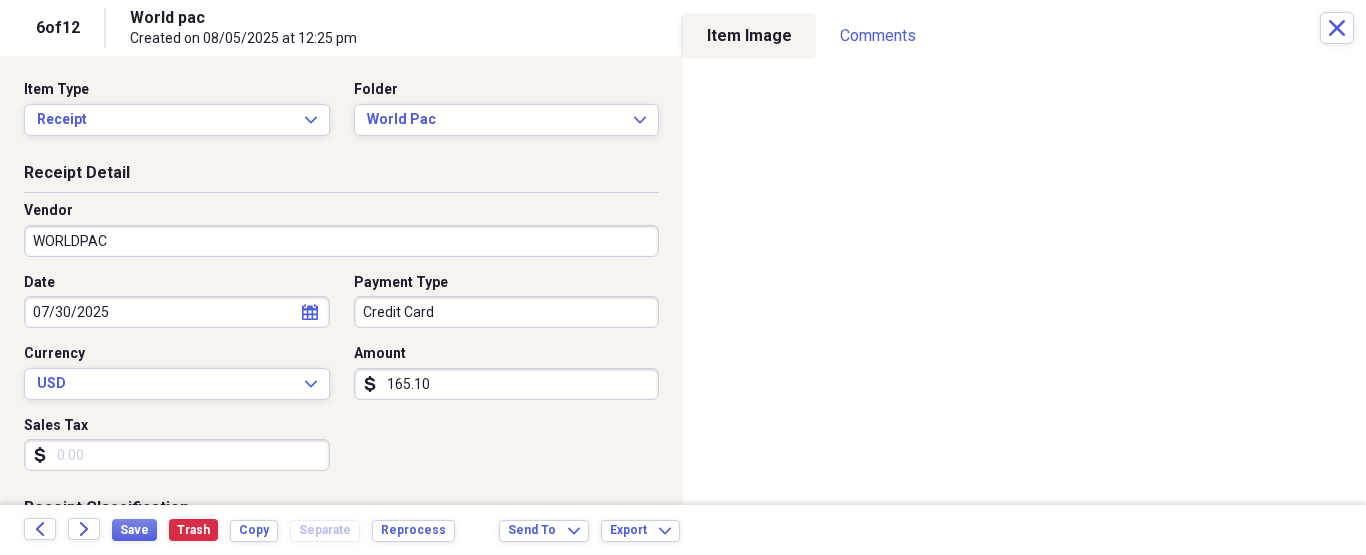 type on "165.10" 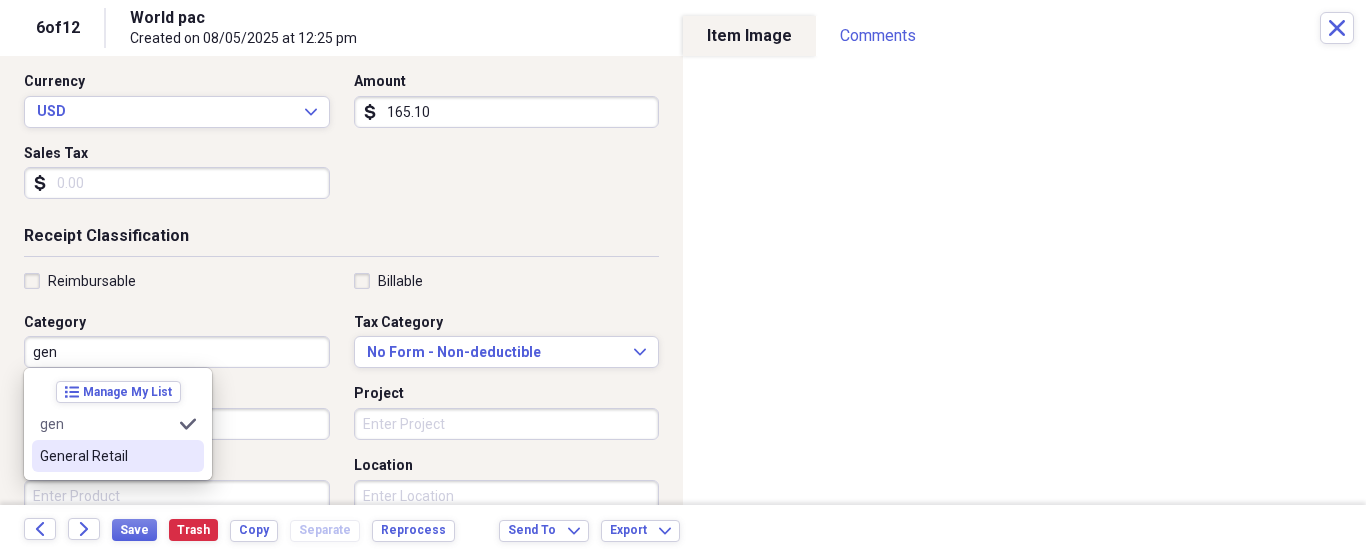 click on "General Retail" at bounding box center [118, 456] 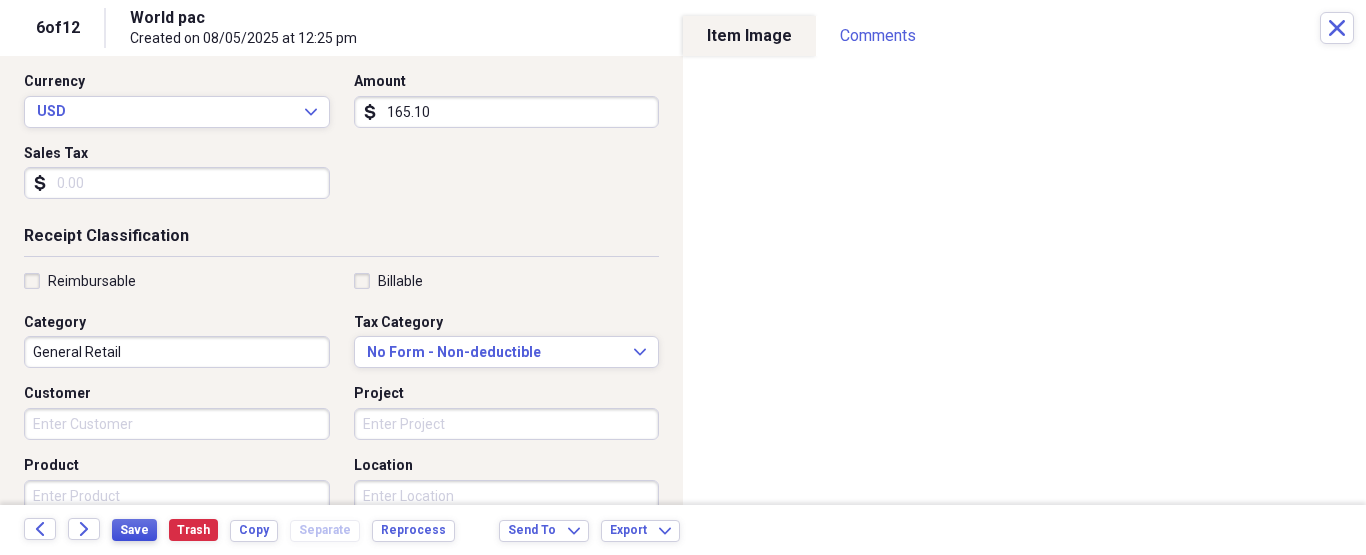 click on "Save" at bounding box center [134, 530] 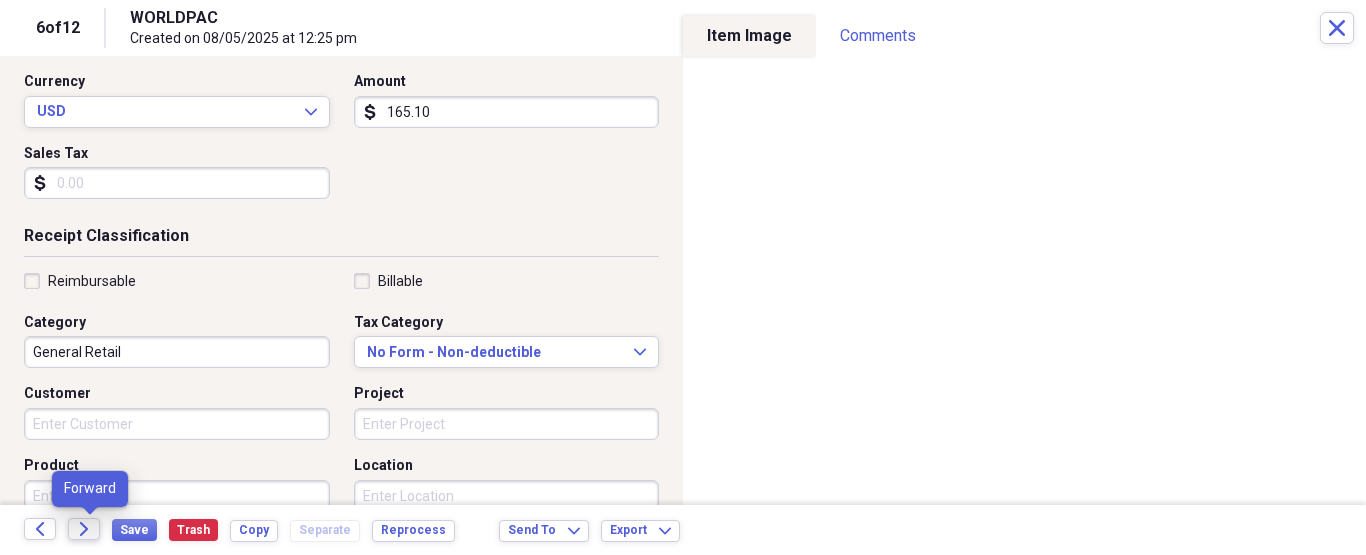 click on "Forward" 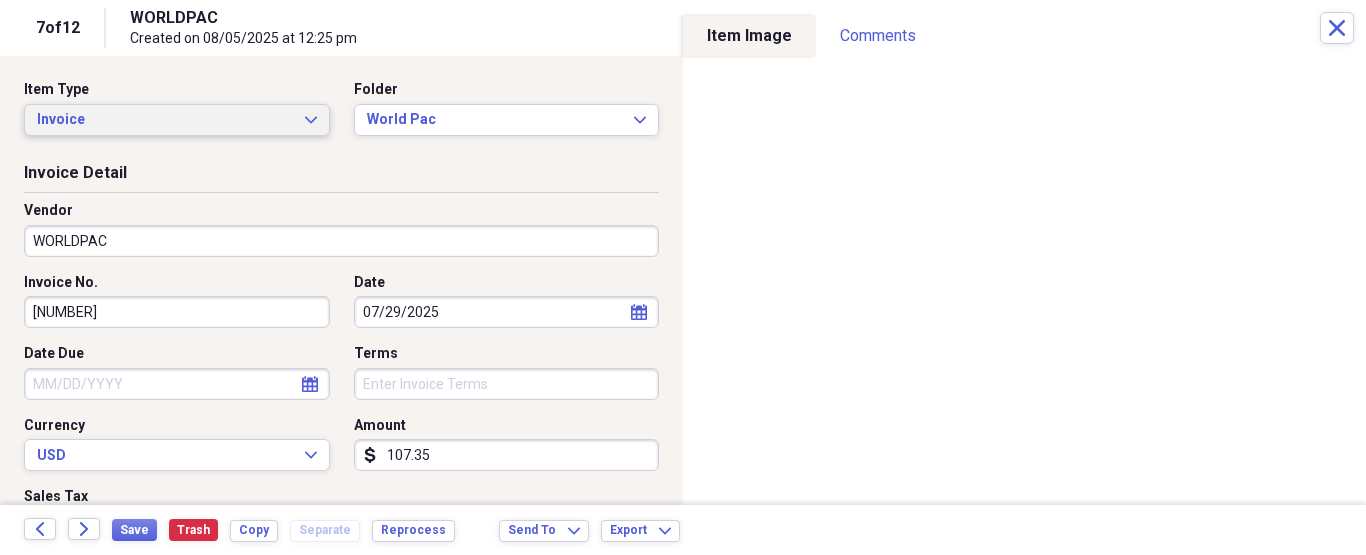 click on "Invoice" at bounding box center (165, 120) 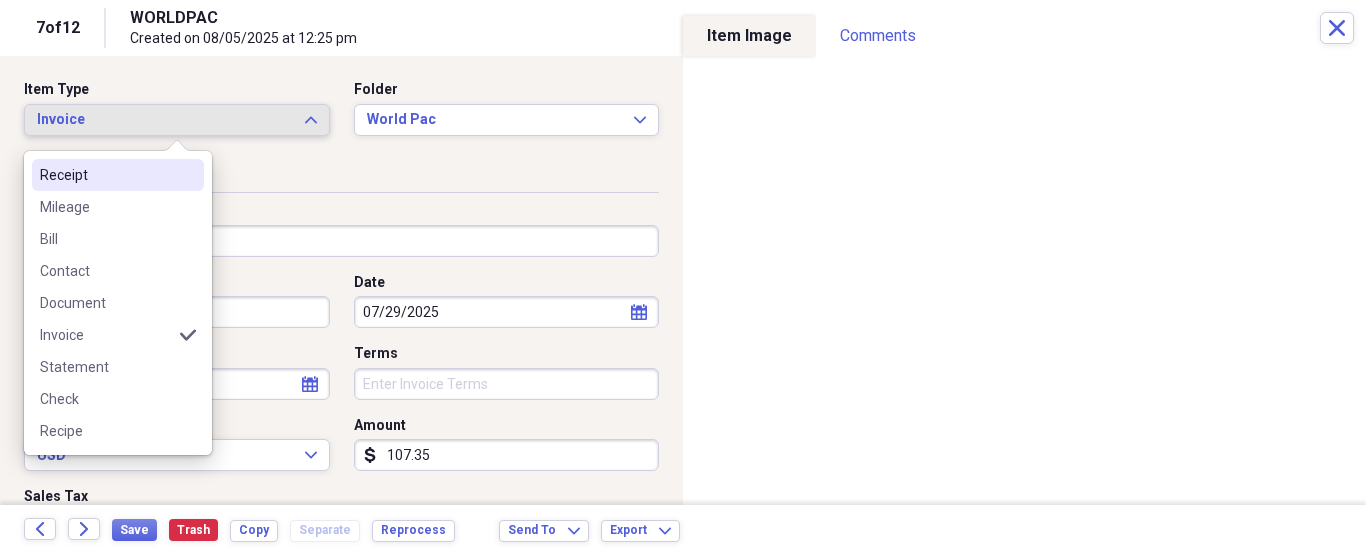 click on "Receipt" at bounding box center (118, 175) 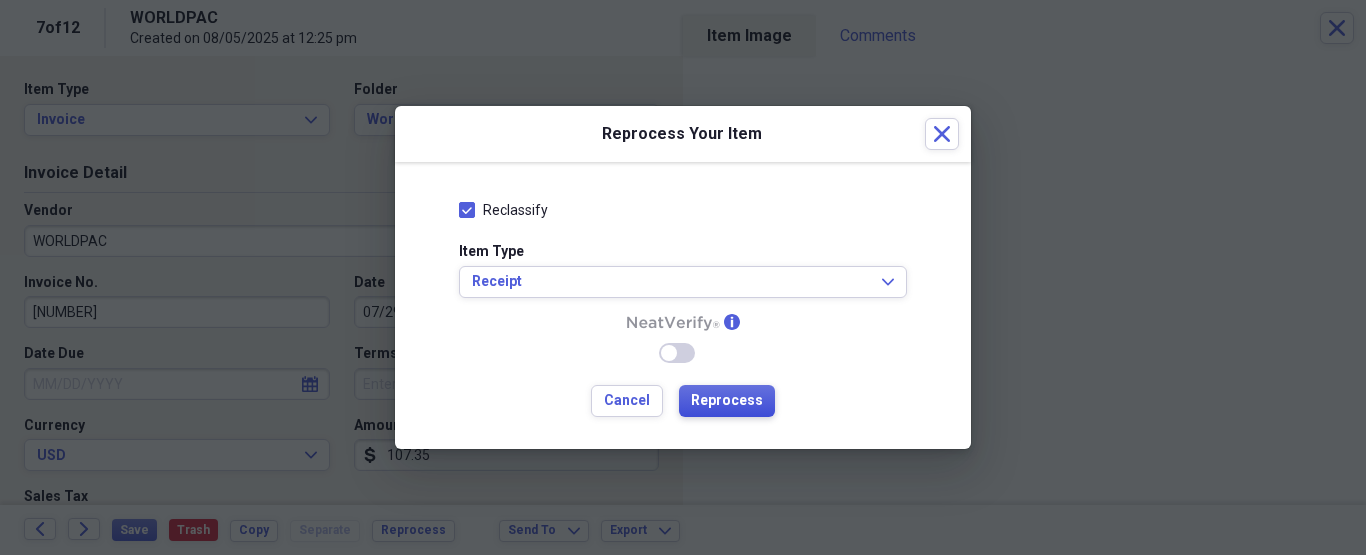 click on "Reprocess" at bounding box center (727, 401) 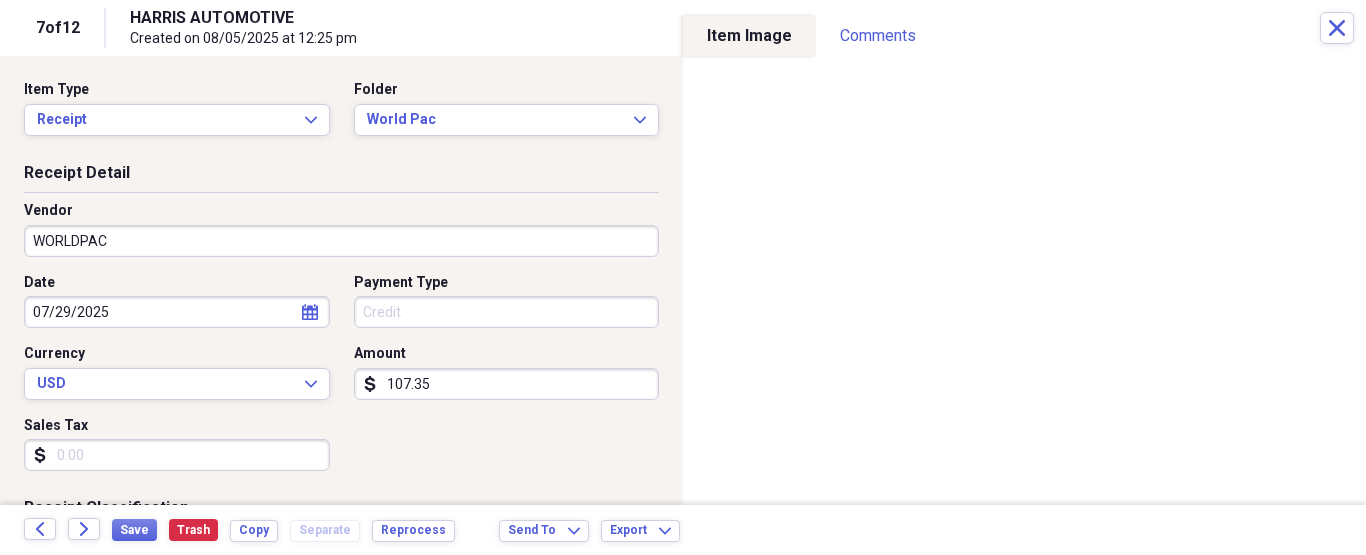 type on "HARRIS AUTOMOTIVE" 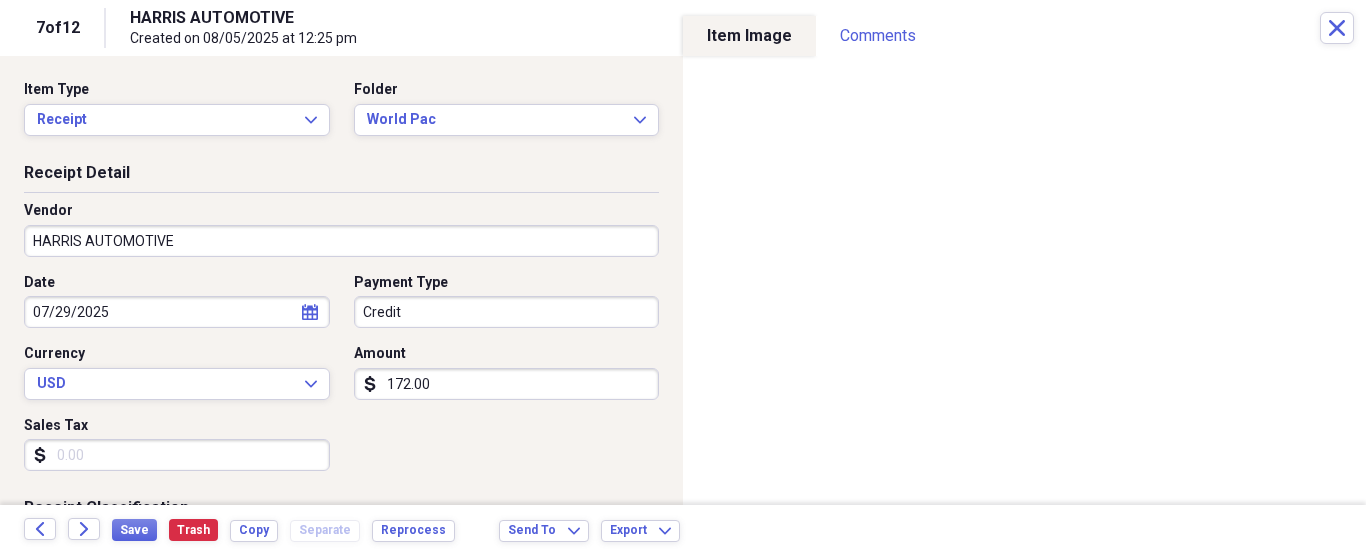 type on "Transportation" 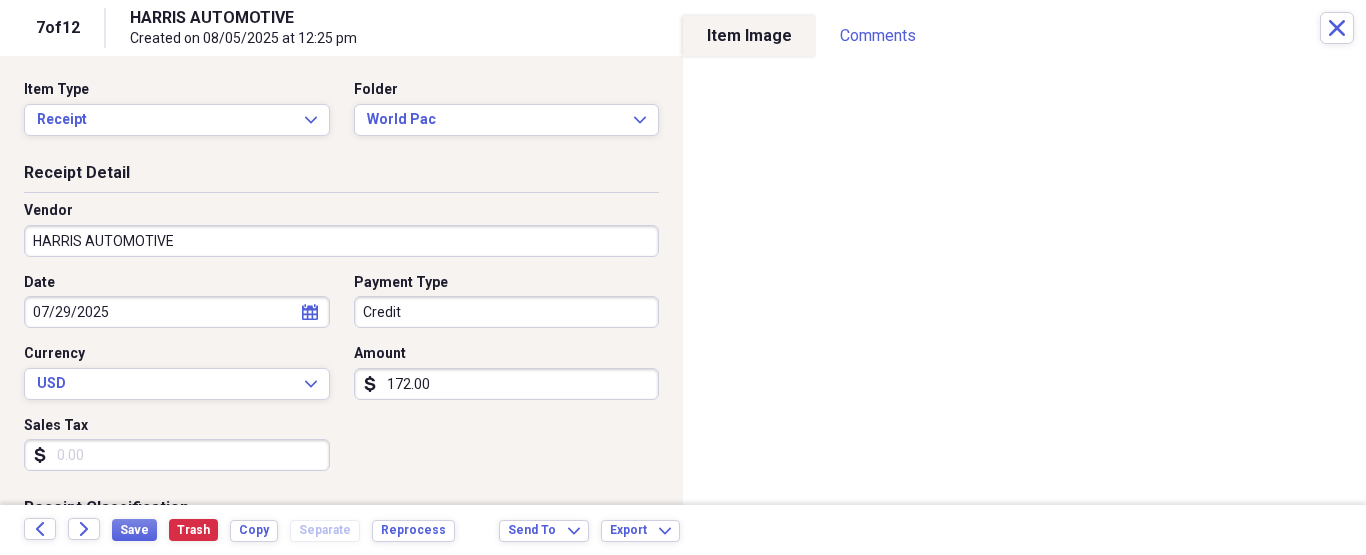 click on "HARRIS AUTOMOTIVE" at bounding box center (341, 241) 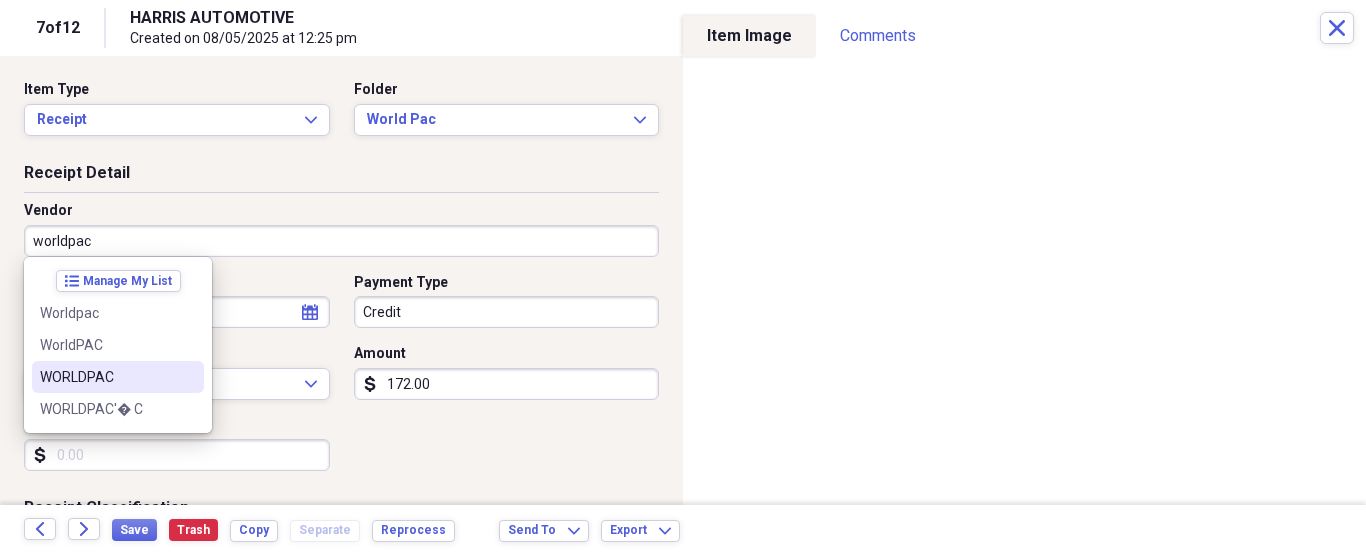 click on "WORLDPAC" at bounding box center (106, 377) 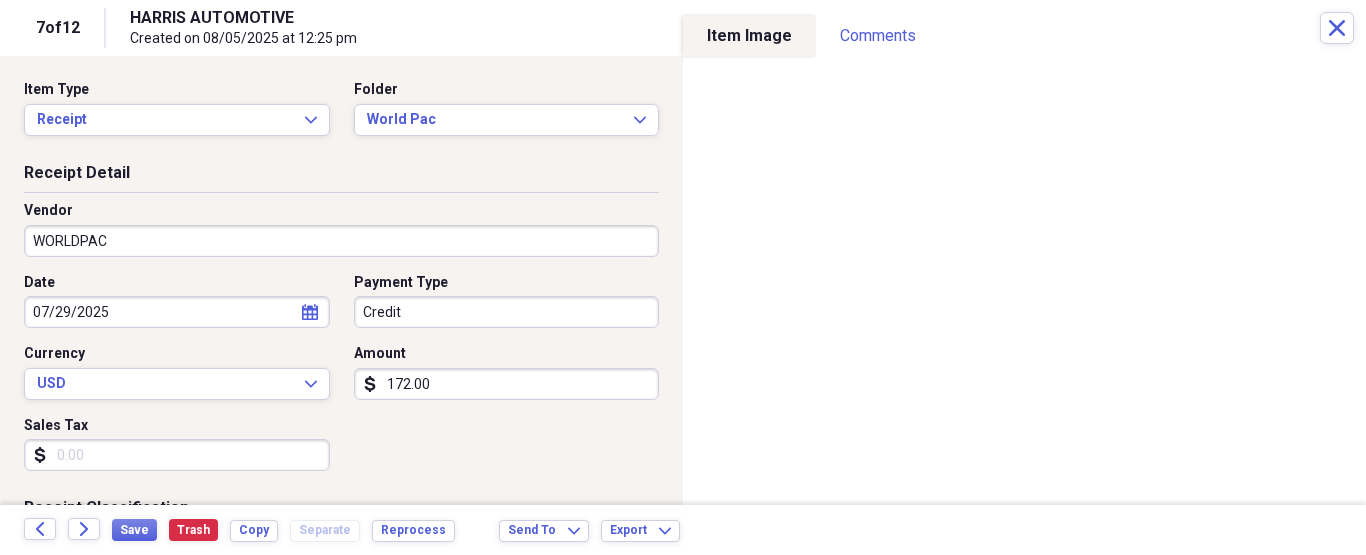 type on "Fuel/Auto" 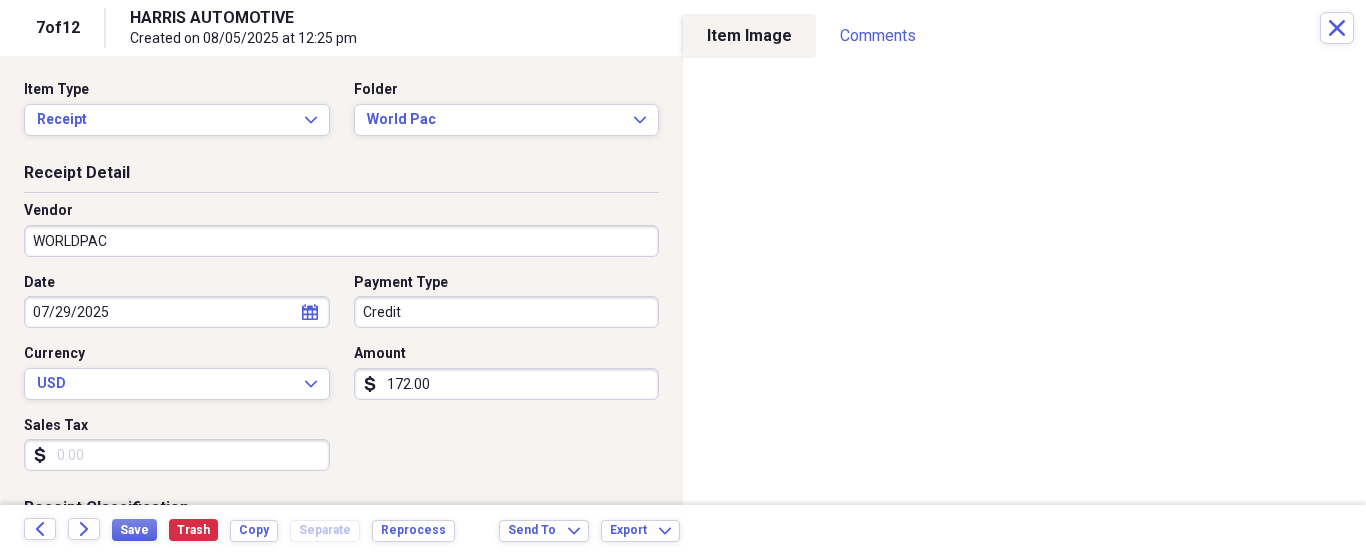 click on "Organize My Files 6 Collapse Unfiled Needs Review 6 Unfiled All Files Unfiled Unfiled Unfiled Saved Reports Collapse My Cabinet [NAME]'s Cabinet Add Folder Folder ATA Autoparts Add Folder Folder BAUM TOOLS Add Folder Collapse Open Folder HARRIS Add Folder Folder 1 800 Radiator Add Folder Folder A to Z Lube Add Folder Folder Abramson Tire Add Folder Folder Acres Add Folder Folder Advance Auto Parts Add Folder Folder AGA Tools Add Folder Folder Air Gas Add Folder Folder All Star Auto Lights Add Folder Folder Allen Tire Add Folder Folder Als Auto Add Folder Folder Angel body shop Add Folder Folder Aramark Add Folder Folder Aston Martin Add Folder Folder Audi Devon Add Folder Folder Autoshop Express Add Folder Folder AutoZone Add Folder Folder Barbera Autoland Add Folder Folder BAVARIAN Add Folder Folder BBA Remanufacturing Add Folder Folder Best Buy Add Folder Folder Biello Auto Parts Add Folder Folder Blatt Tire Add Folder Folder Bonehead Performance Add Folder Folder Bucks County Used Auto Parts Add Folder 25" at bounding box center [683, 277] 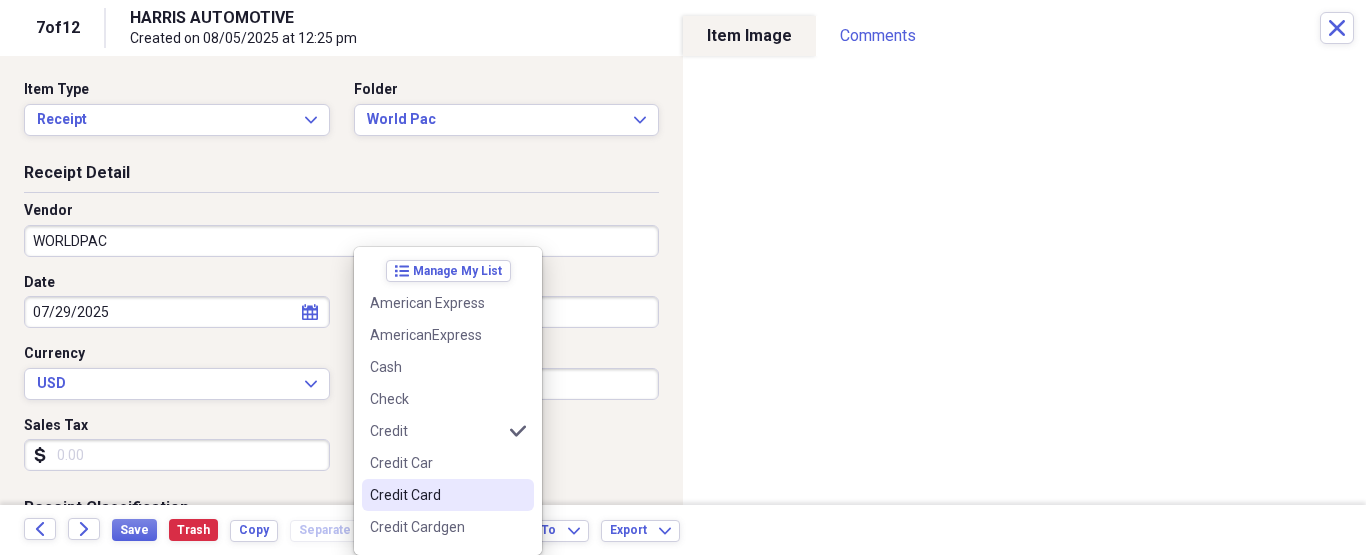 click on "Credit Card" at bounding box center (448, 495) 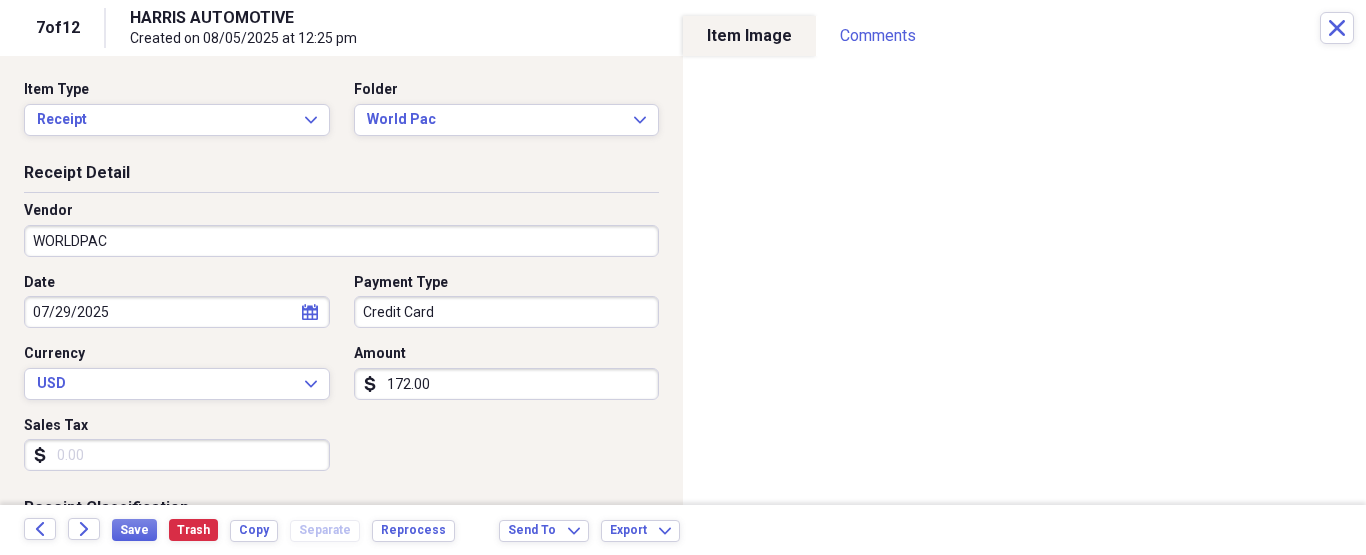 click on "172.00" at bounding box center [507, 384] 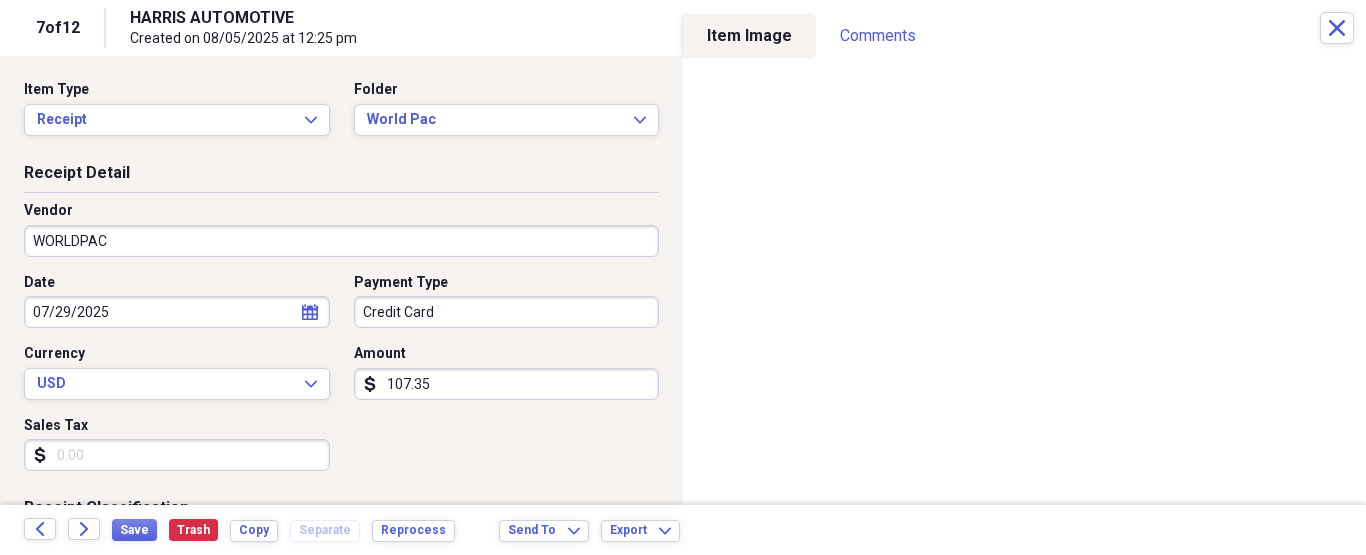 type on "107.35" 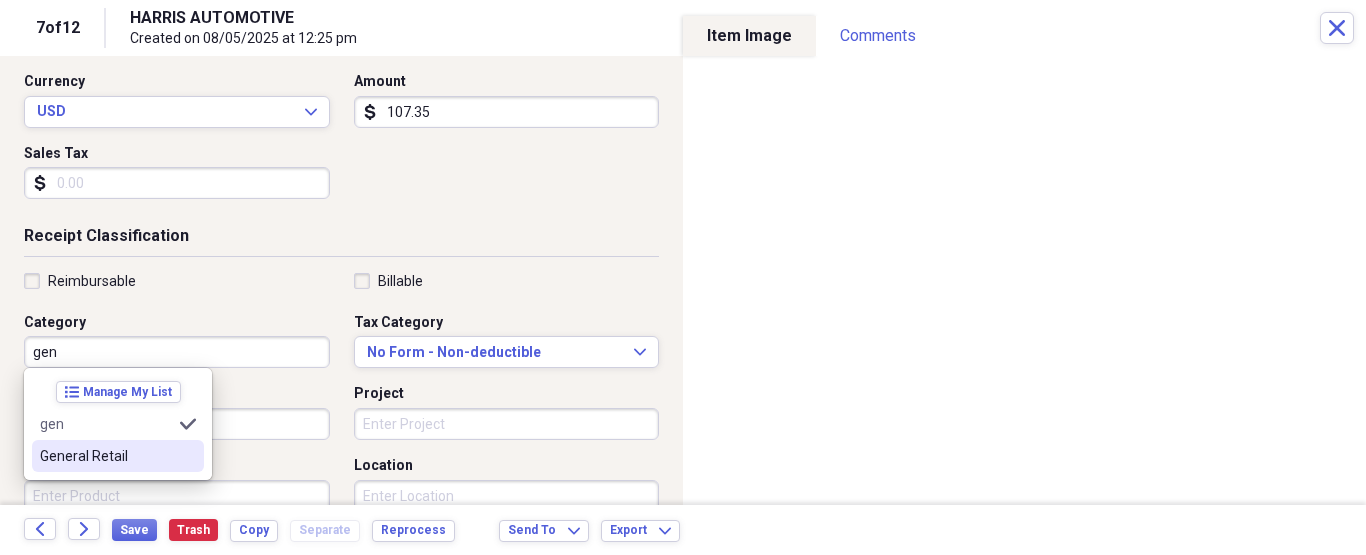 click on "General Retail" at bounding box center [106, 456] 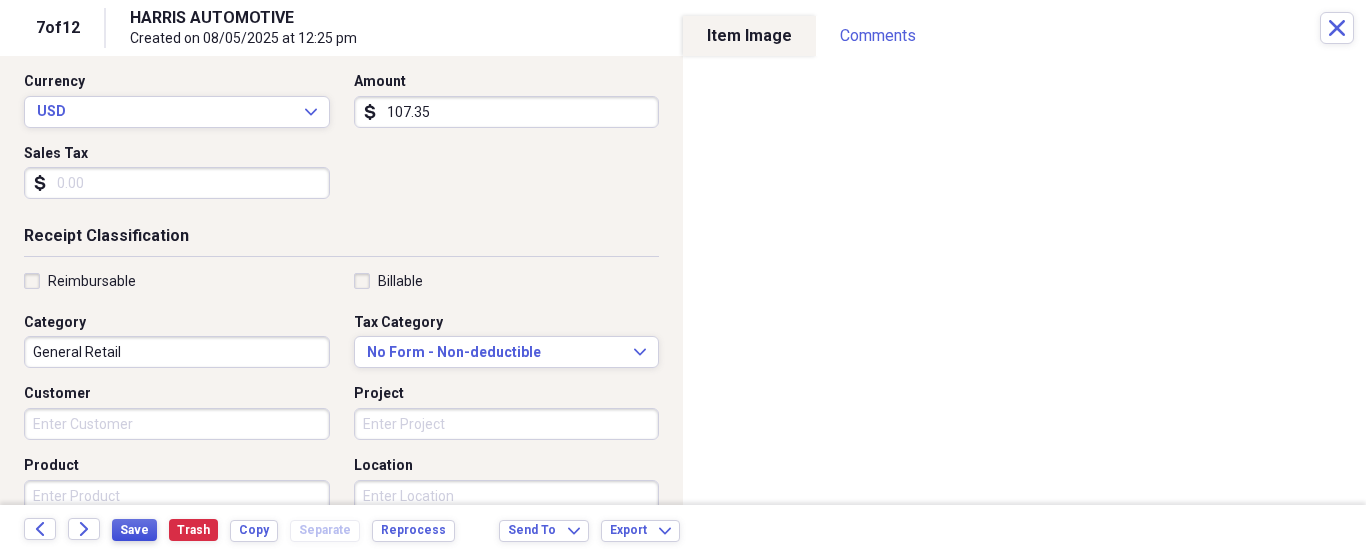 click on "Save" at bounding box center (134, 530) 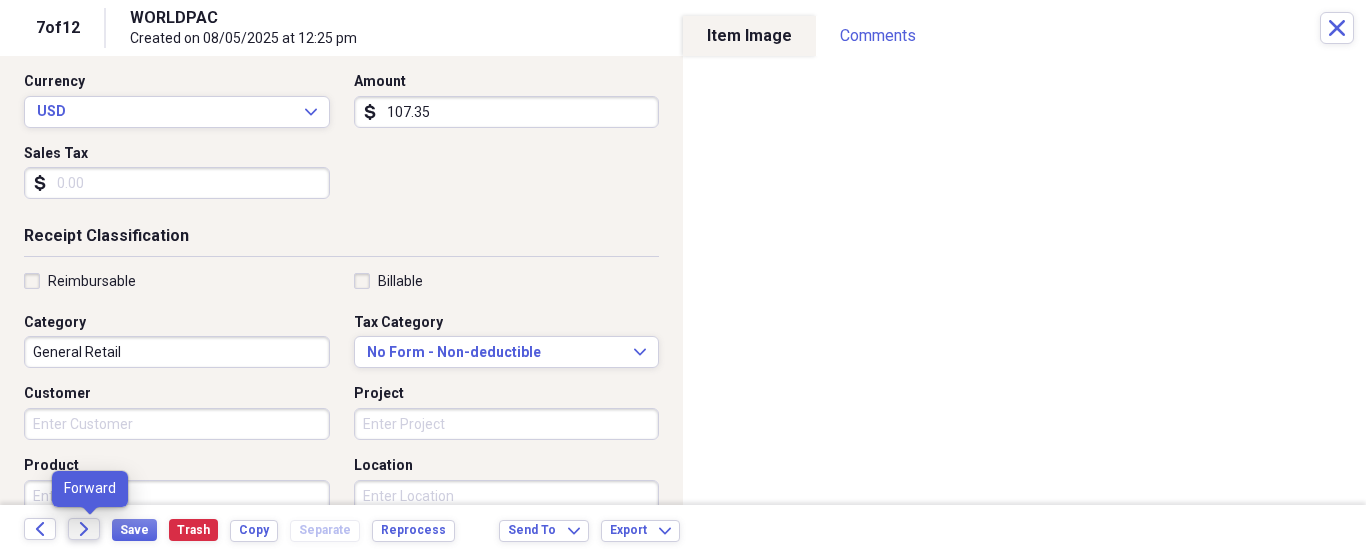 click on "Forward" 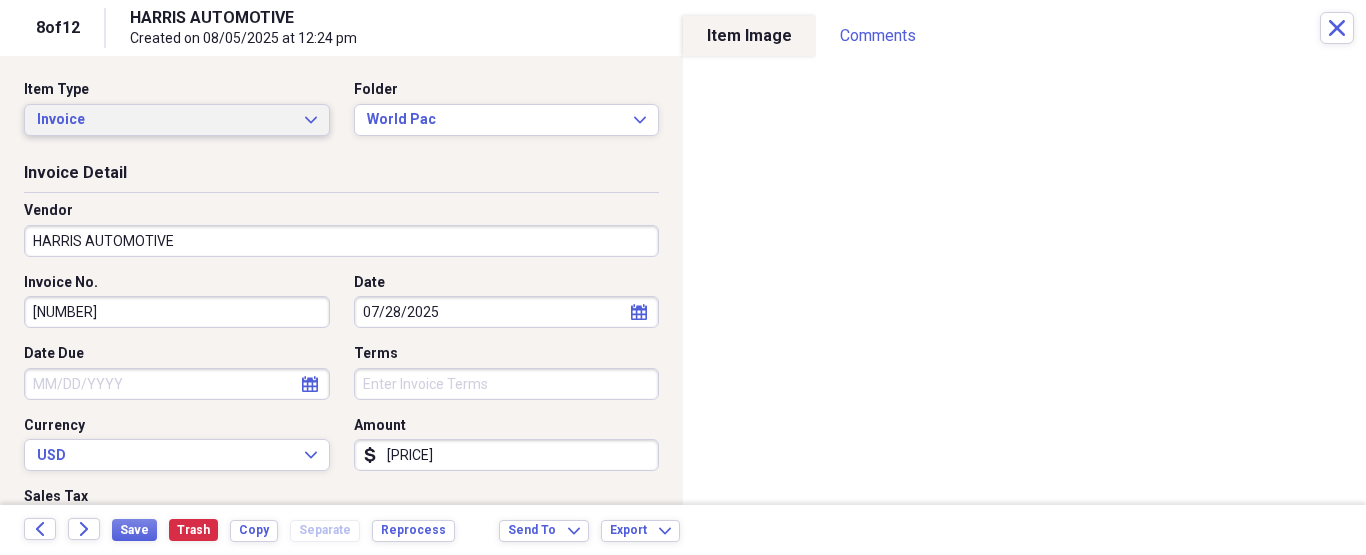 click on "Invoice" at bounding box center [165, 120] 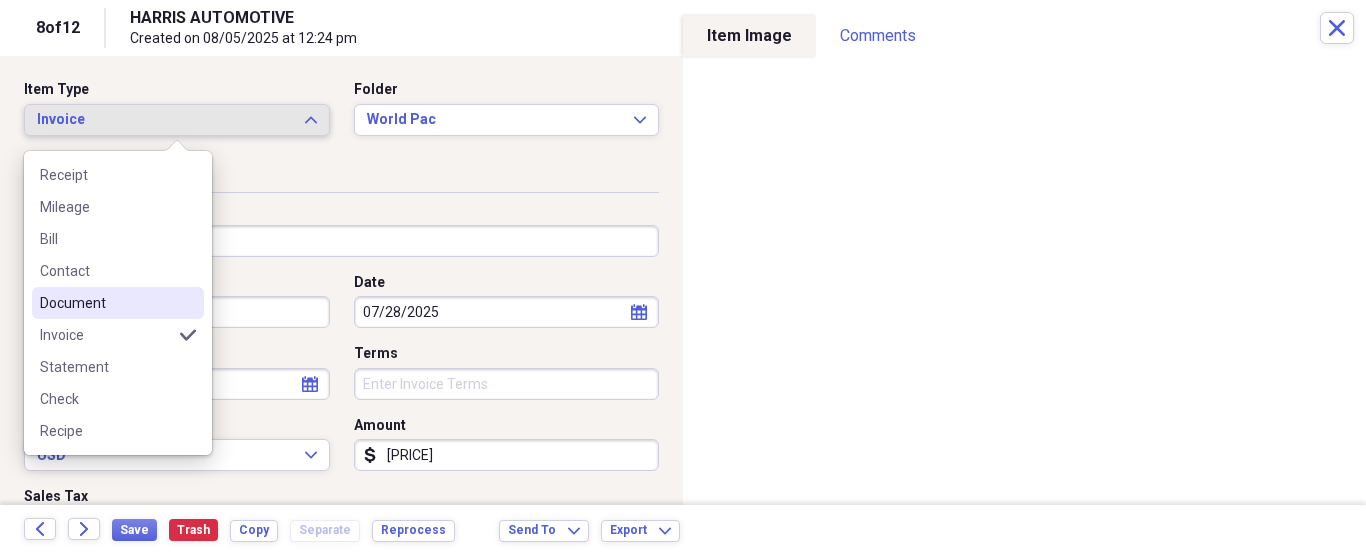 click on "Document" at bounding box center [106, 303] 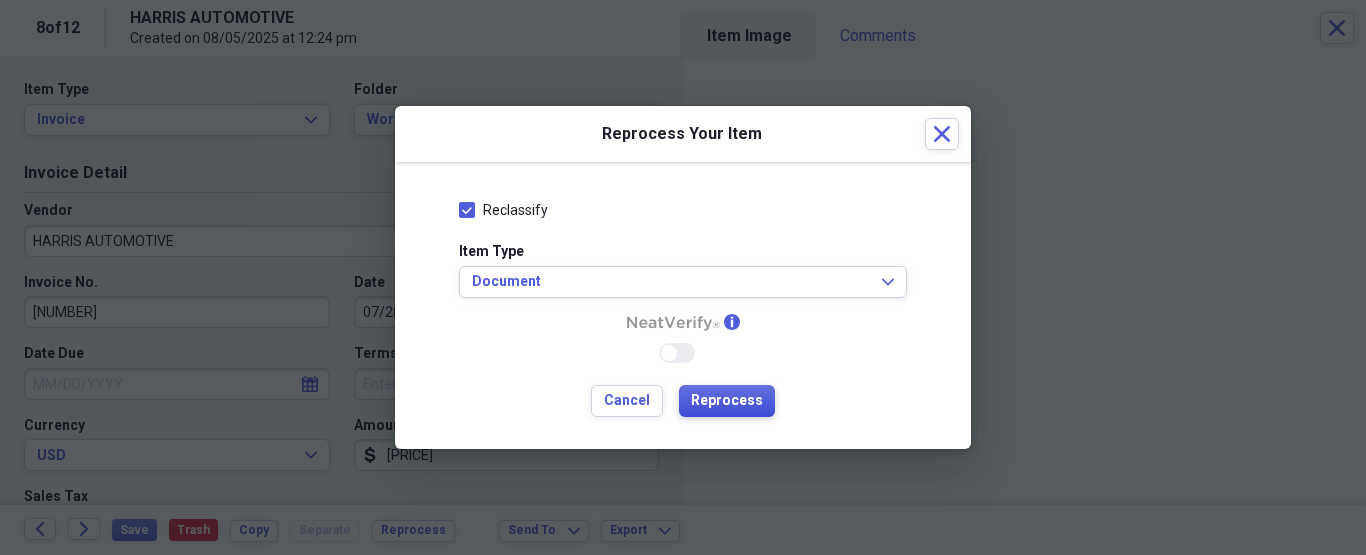 click on "Reprocess" at bounding box center [727, 401] 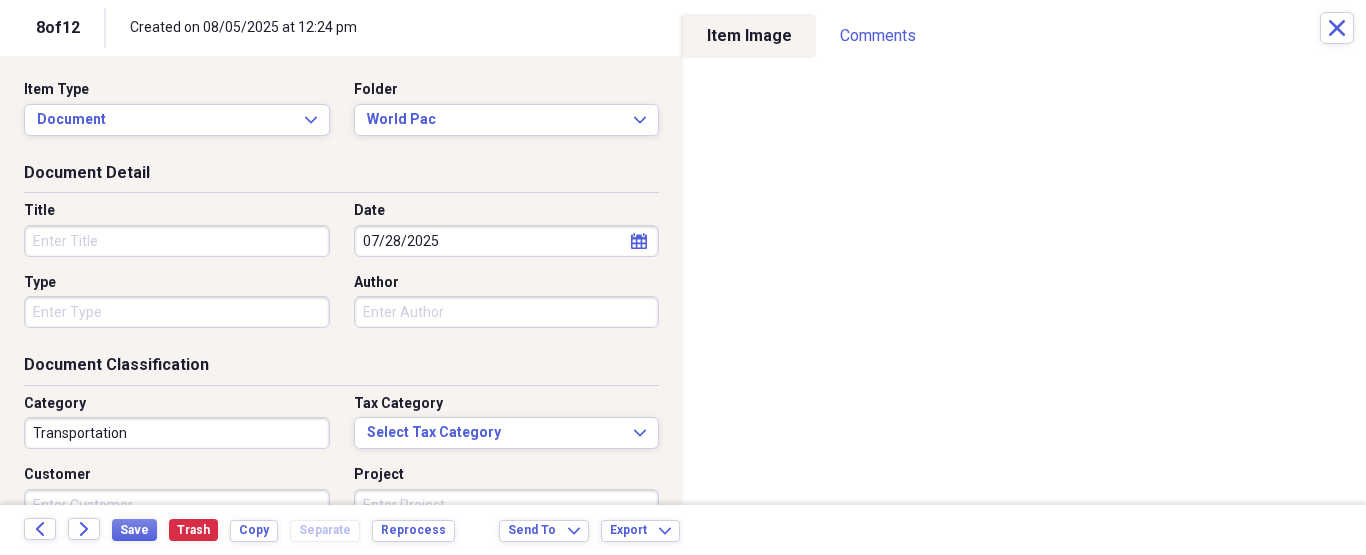 click on "Title" at bounding box center (177, 241) 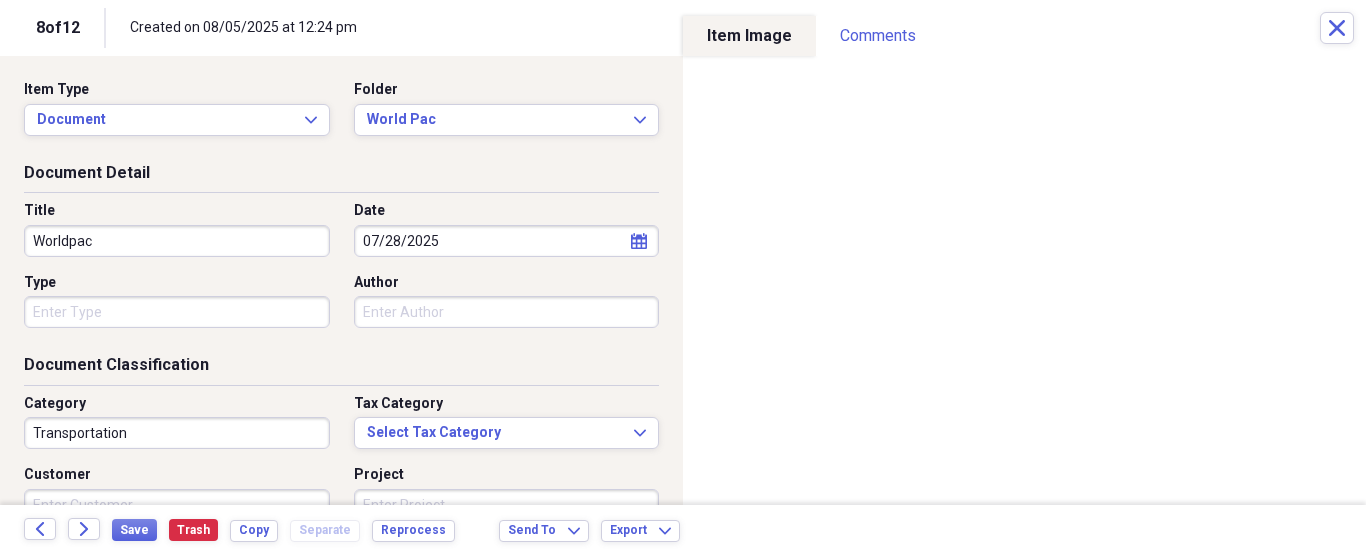type on "Worldpac" 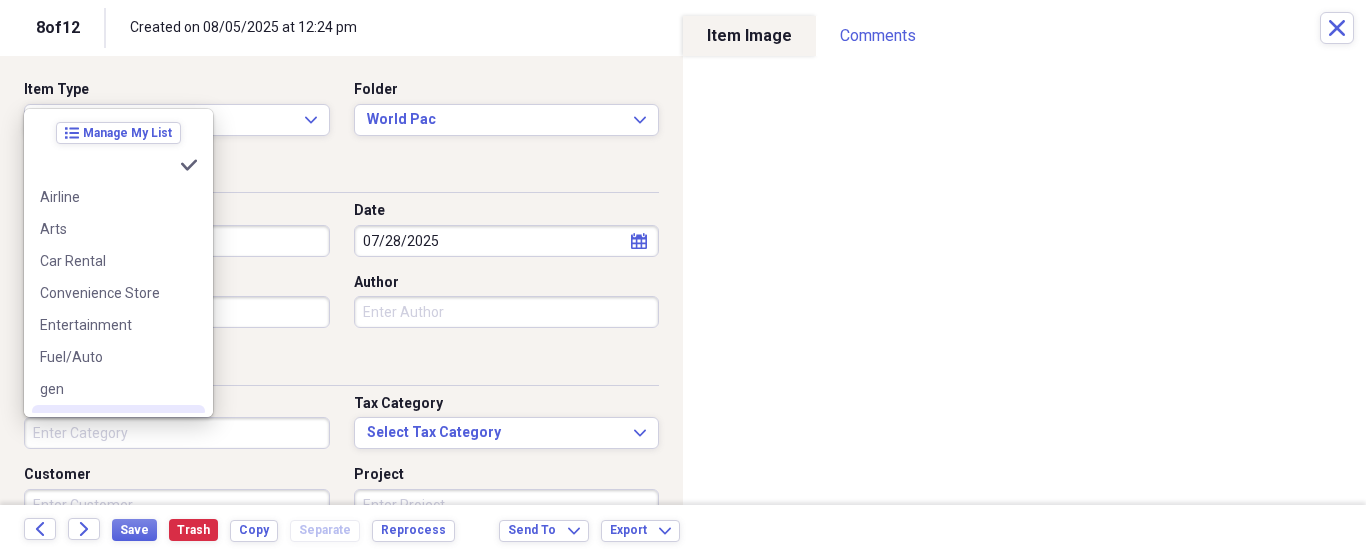 type 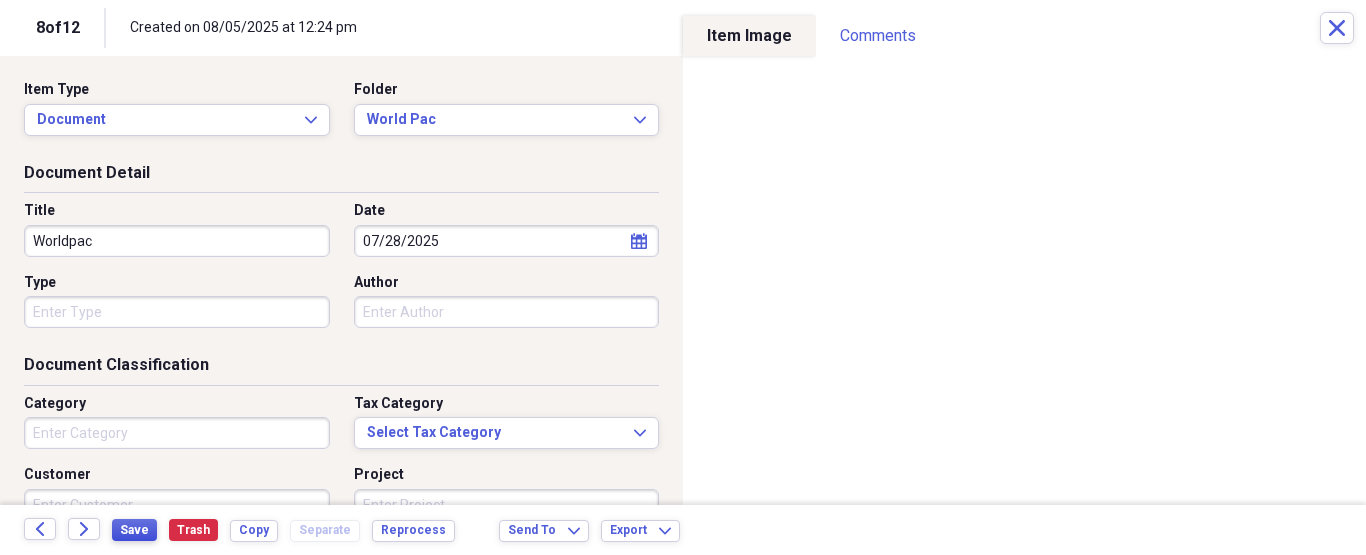 click on "Save" at bounding box center (134, 530) 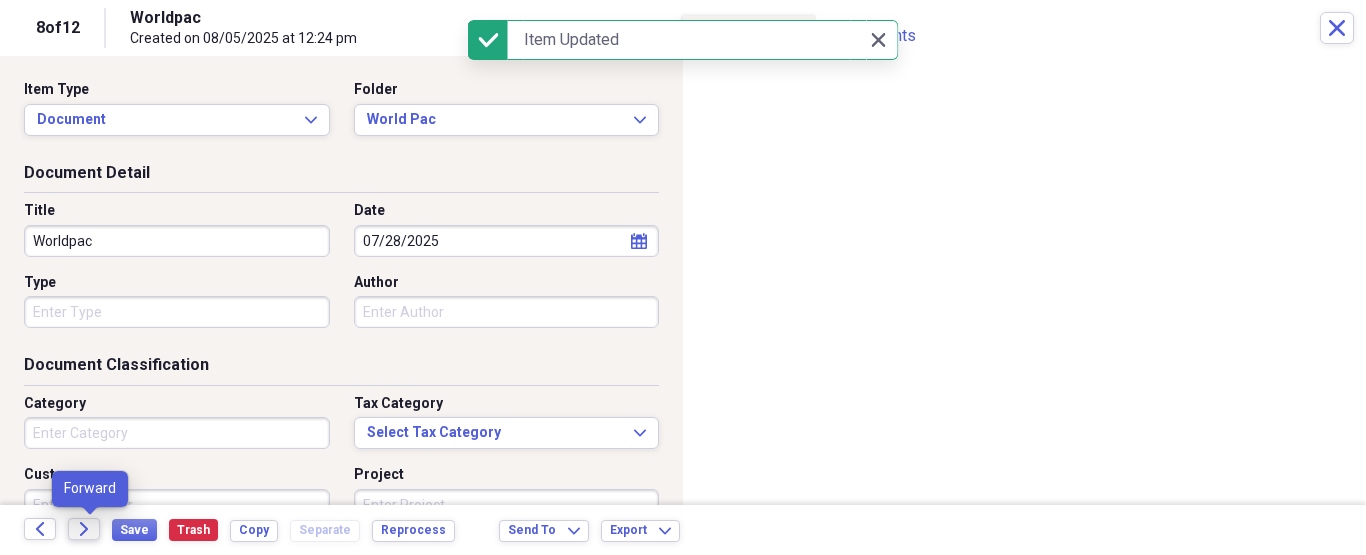 click on "Forward" 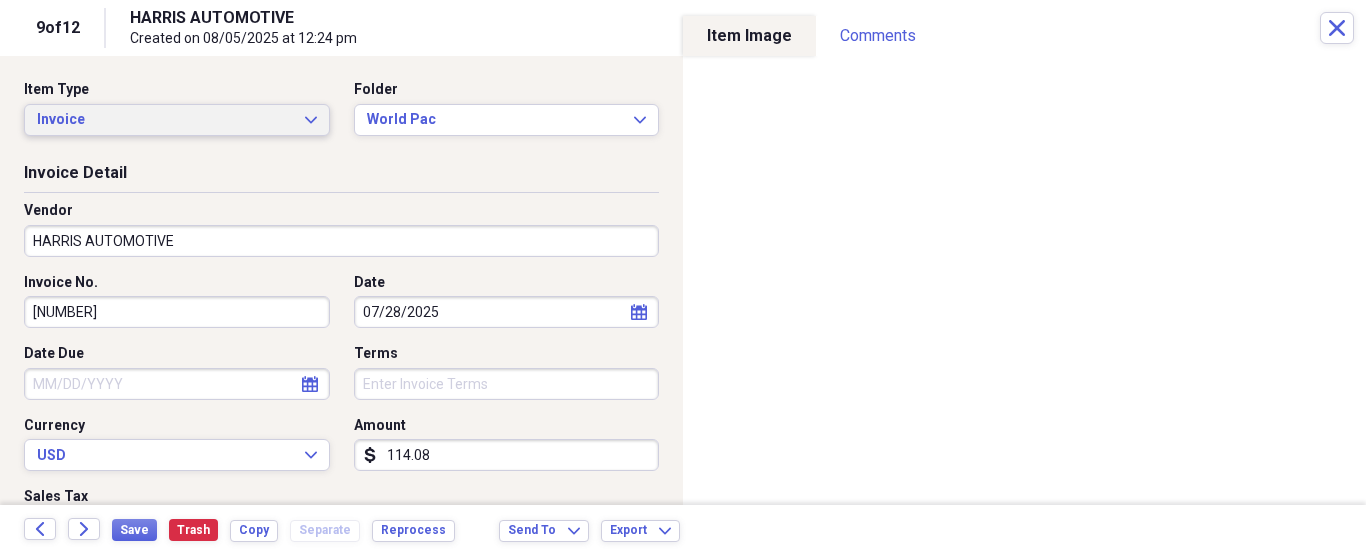 click on "Invoice" at bounding box center (165, 120) 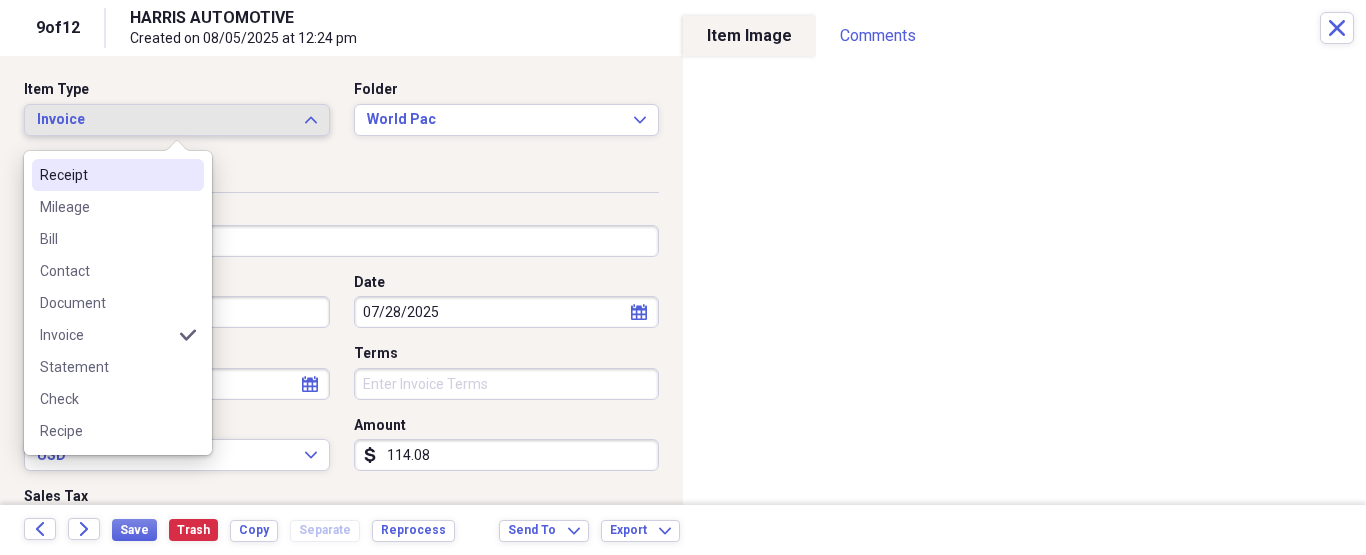 click on "Receipt" at bounding box center (106, 175) 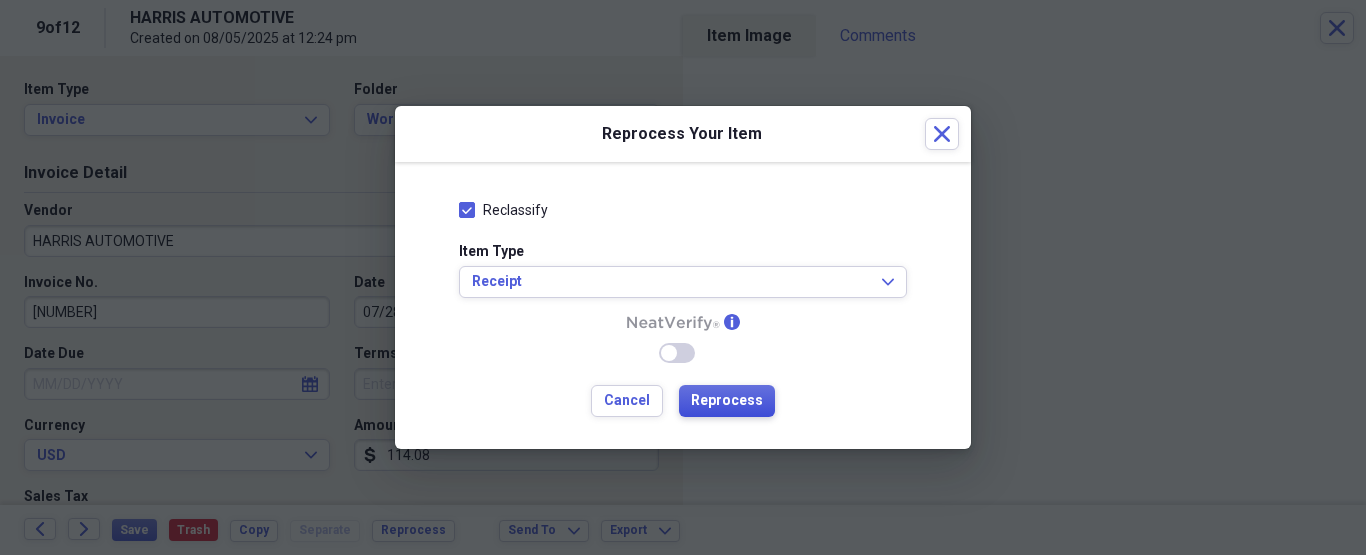 click on "Reprocess" at bounding box center [727, 401] 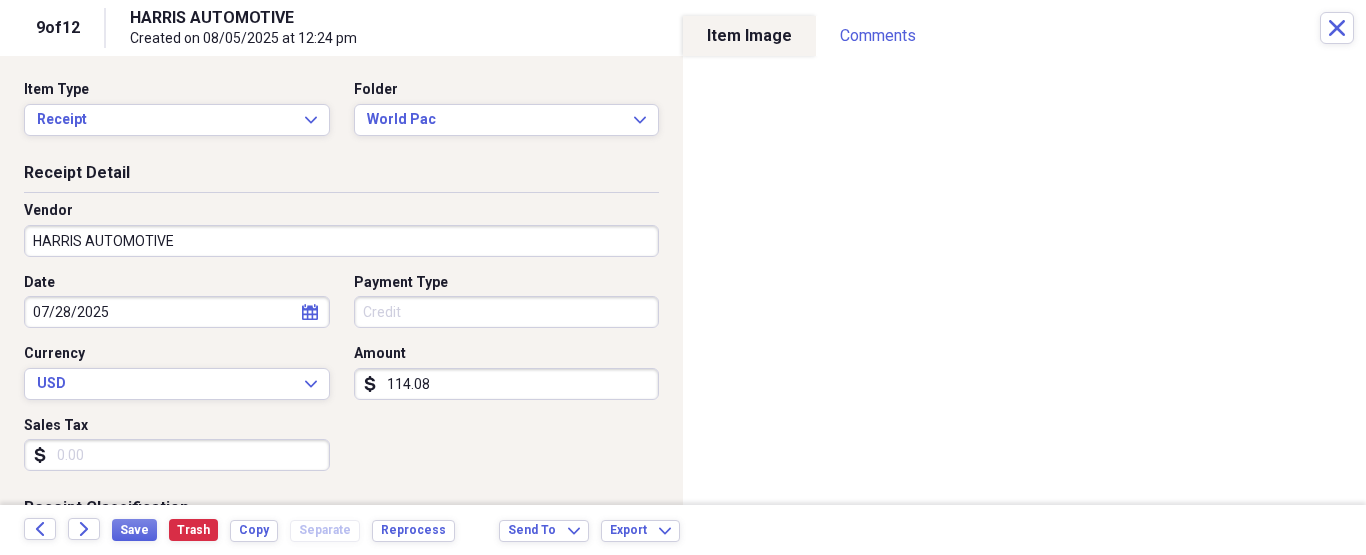 type on "Credit" 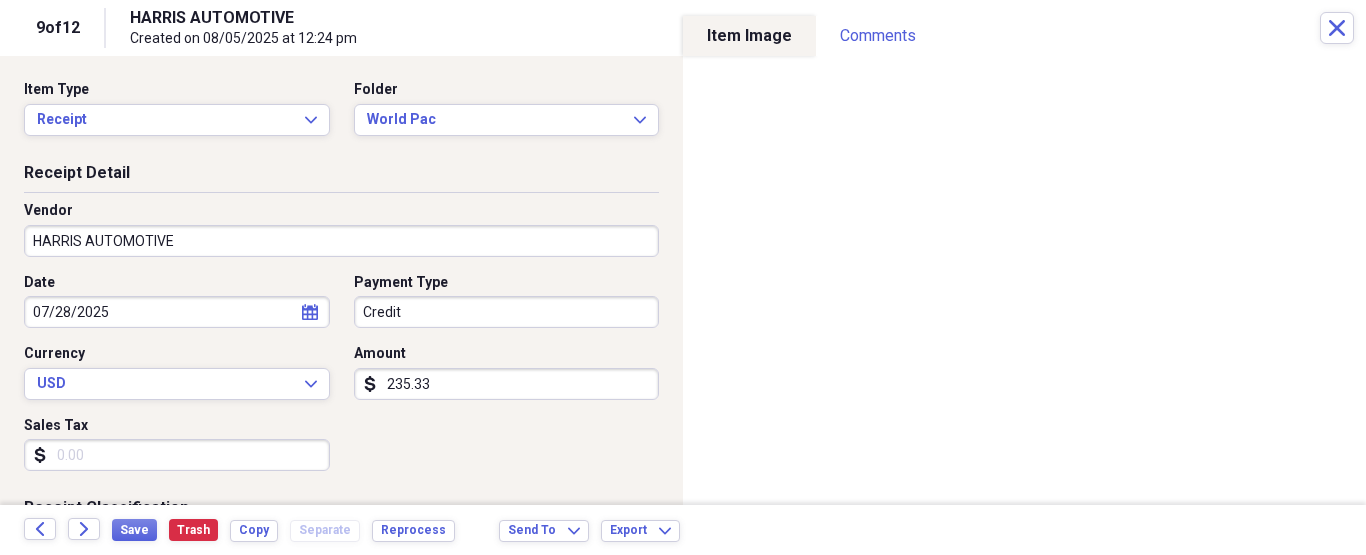 click on "Organize My Files 4 Collapse Unfiled Needs Review 4 Unfiled All Files Unfiled Unfiled Unfiled Saved Reports Collapse My Cabinet PHILLIP's Cabinet Add Folder Folder ATA Autoparts Add Folder Folder BAUM TOOLS Add Folder Collapse Open Folder HARRIS Add Folder Folder 1 800 Radiator Add Folder Folder A to Z Lube Add Folder Folder Abramson Tire Add Folder Folder Acres Add Folder Folder Advance Auto Parts Add Folder Folder AGA Tools Add Folder Folder Air Gas Add Folder Folder All Star Auto Lights Add Folder Folder Allen Tire Add Folder Folder Als Auto Add Folder Folder Angel body shop Add Folder Folder Aramark Add Folder Folder Aston Martin Add Folder Folder Audi Devon Add Folder Folder Autoshop Express Add Folder Folder AutoZone Add Folder Folder Barbera Autoland Add Folder Folder BAVARIAN Add Folder Folder BBA Remanufacturing Add Folder Folder Best Buy Add Folder Folder Biello Auto Parts Add Folder Folder Blatt Tire Add Folder Folder Bonehead Performance Add Folder Folder Bucks County Used Auto Parts Add Folder 25" at bounding box center [683, 277] 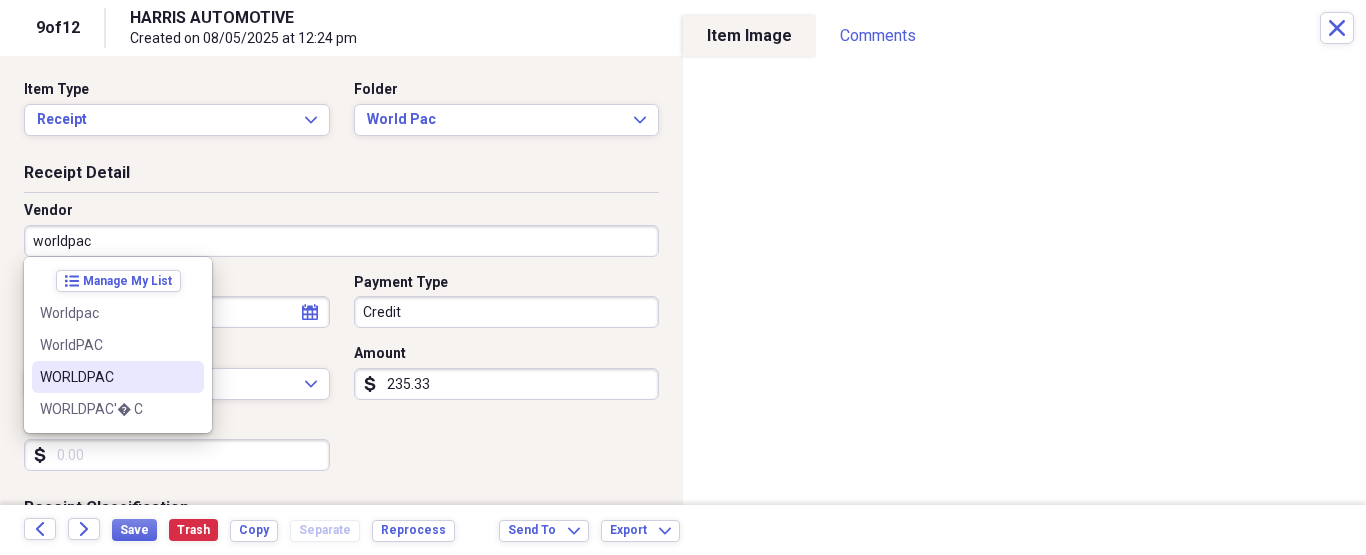 click on "WORLDPAC" at bounding box center [106, 377] 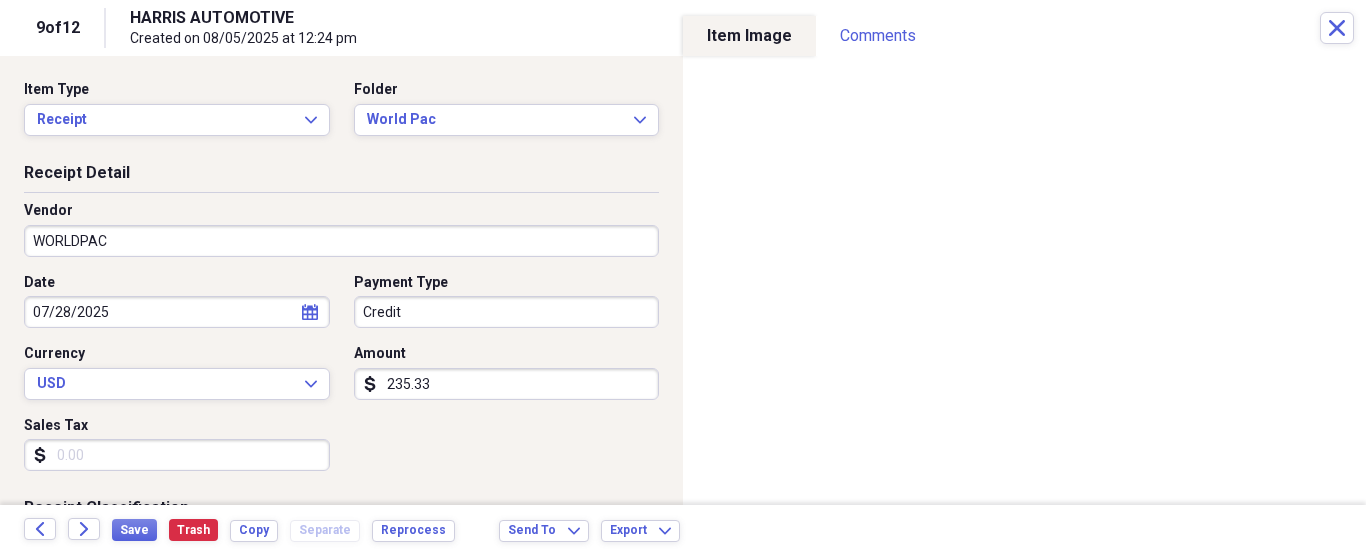 type on "Fuel/Auto" 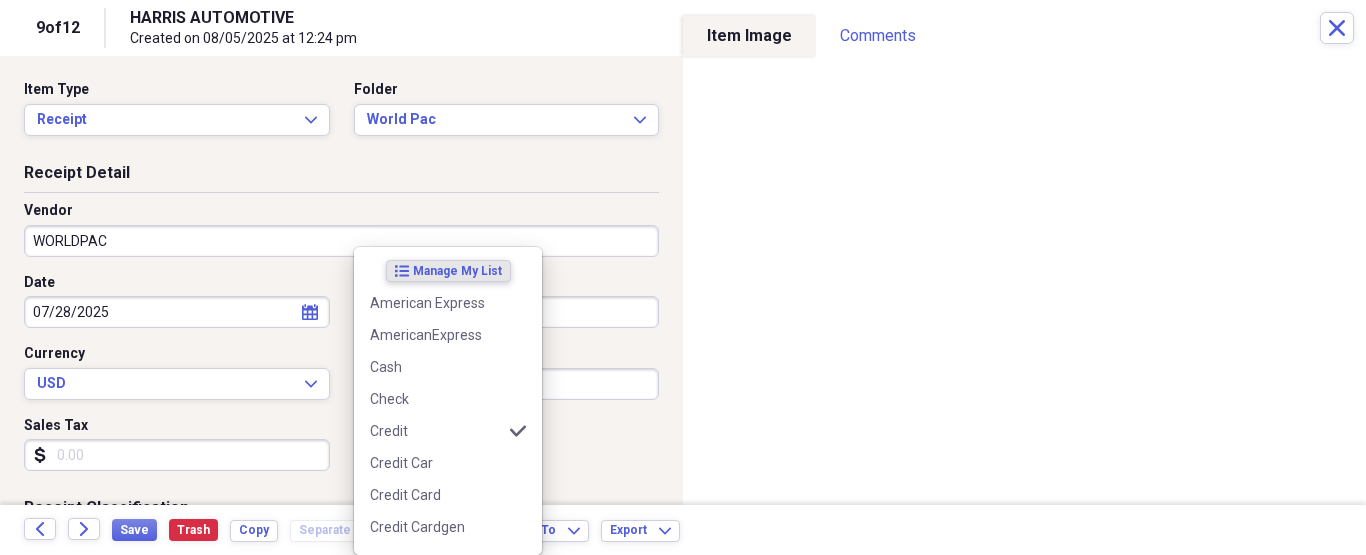 click on "Organize My Files 4 Collapse Unfiled Needs Review 4 Unfiled All Files Unfiled Unfiled Unfiled Saved Reports Collapse My Cabinet PHILLIP's Cabinet Add Folder Folder ATA Autoparts Add Folder Folder BAUM TOOLS Add Folder Collapse Open Folder HARRIS Add Folder Folder 1 800 Radiator Add Folder Folder A to Z Lube Add Folder Folder Abramson Tire Add Folder Folder Acres Add Folder Folder Advance Auto Parts Add Folder Folder AGA Tools Add Folder Folder Air Gas Add Folder Folder All Star Auto Lights Add Folder Folder Allen Tire Add Folder Folder Als Auto Add Folder Folder Angel body shop Add Folder Folder Aramark Add Folder Folder Aston Martin Add Folder Folder Audi Devon Add Folder Folder Autoshop Express Add Folder Folder AutoZone Add Folder Folder Barbera Autoland Add Folder Folder BAVARIAN Add Folder Folder BBA Remanufacturing Add Folder Folder Best Buy Add Folder Folder Biello Auto Parts Add Folder Folder Blatt Tire Add Folder Folder Bonehead Performance Add Folder Folder Bucks County Used Auto Parts Add Folder 25" at bounding box center (683, 277) 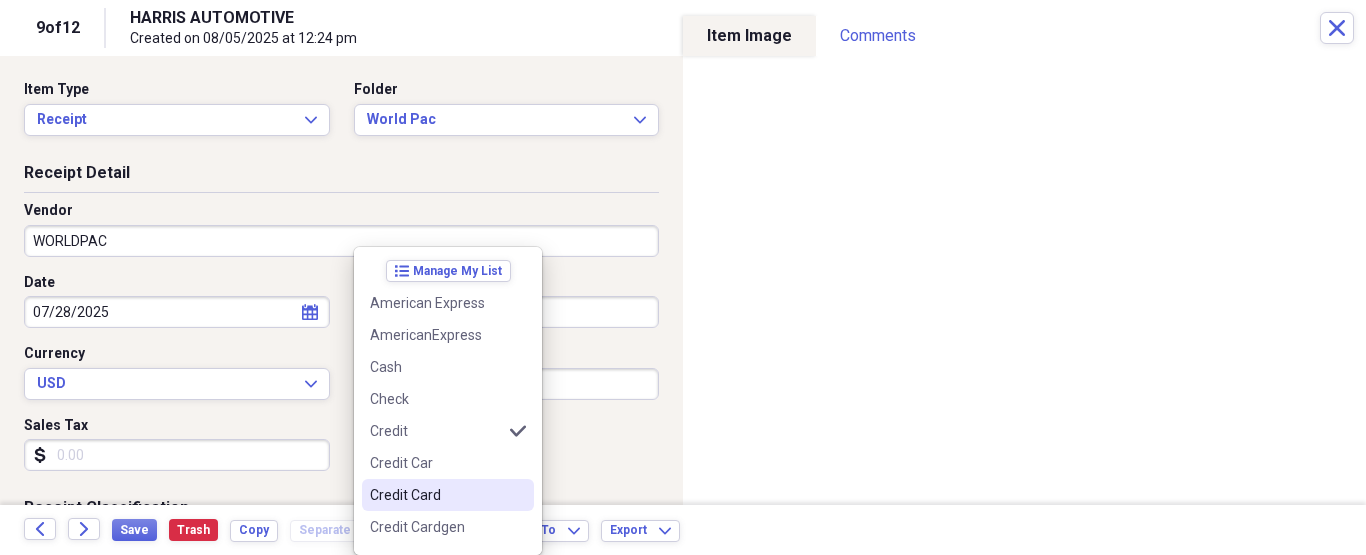 click on "Credit Card" at bounding box center (436, 495) 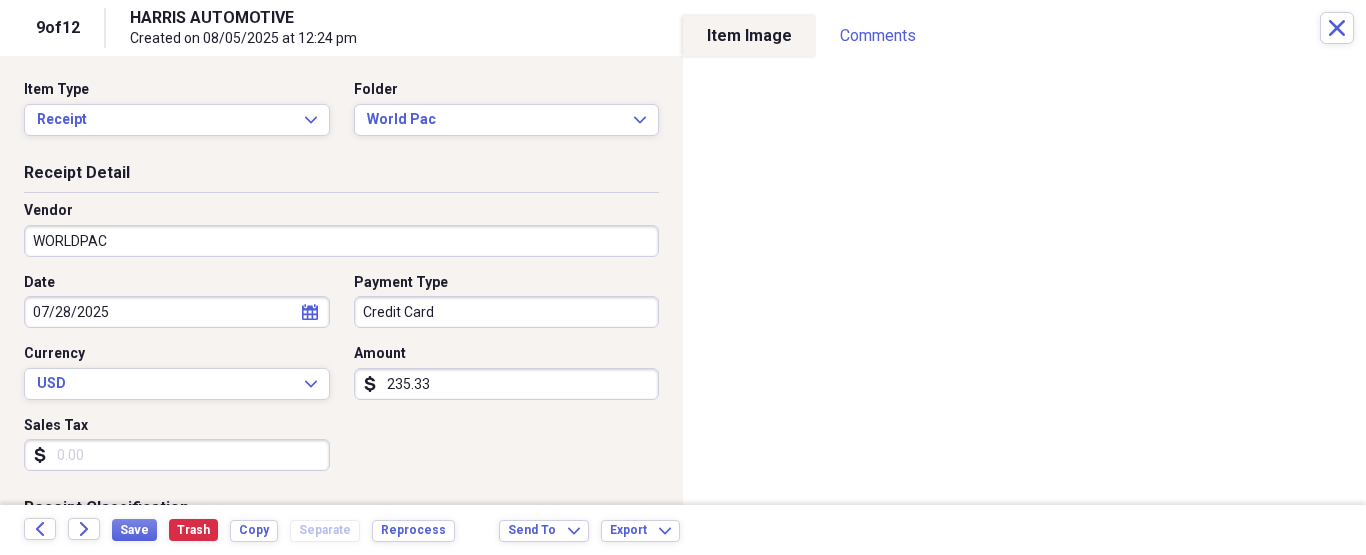 click on "235.33" at bounding box center [507, 384] 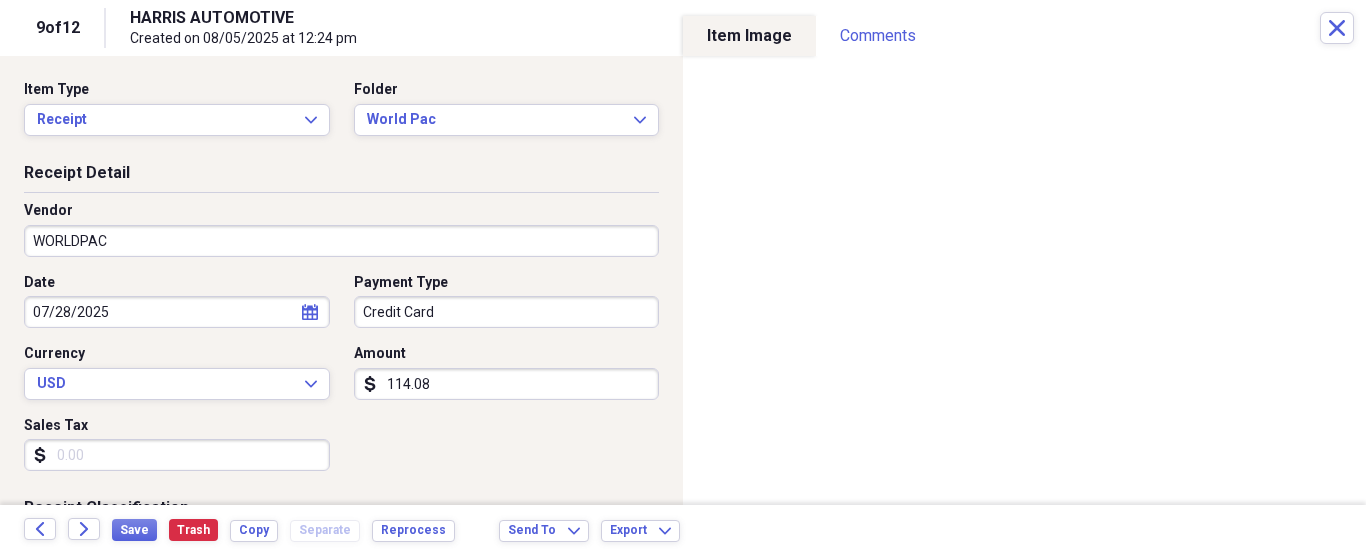type on "114.08" 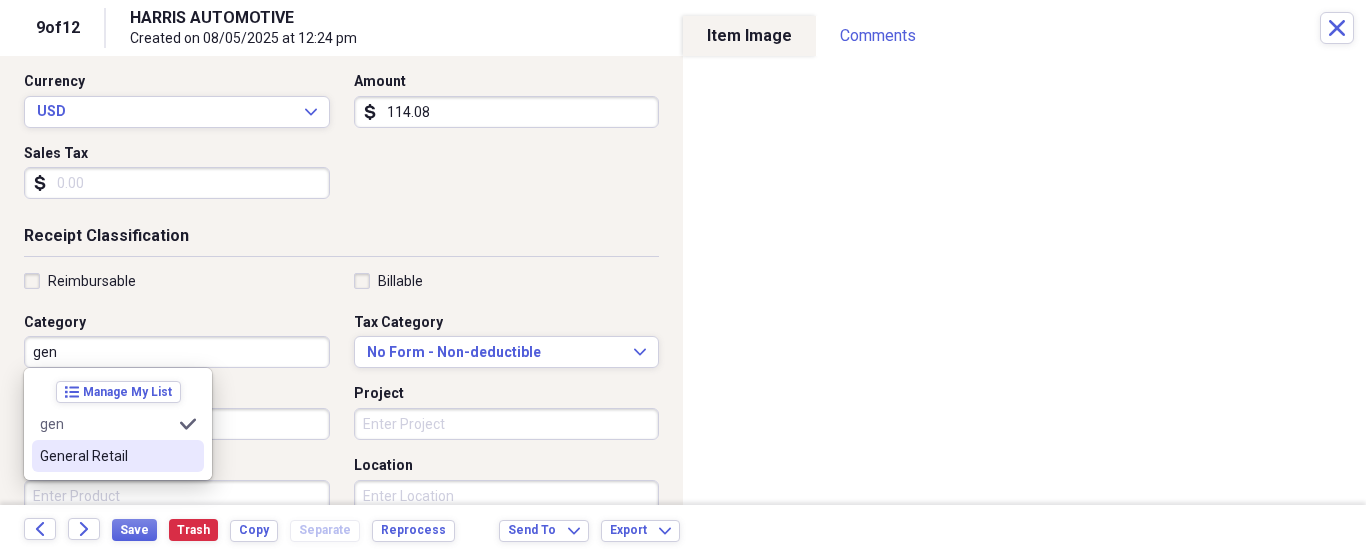 click on "General Retail" at bounding box center [118, 456] 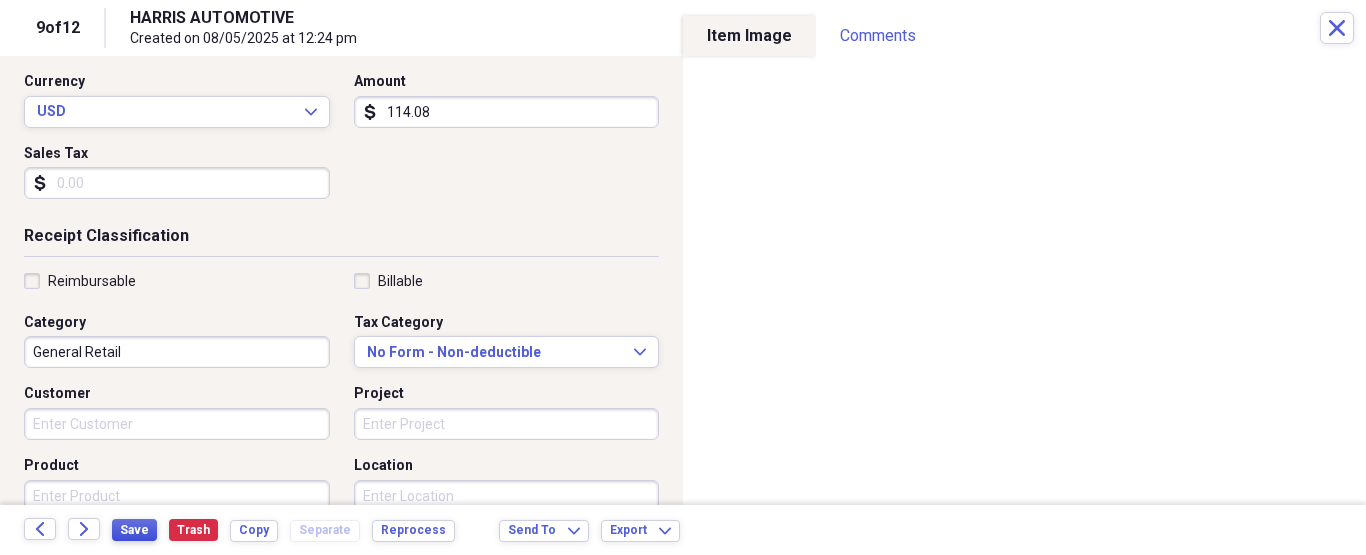 click on "Save" at bounding box center (134, 530) 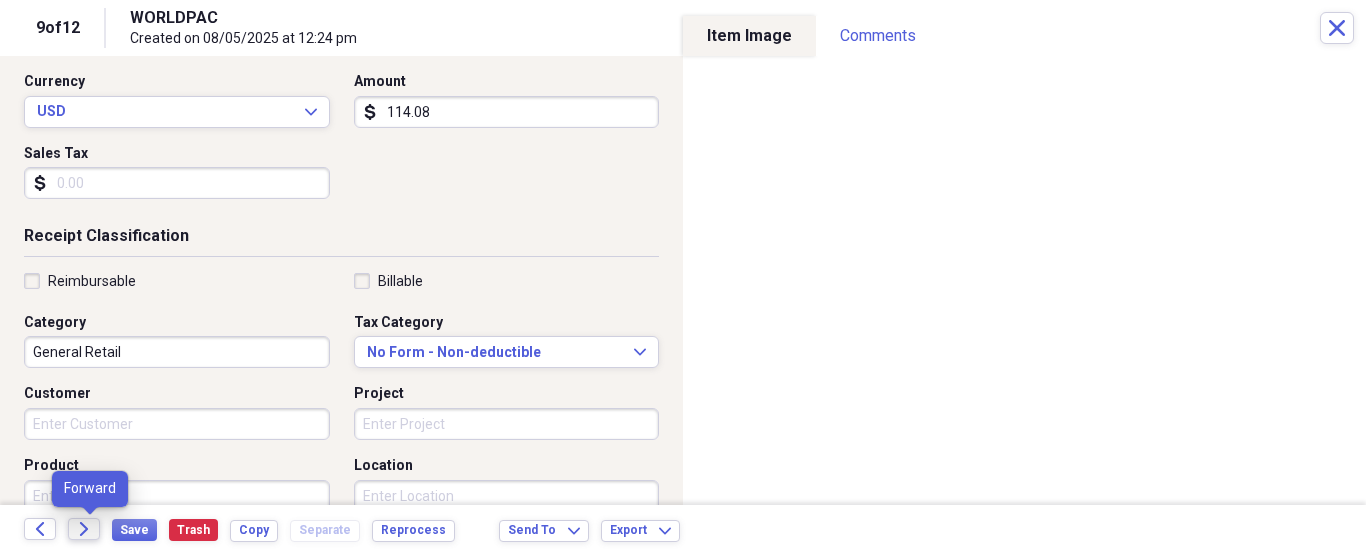 click on "Forward" 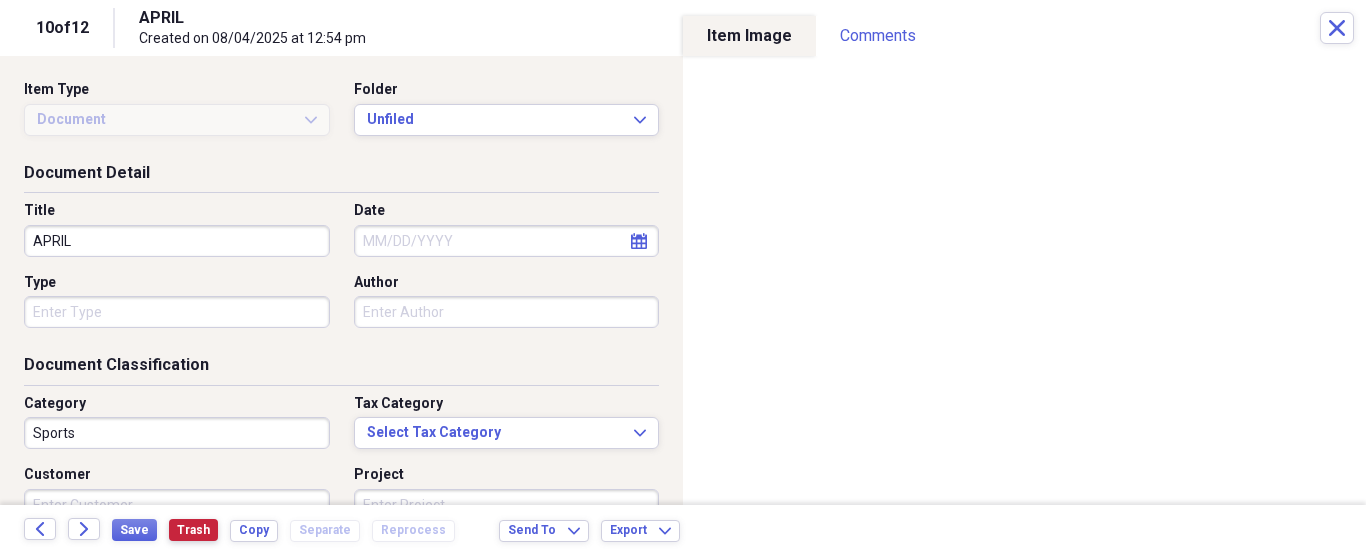 click on "Trash" at bounding box center [193, 530] 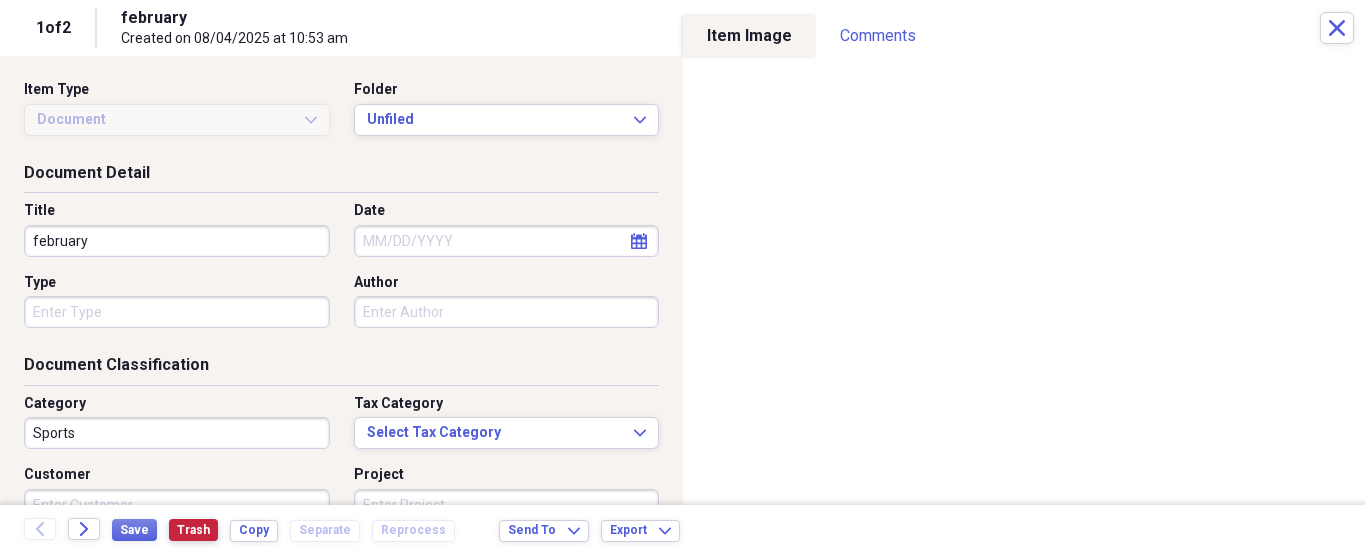 click on "Trash" at bounding box center (193, 530) 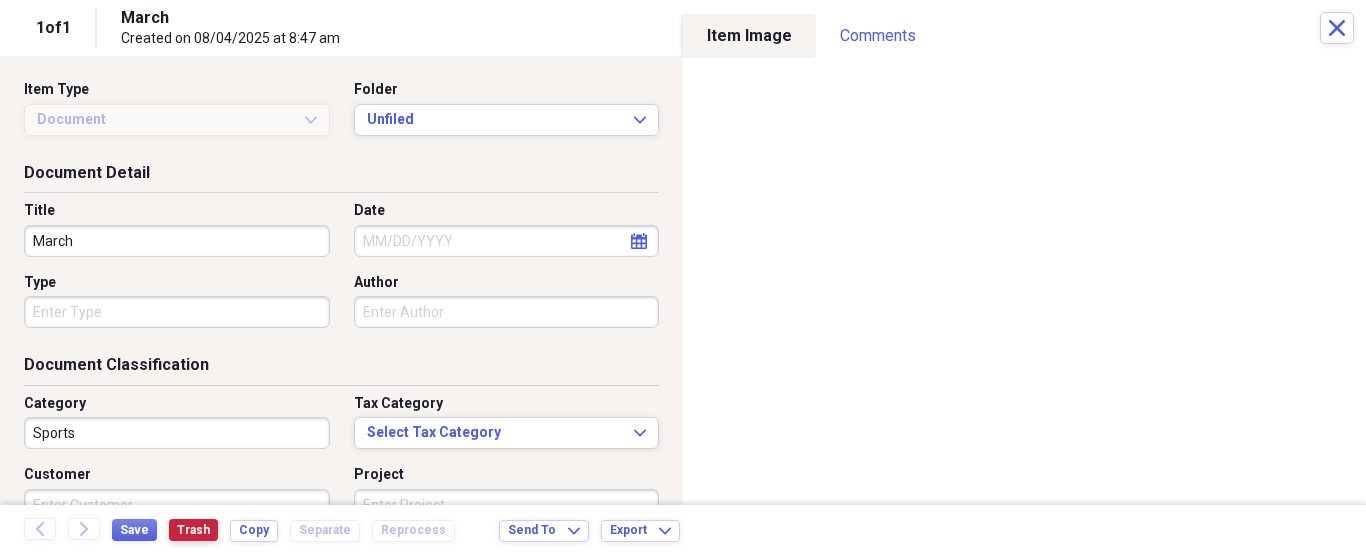 click on "Trash" at bounding box center (193, 530) 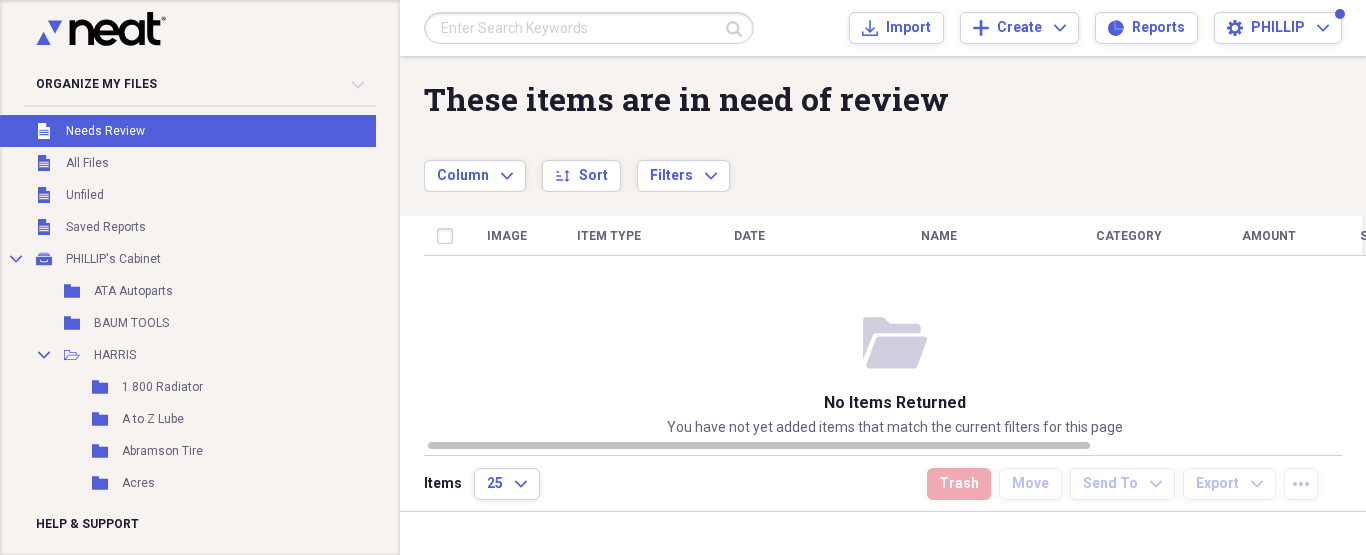 click on "Unfiled Needs Review" at bounding box center (205, 131) 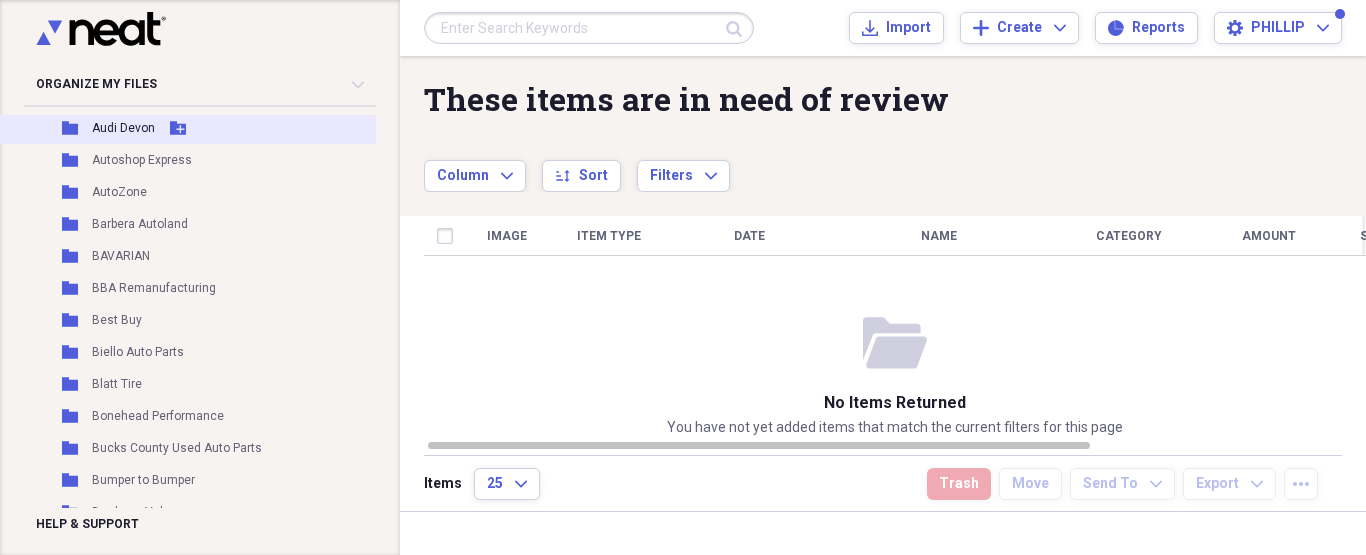 scroll, scrollTop: 680, scrollLeft: 30, axis: both 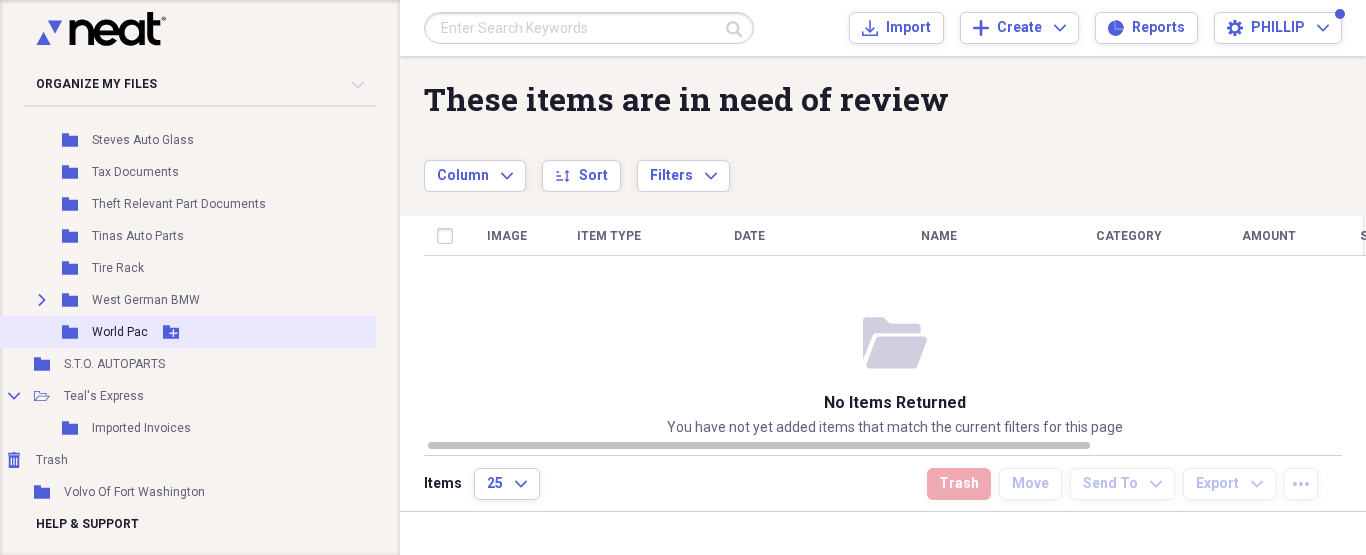 click on "World Pac" at bounding box center (120, 332) 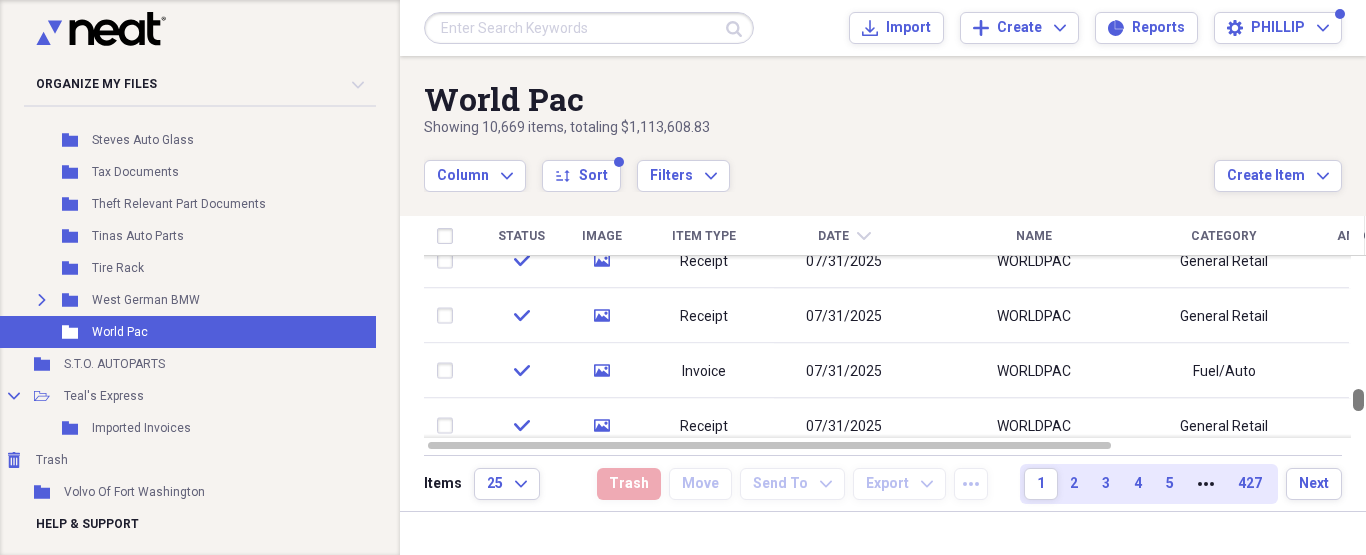 drag, startPoint x: 1361, startPoint y: 269, endPoint x: 1364, endPoint y: 385, distance: 116.03879 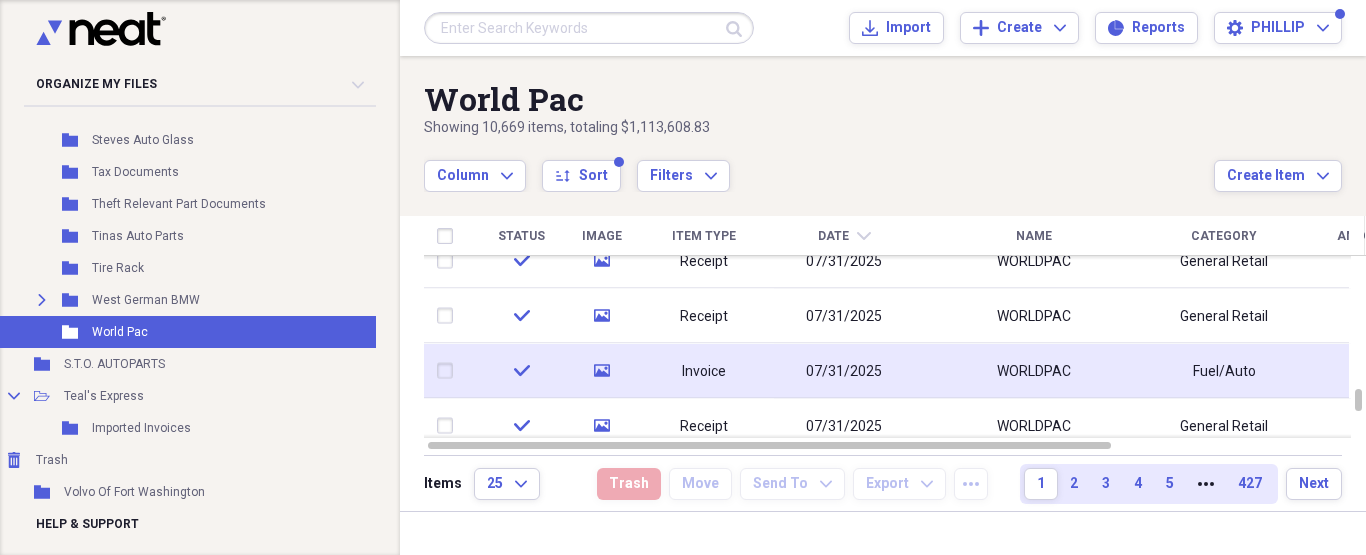 click on "Fuel/Auto" at bounding box center [1224, 371] 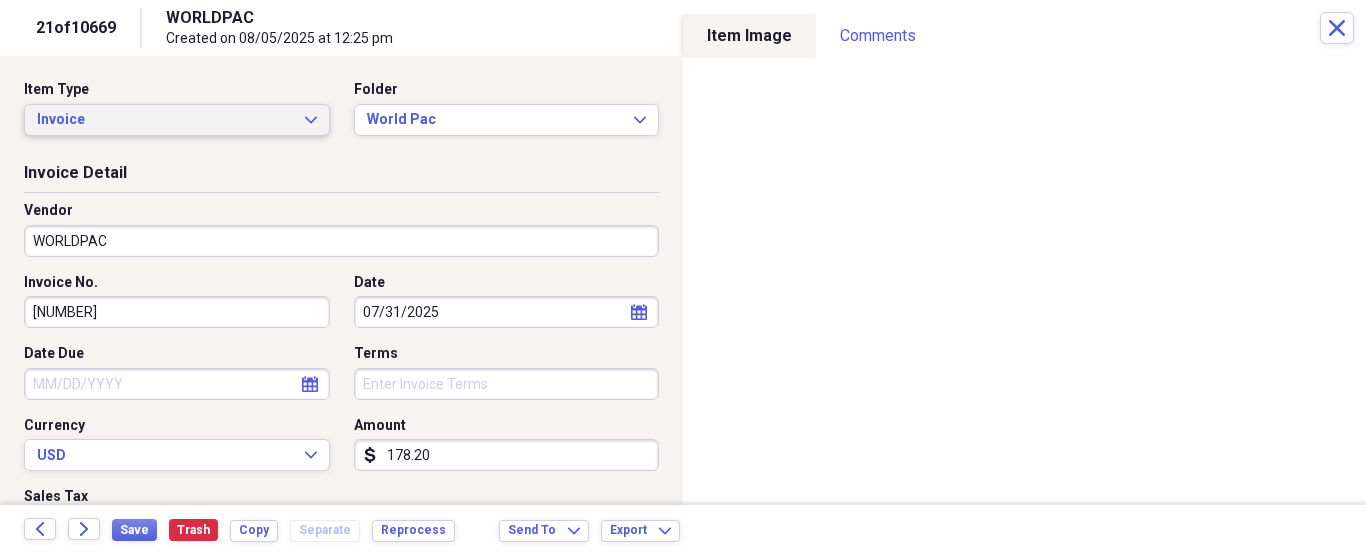 click on "Invoice" at bounding box center [165, 120] 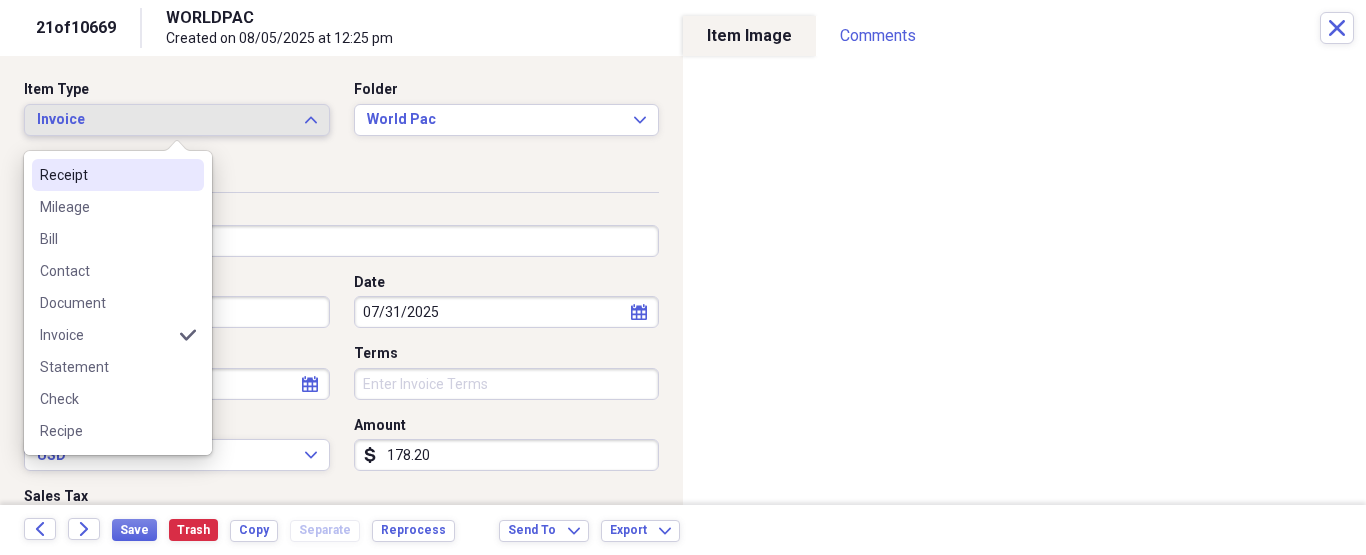 click on "Receipt" at bounding box center (106, 175) 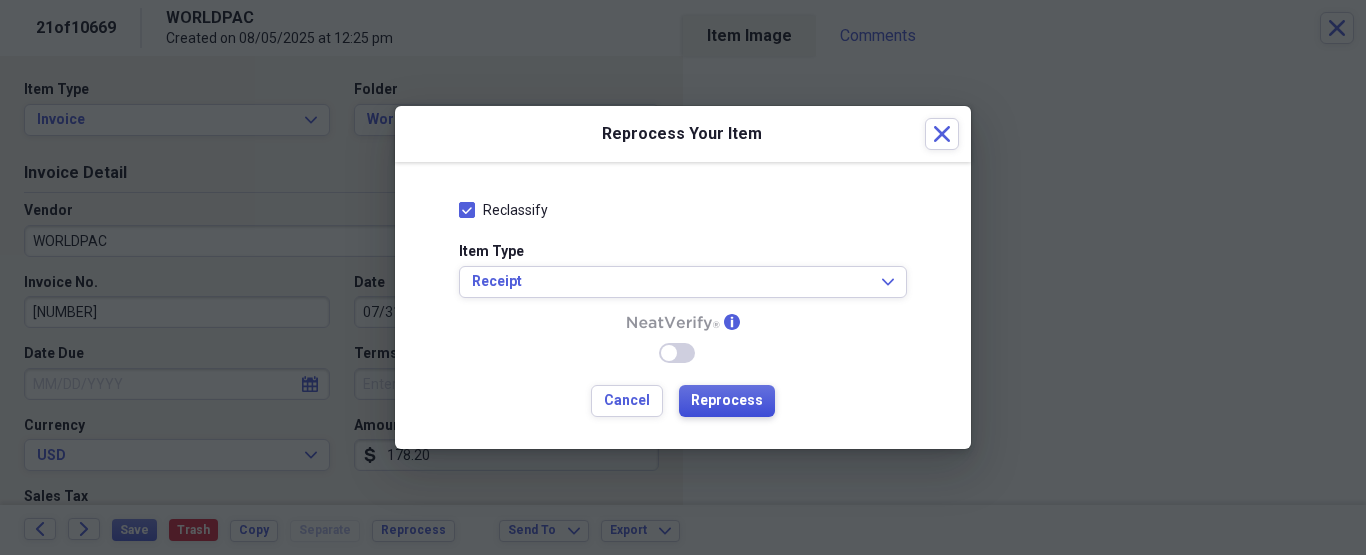 click on "Reprocess" at bounding box center [727, 401] 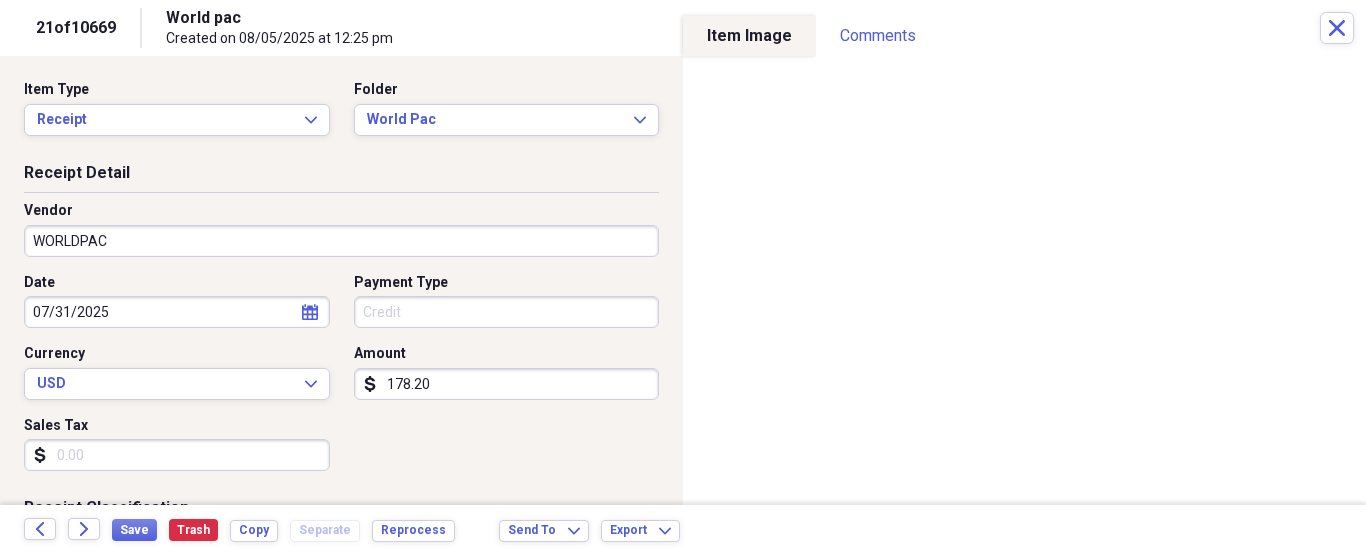 type on "World pac" 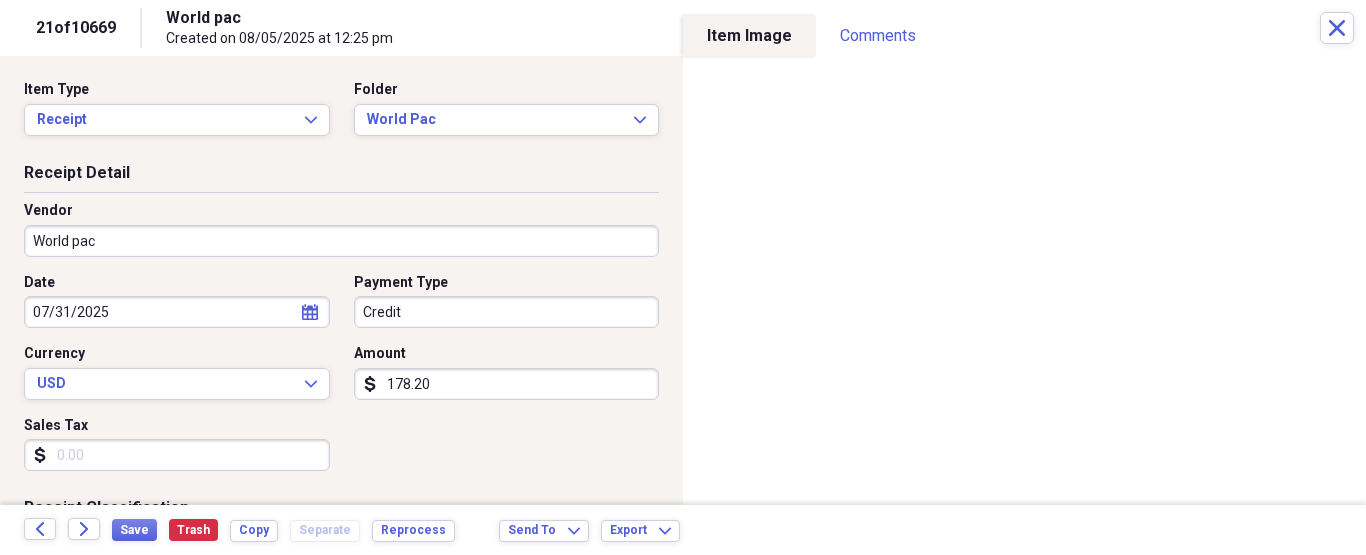 click on "World pac" at bounding box center (341, 241) 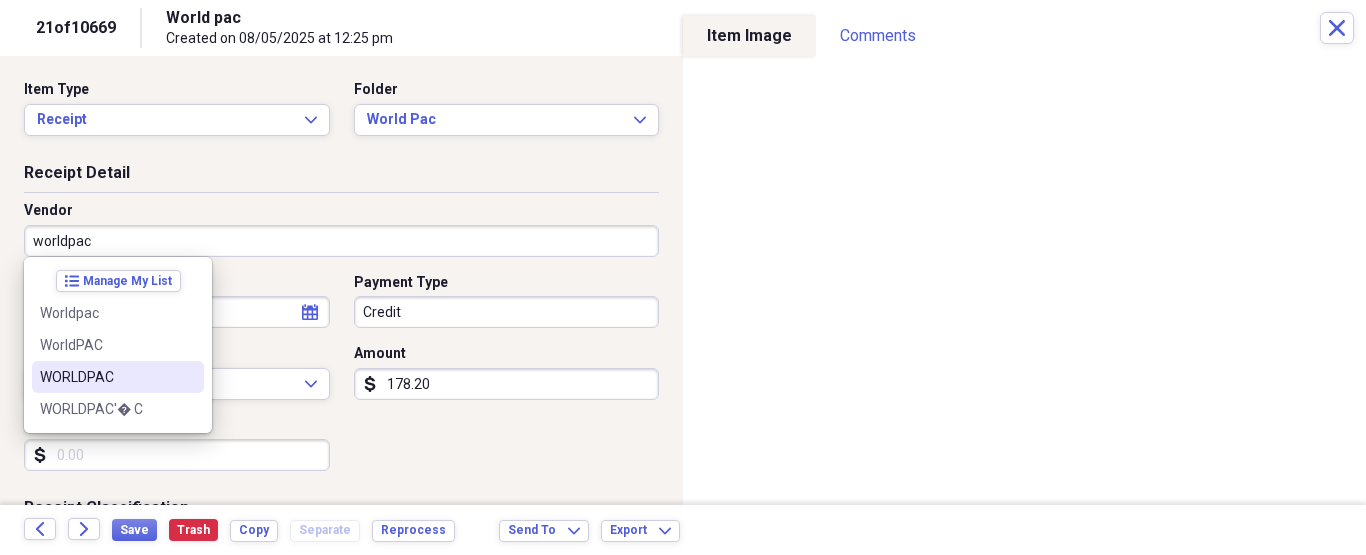 click on "WORLDPAC" at bounding box center (118, 377) 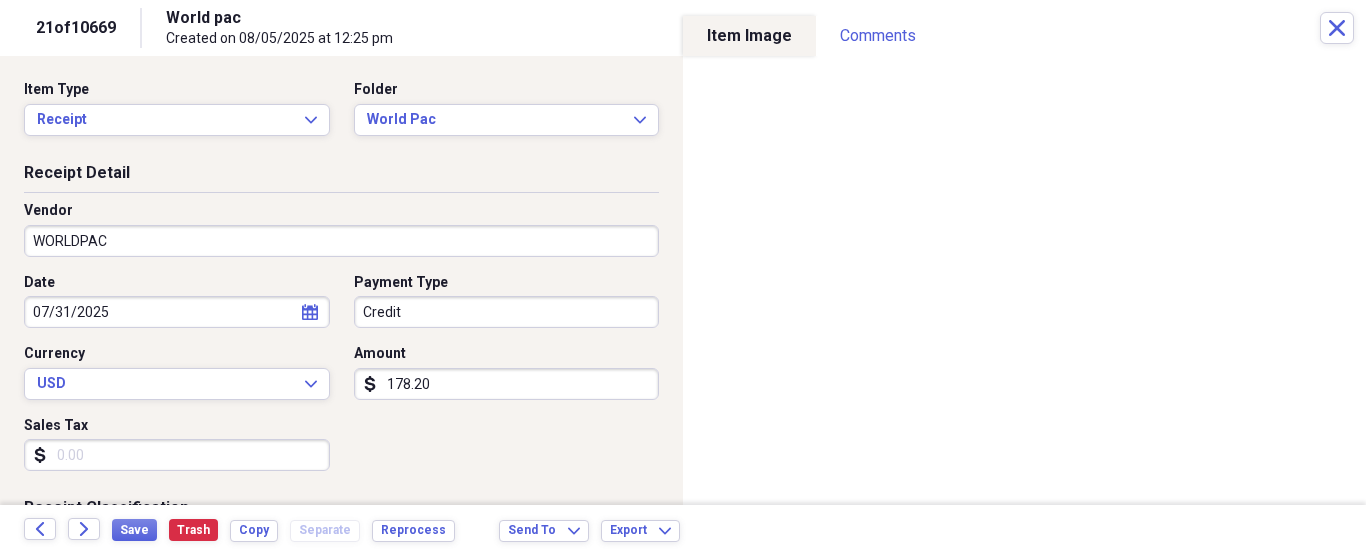 type on "Fuel/Auto" 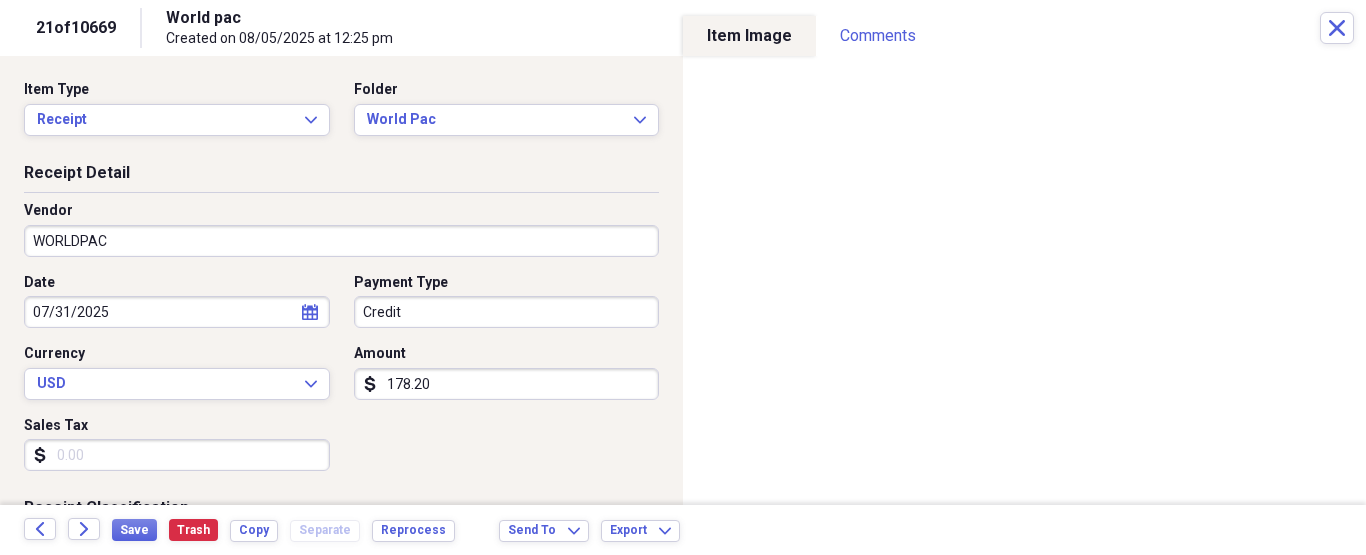 click on "Organize My Files 1 Collapse Unfiled Needs Review 1 Unfiled All Files Unfiled Unfiled Unfiled Saved Reports Collapse My Cabinet PHILLIP's Cabinet Add Folder Folder ATA Autoparts Add Folder Folder BAUM TOOLS Add Folder Collapse Open Folder HARRIS Add Folder Folder 1 800 Radiator Add Folder Folder A to Z Lube Add Folder Folder Abramson Tire Add Folder Folder Acres Add Folder Folder Advance Auto Parts Add Folder Folder AGA Tools Add Folder Folder Air Gas Add Folder Folder All Star Auto Lights Add Folder Folder Allen Tire Add Folder Folder Als Auto Add Folder Folder Angel body shop Add Folder Folder Aramark Add Folder Folder Aston Martin Add Folder Folder Audi Devon Add Folder Folder Autoshop Express Add Folder Folder AutoZone Add Folder Folder Barbera Autoland Add Folder Folder BAVARIAN Add Folder Folder BBA Remanufacturing Add Folder Folder Best Buy Add Folder Folder Biello Auto Parts Add Folder Folder Blatt Tire Add Folder Folder Bonehead Performance Add Folder Folder Bucks County Used Auto Parts Add Folder 25" at bounding box center (683, 277) 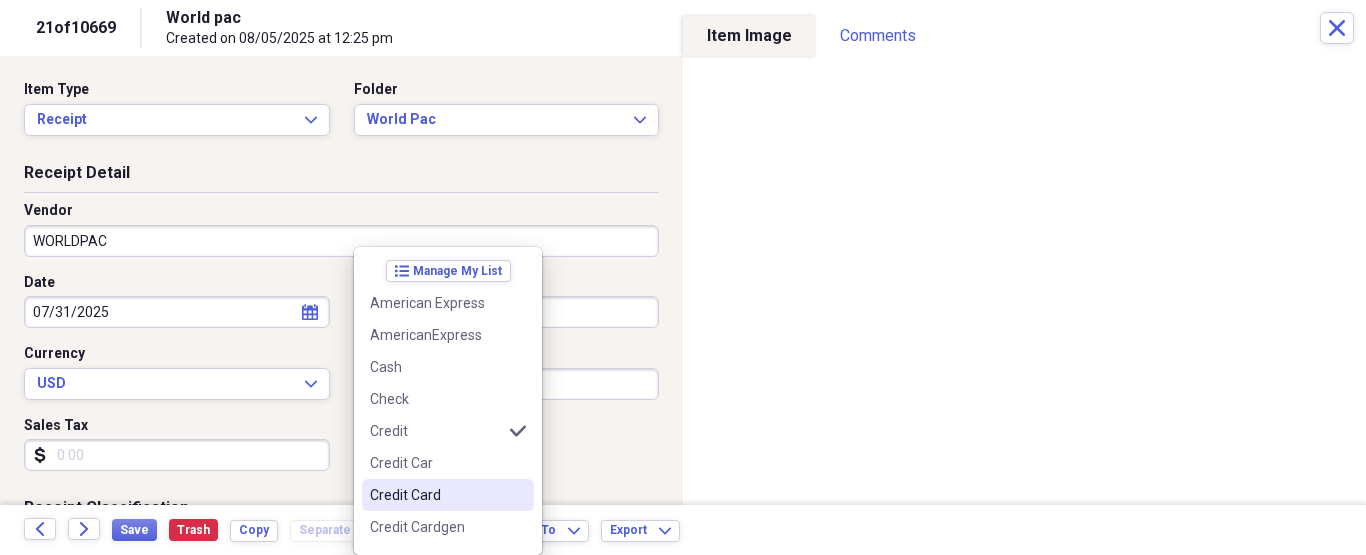 click on "Credit Card" at bounding box center [436, 495] 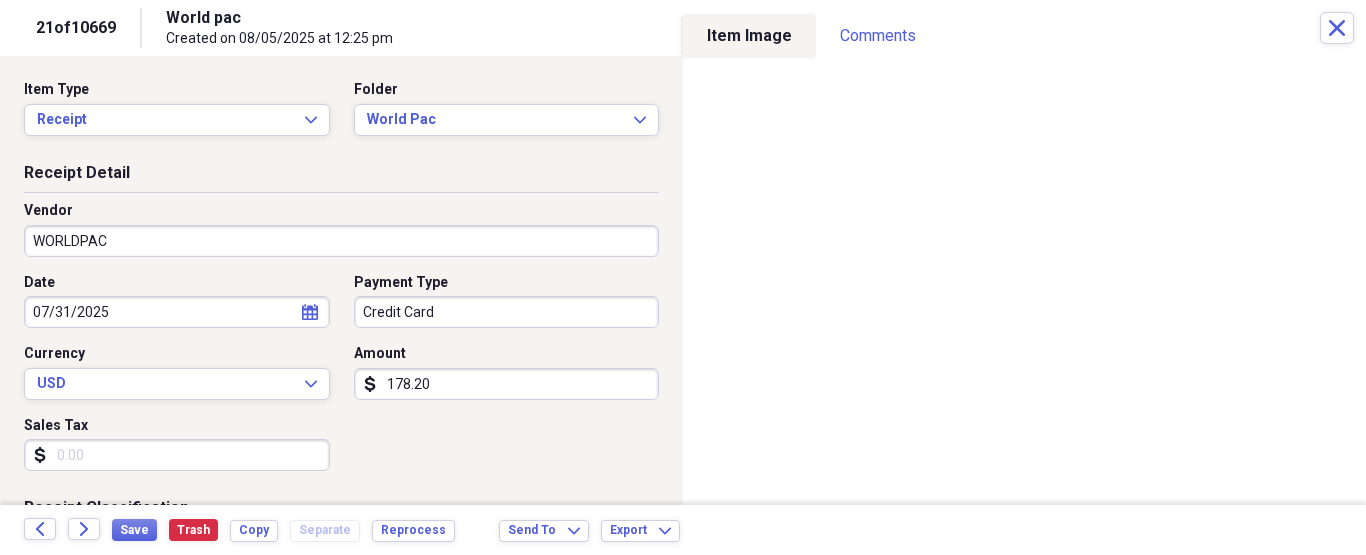 click on "178.20" at bounding box center (507, 384) 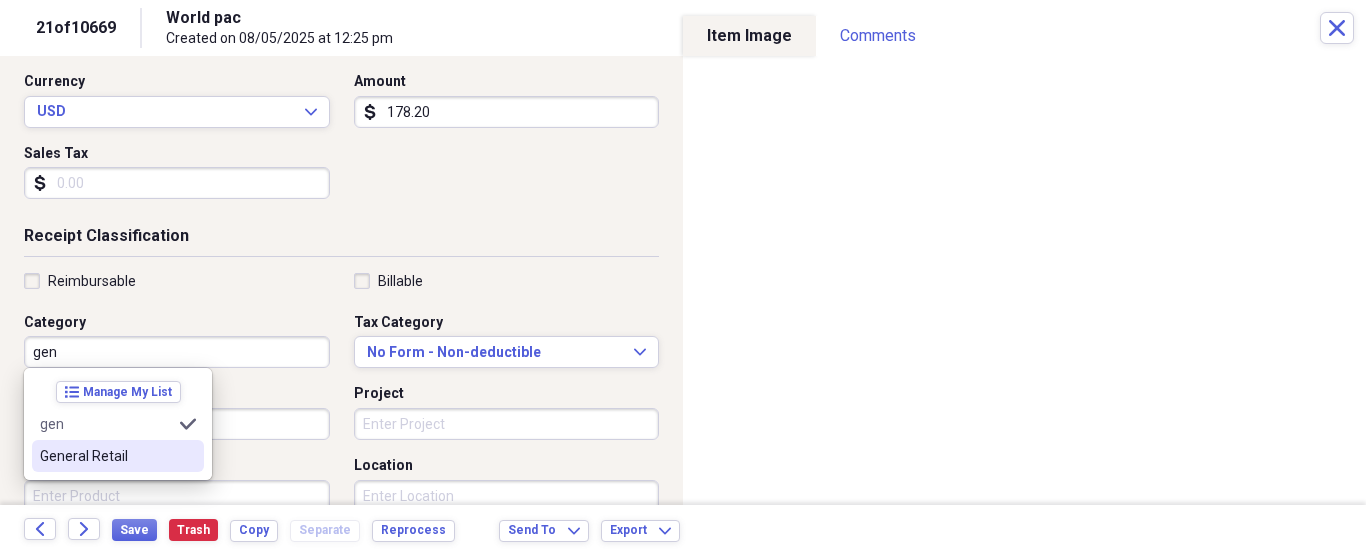 click on "General Retail" at bounding box center (106, 456) 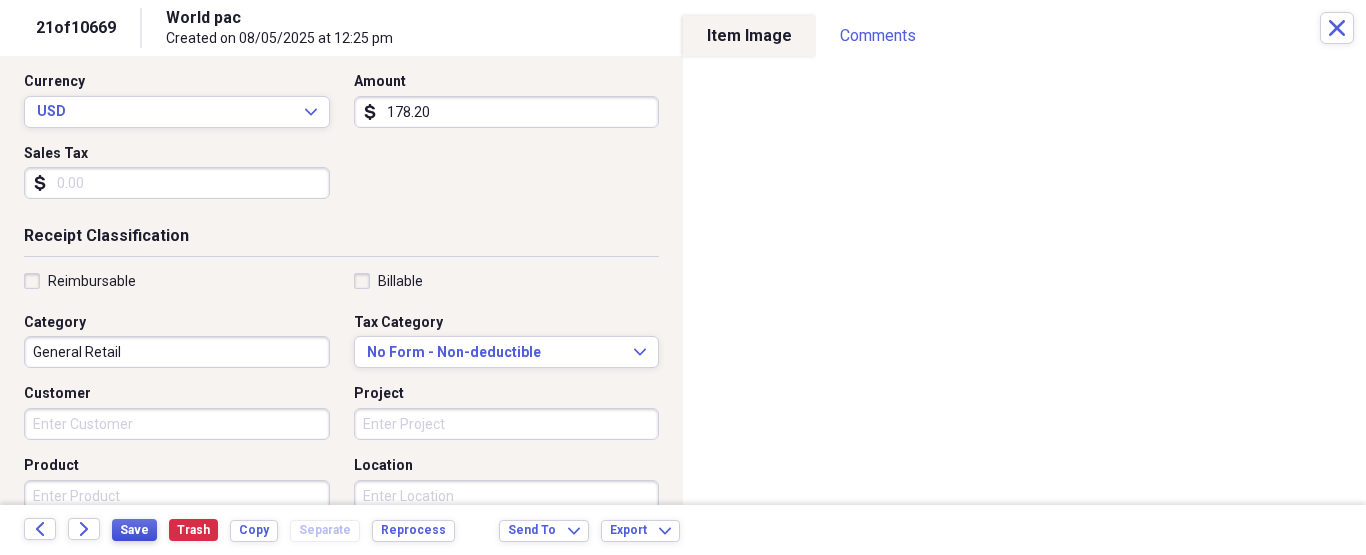 click on "Save" at bounding box center [134, 530] 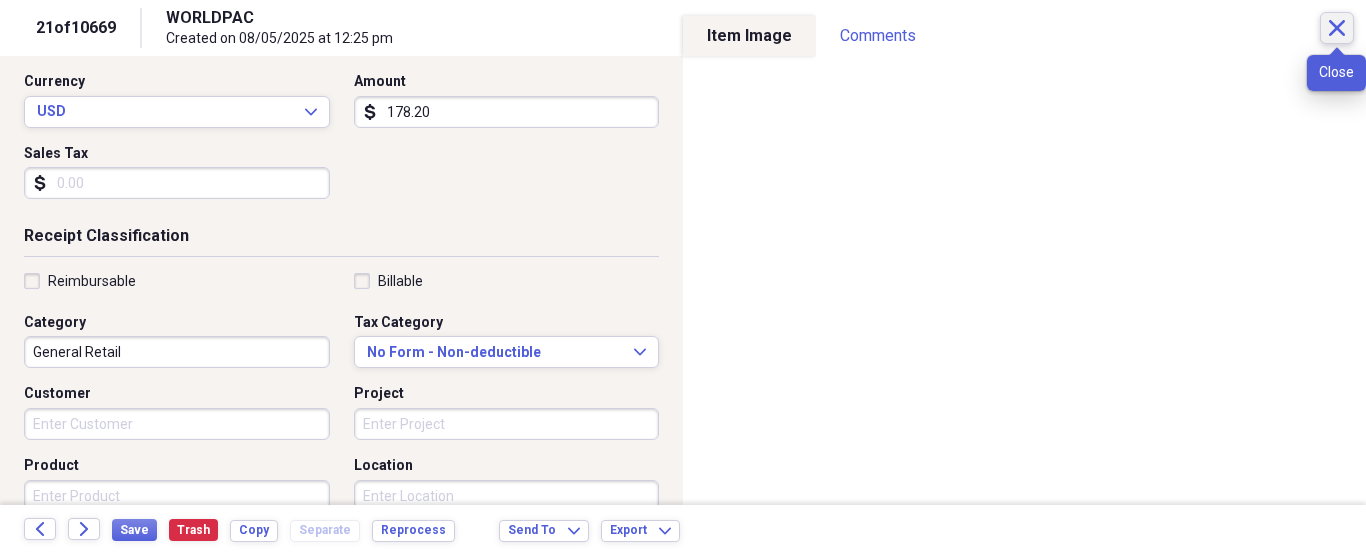 click on "Close" 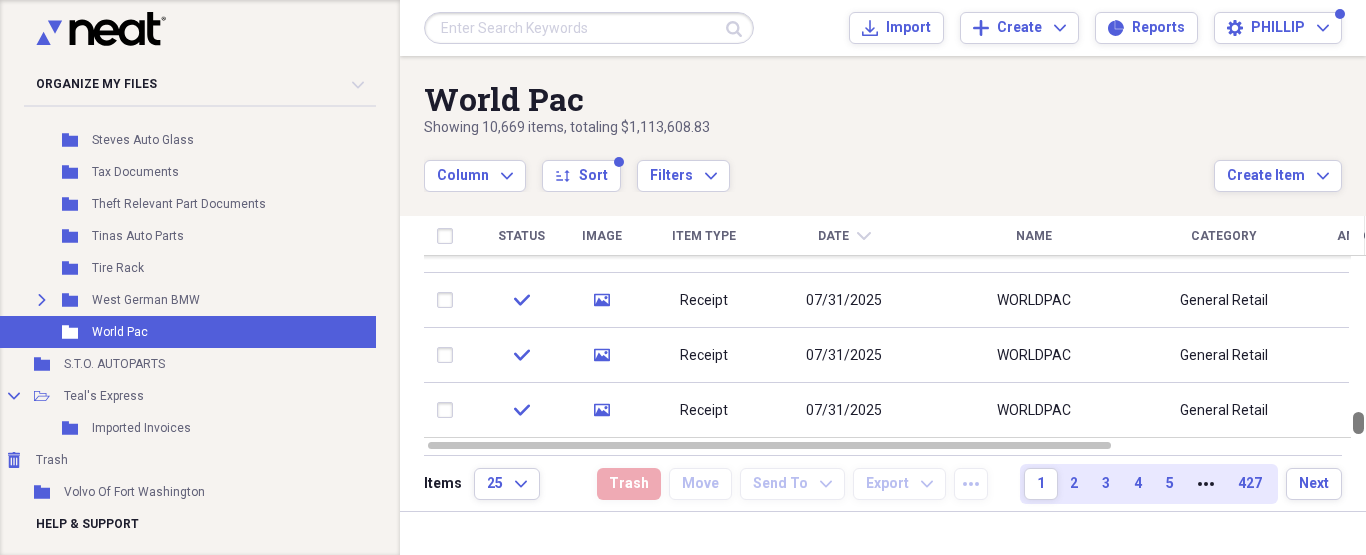 drag, startPoint x: 1359, startPoint y: 397, endPoint x: 1365, endPoint y: 512, distance: 115.15642 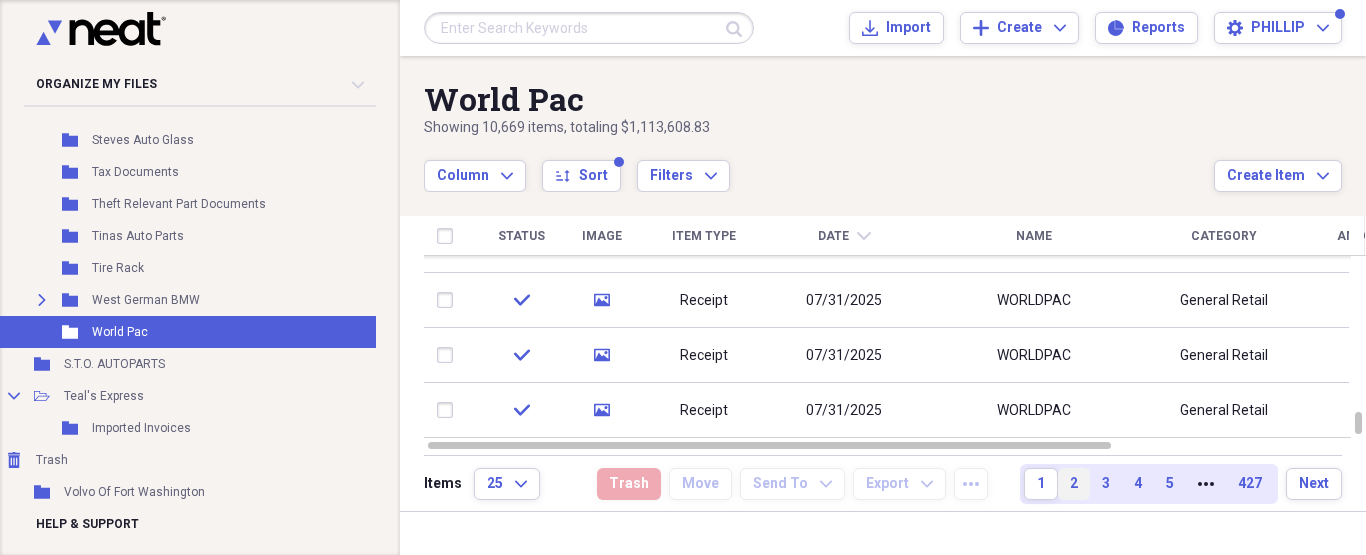 click on "2" at bounding box center (1074, 484) 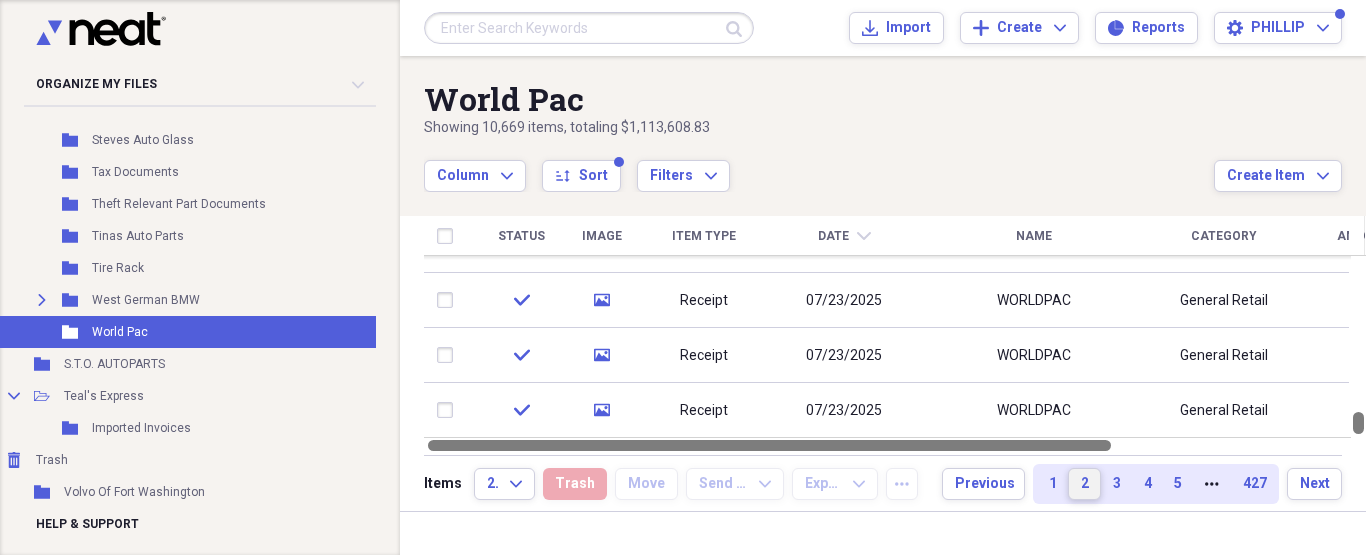 drag, startPoint x: 1362, startPoint y: 269, endPoint x: 1365, endPoint y: 438, distance: 169.02663 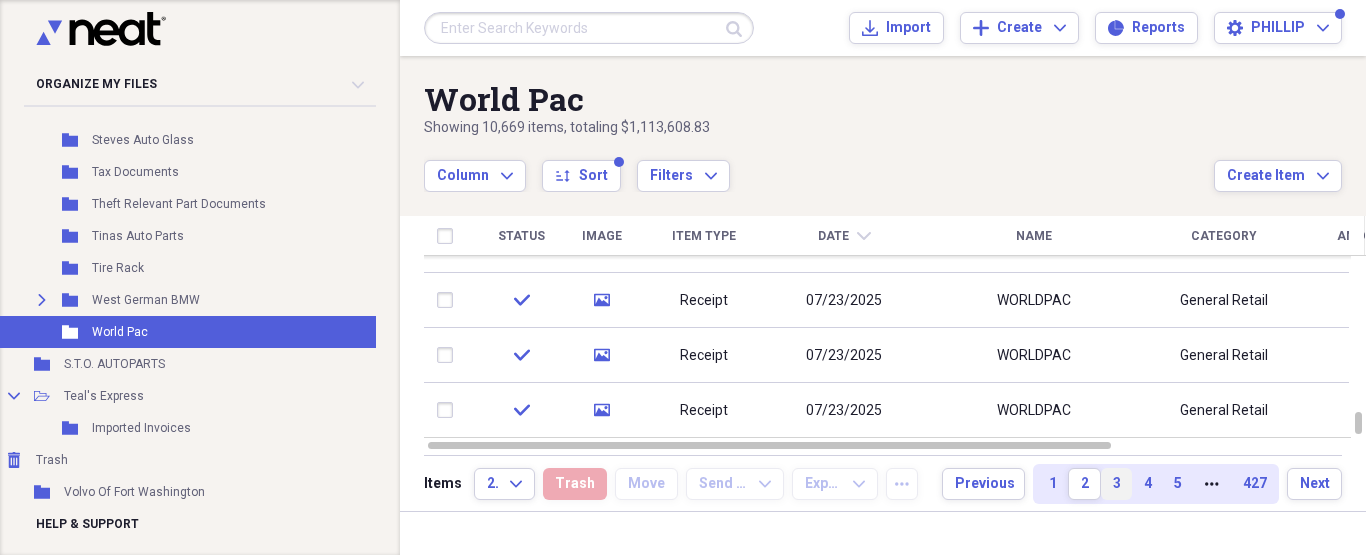 click on "3" at bounding box center (1116, 484) 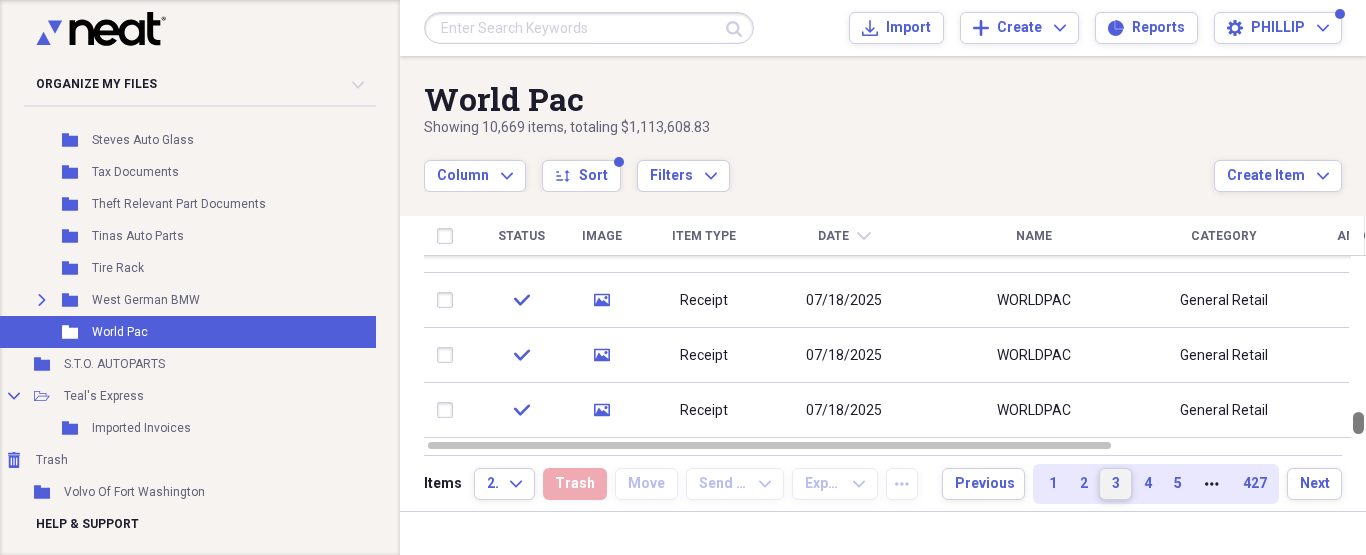 drag, startPoint x: 1361, startPoint y: 269, endPoint x: 1365, endPoint y: 473, distance: 204.03922 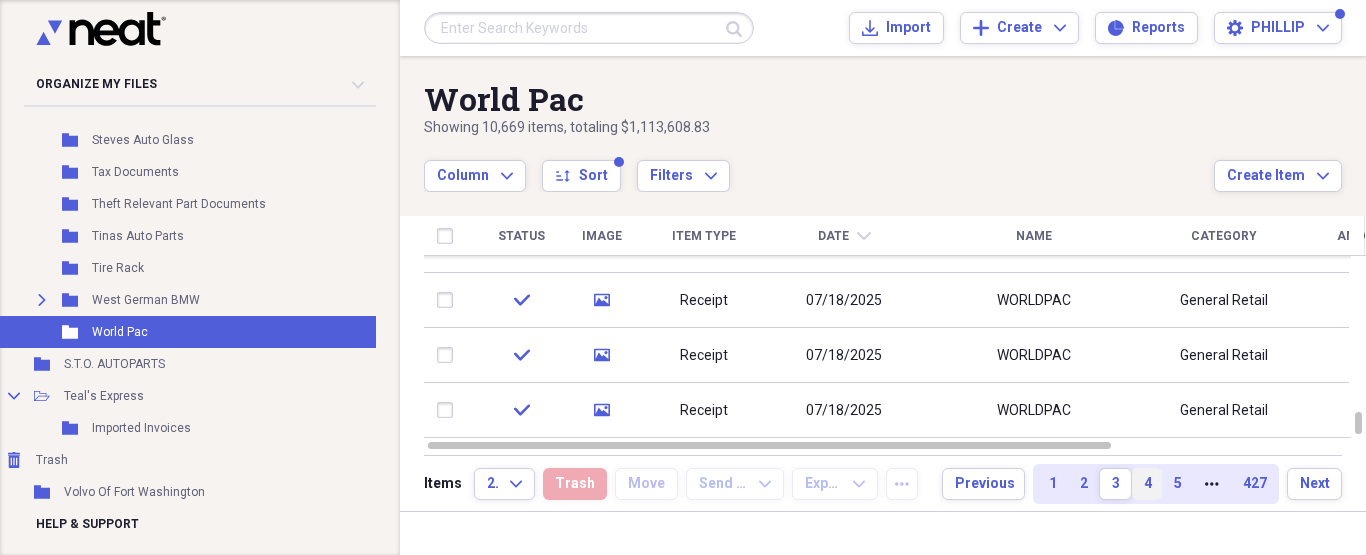 click on "4" at bounding box center [1147, 484] 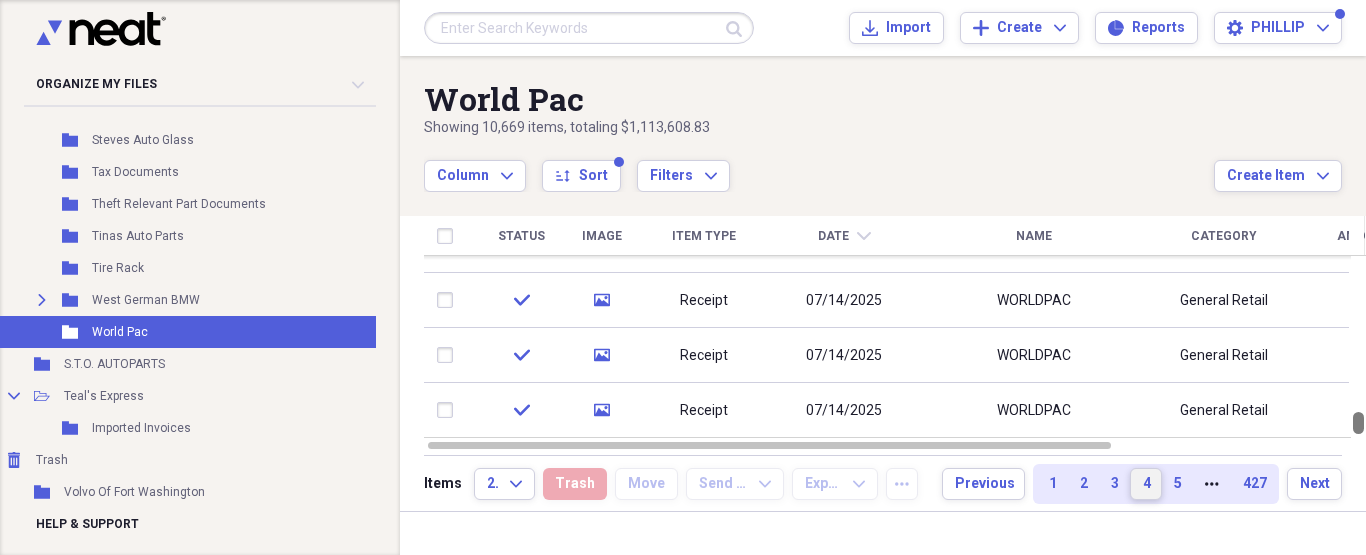 drag, startPoint x: 1359, startPoint y: 278, endPoint x: 1365, endPoint y: 479, distance: 201.08954 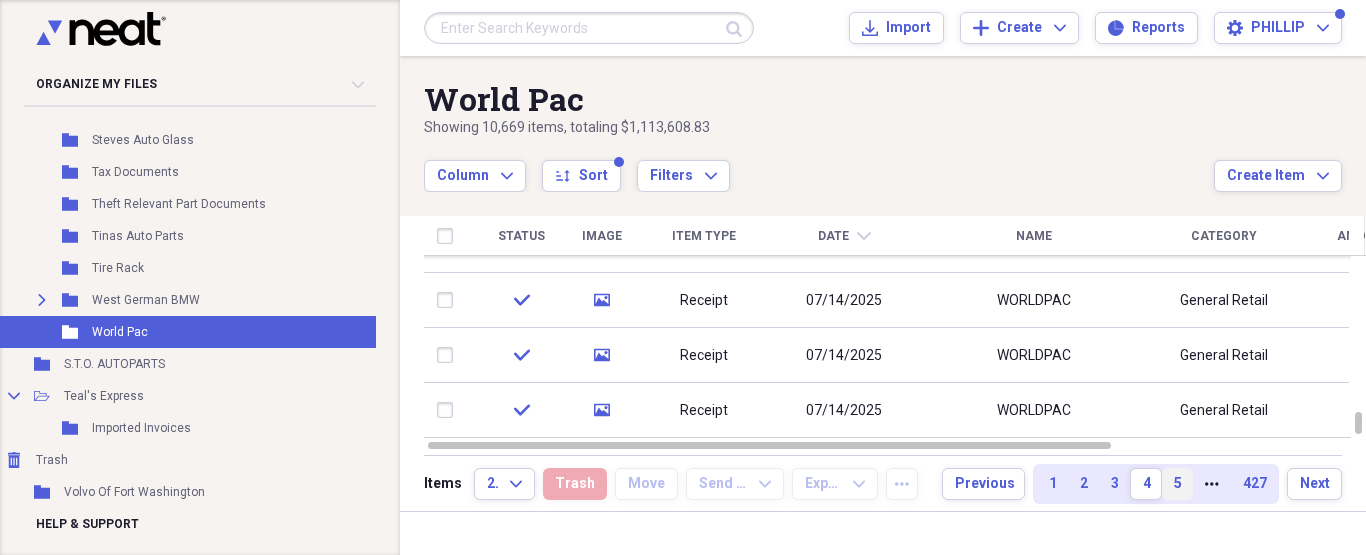 click on "5" at bounding box center (1177, 484) 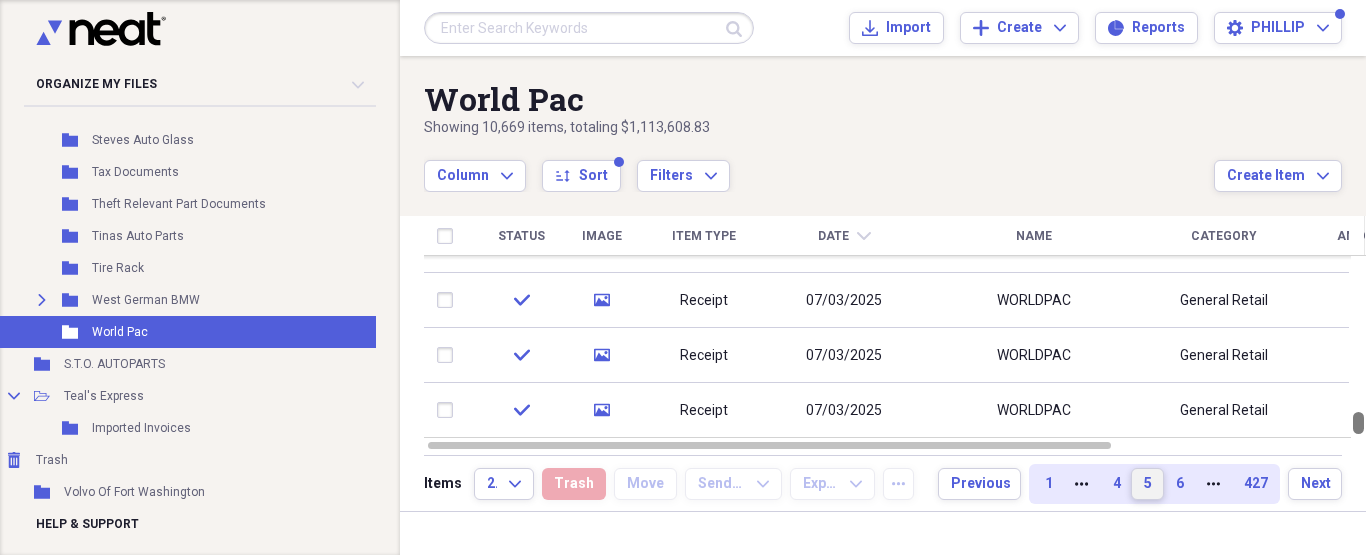 drag, startPoint x: 1361, startPoint y: 274, endPoint x: 1365, endPoint y: 551, distance: 277.02887 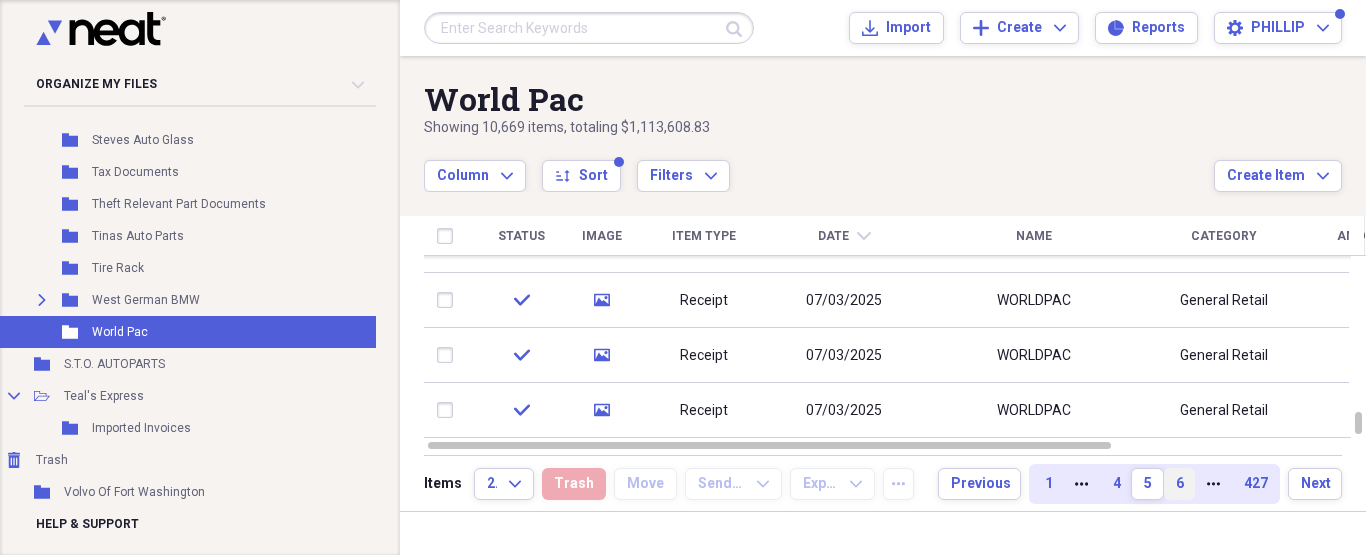 click on "6" at bounding box center [1179, 484] 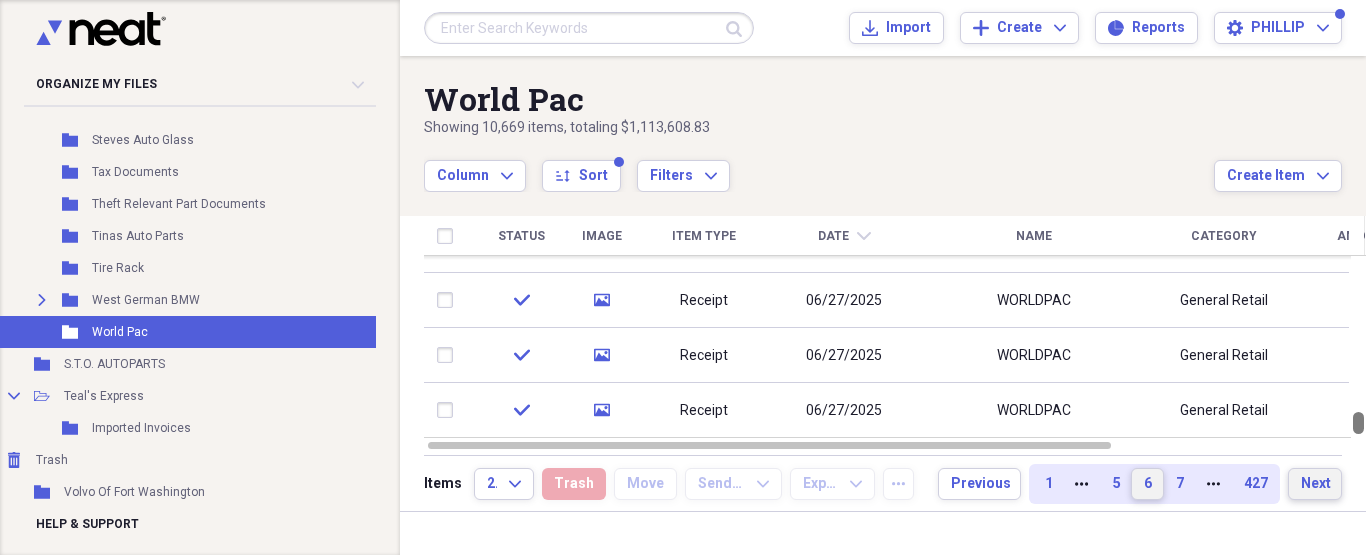 drag, startPoint x: 1356, startPoint y: 271, endPoint x: 1365, endPoint y: 476, distance: 205.19746 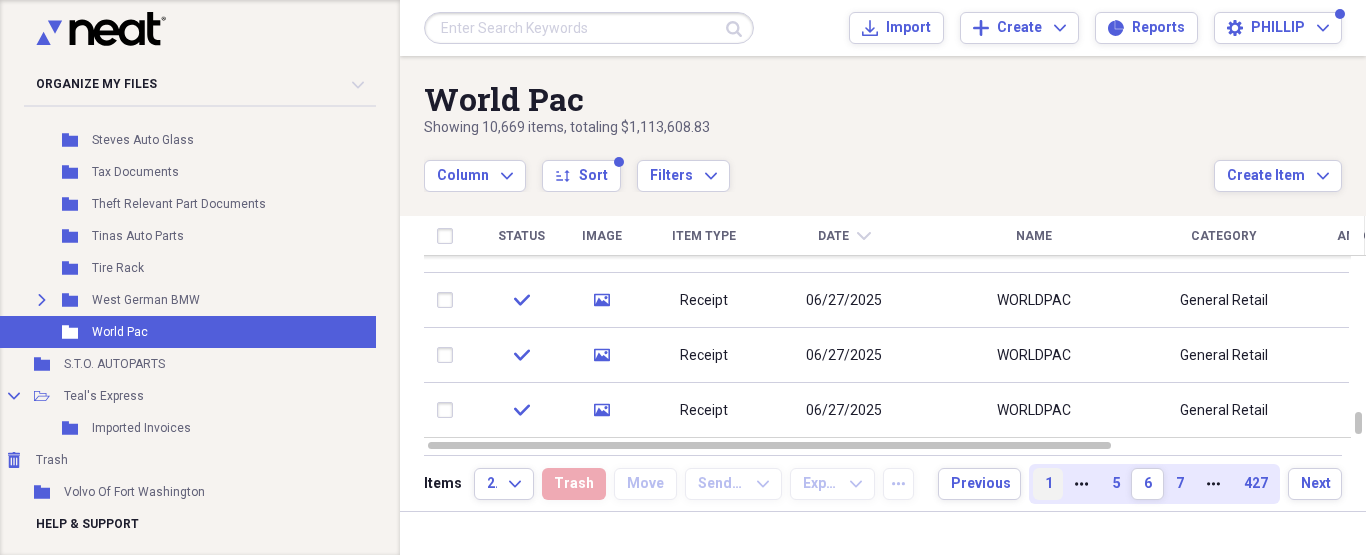 click on "1" at bounding box center [1048, 484] 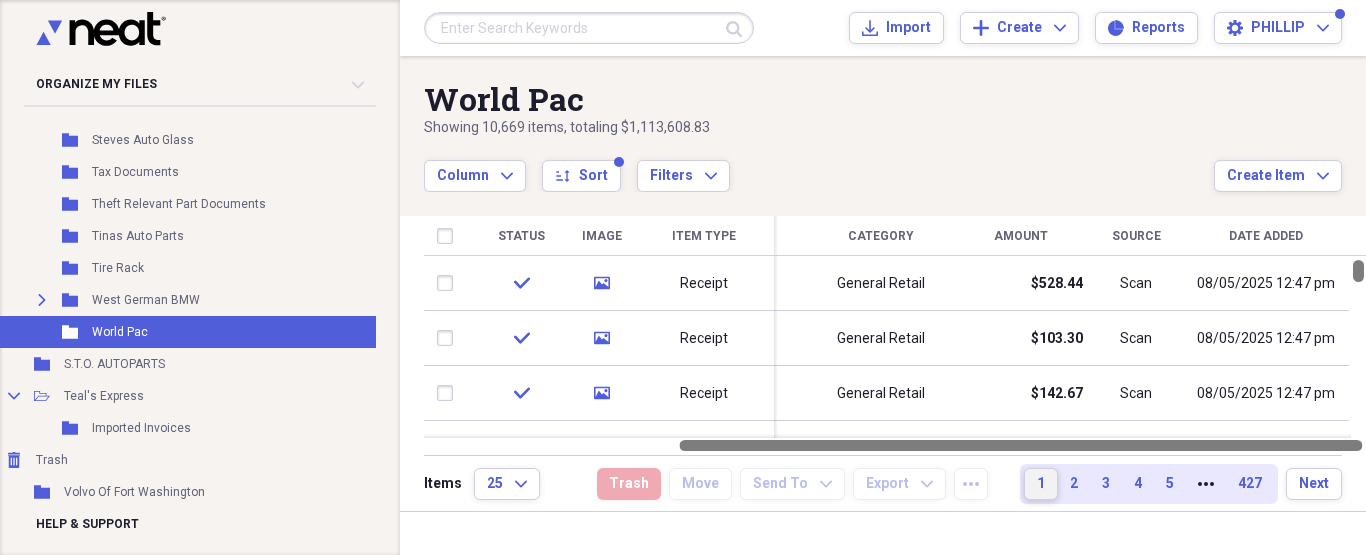 drag, startPoint x: 1084, startPoint y: 447, endPoint x: 1365, endPoint y: 388, distance: 287.12714 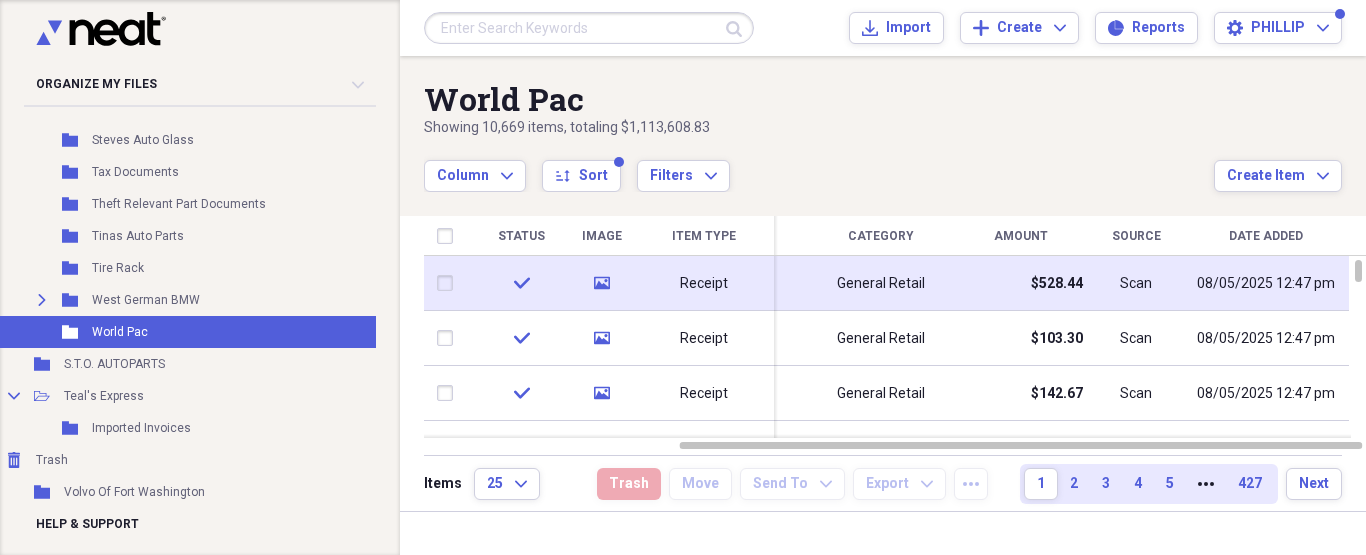 click on "$528.44" at bounding box center (1021, 283) 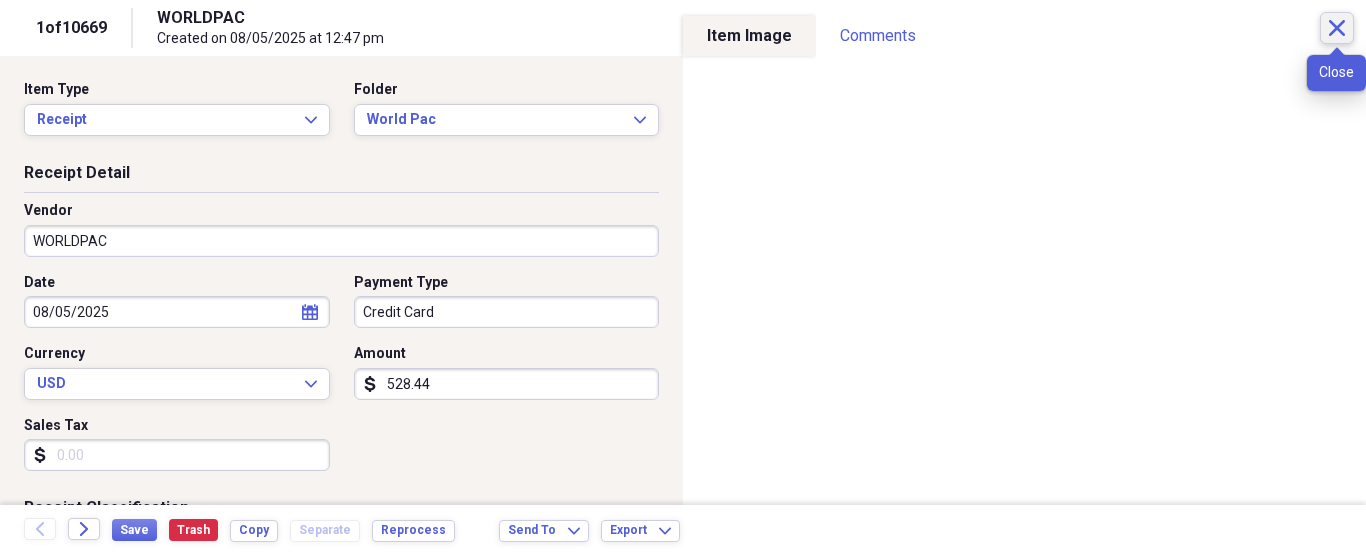 click on "Close" at bounding box center [1337, 28] 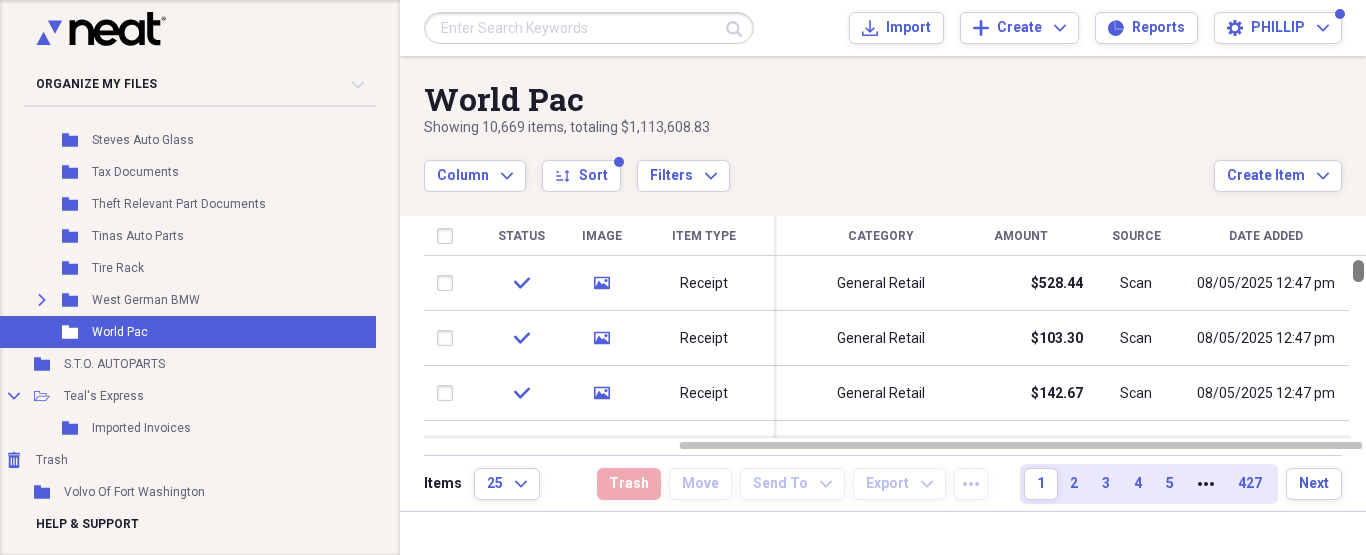 drag, startPoint x: 1360, startPoint y: 272, endPoint x: 1343, endPoint y: 233, distance: 42.544094 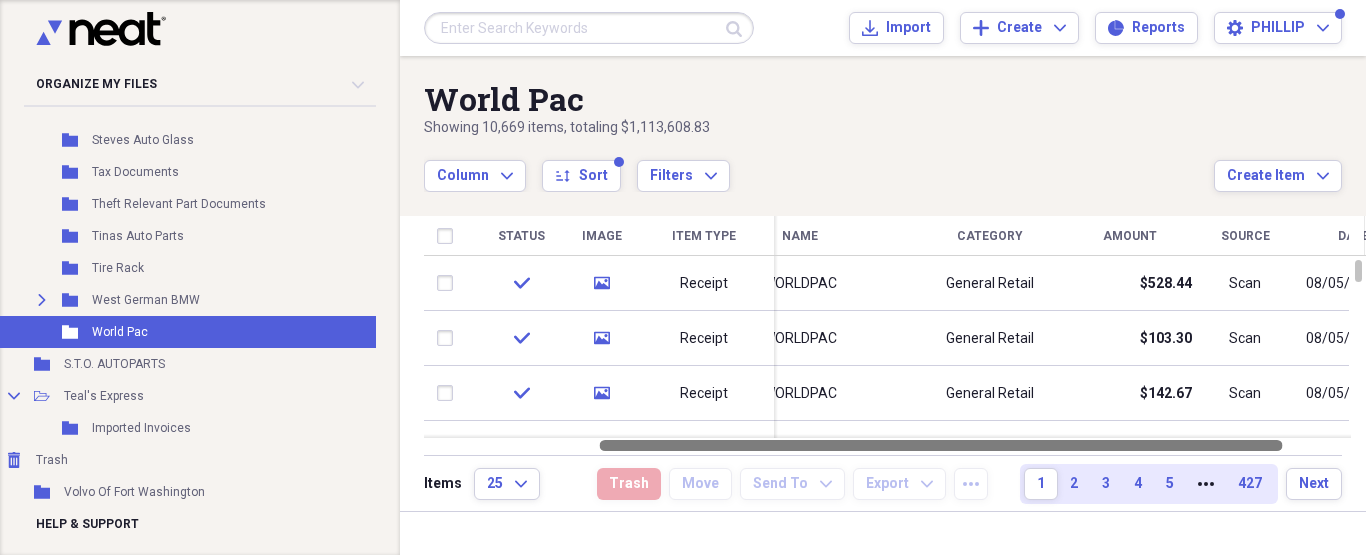 drag, startPoint x: 1167, startPoint y: 438, endPoint x: 662, endPoint y: 451, distance: 505.1673 